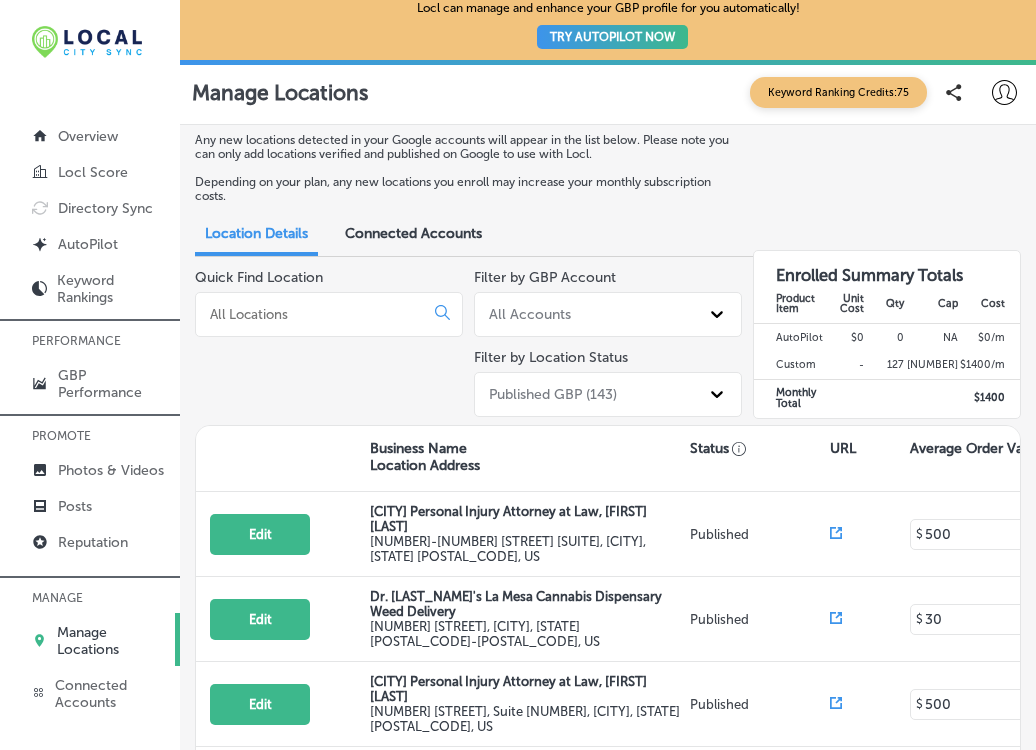 scroll, scrollTop: 0, scrollLeft: 0, axis: both 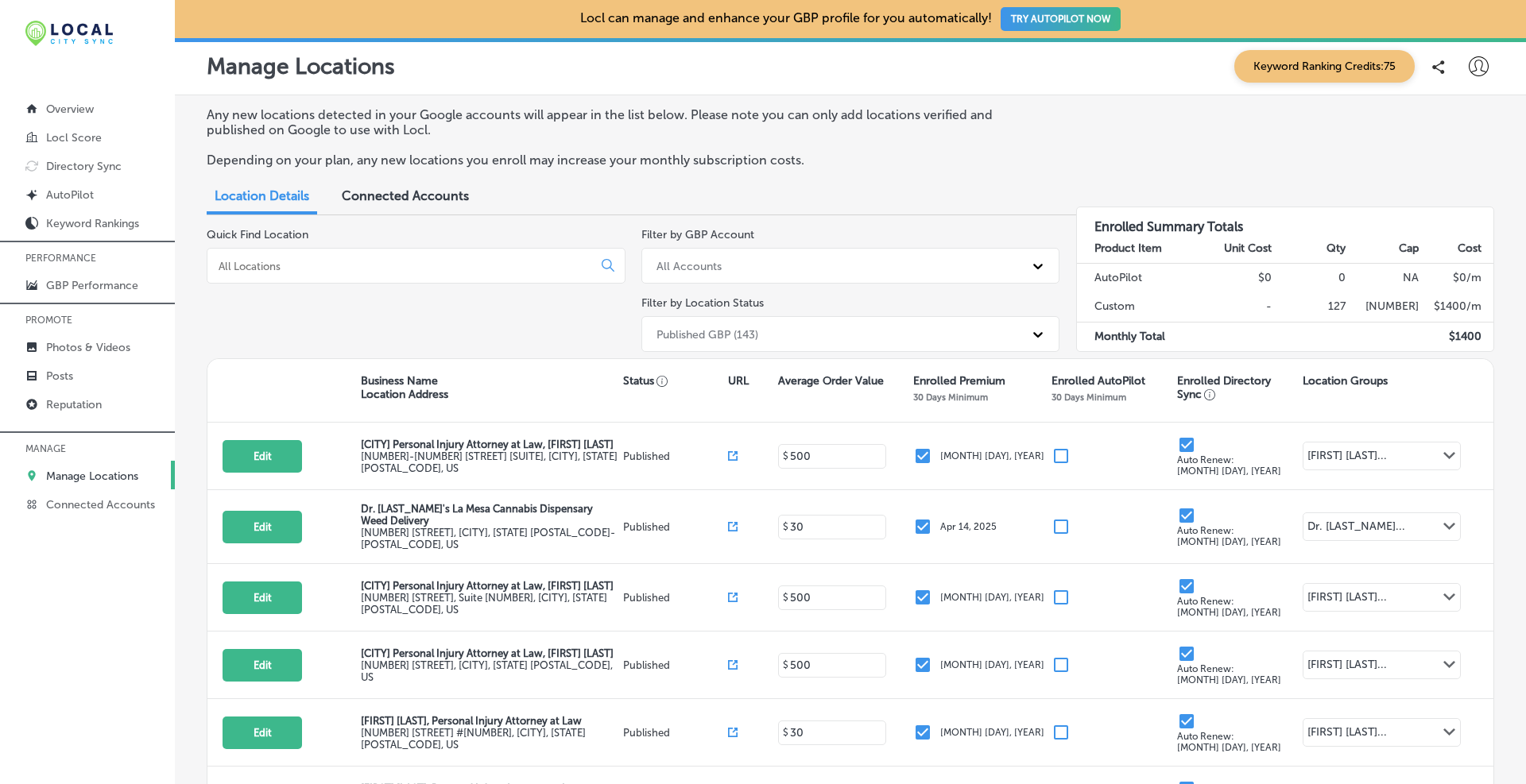 click on "Published GBP (143)" at bounding box center [836, 334] 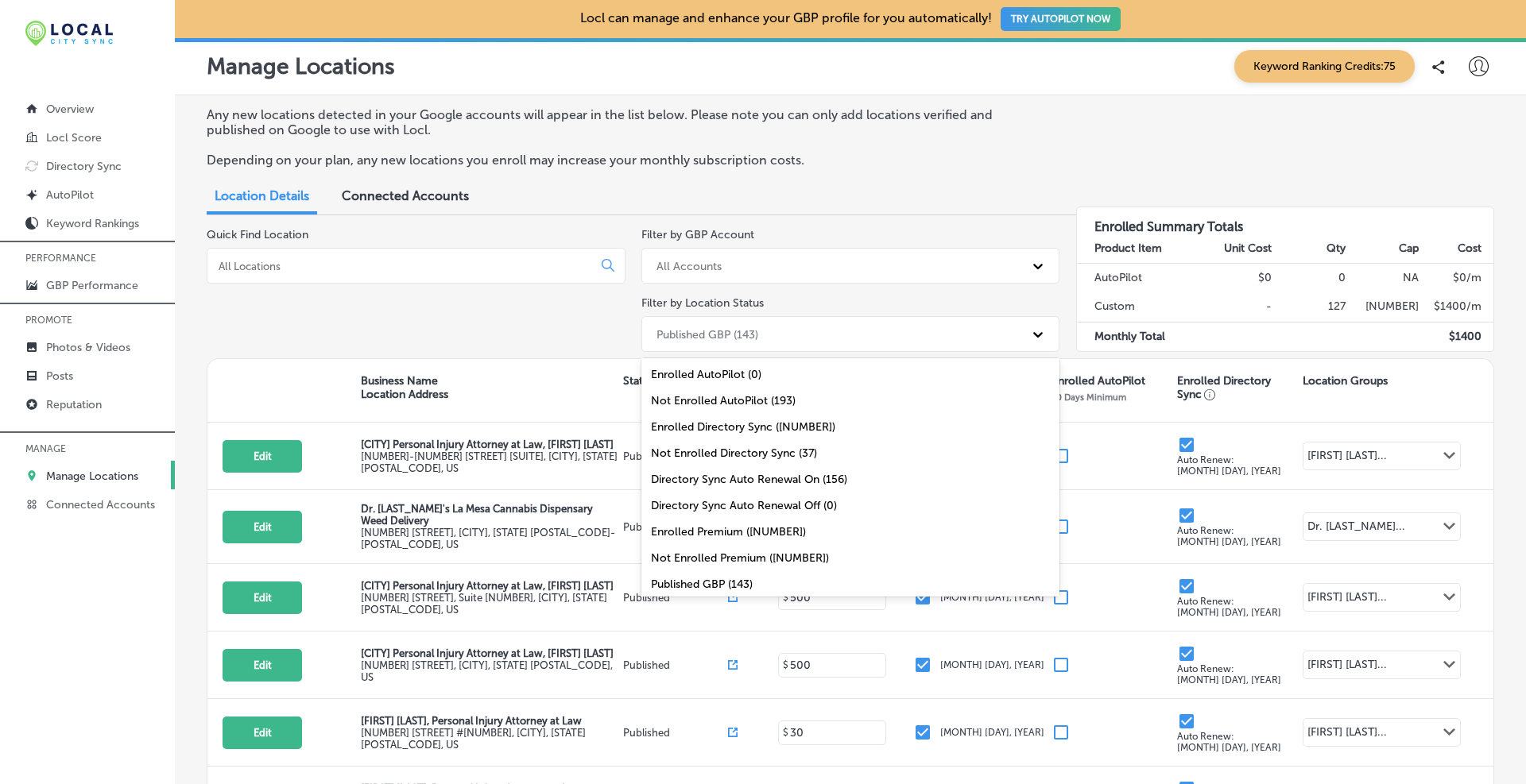 click on "Filter by GBP Account" at bounding box center (698, 234) 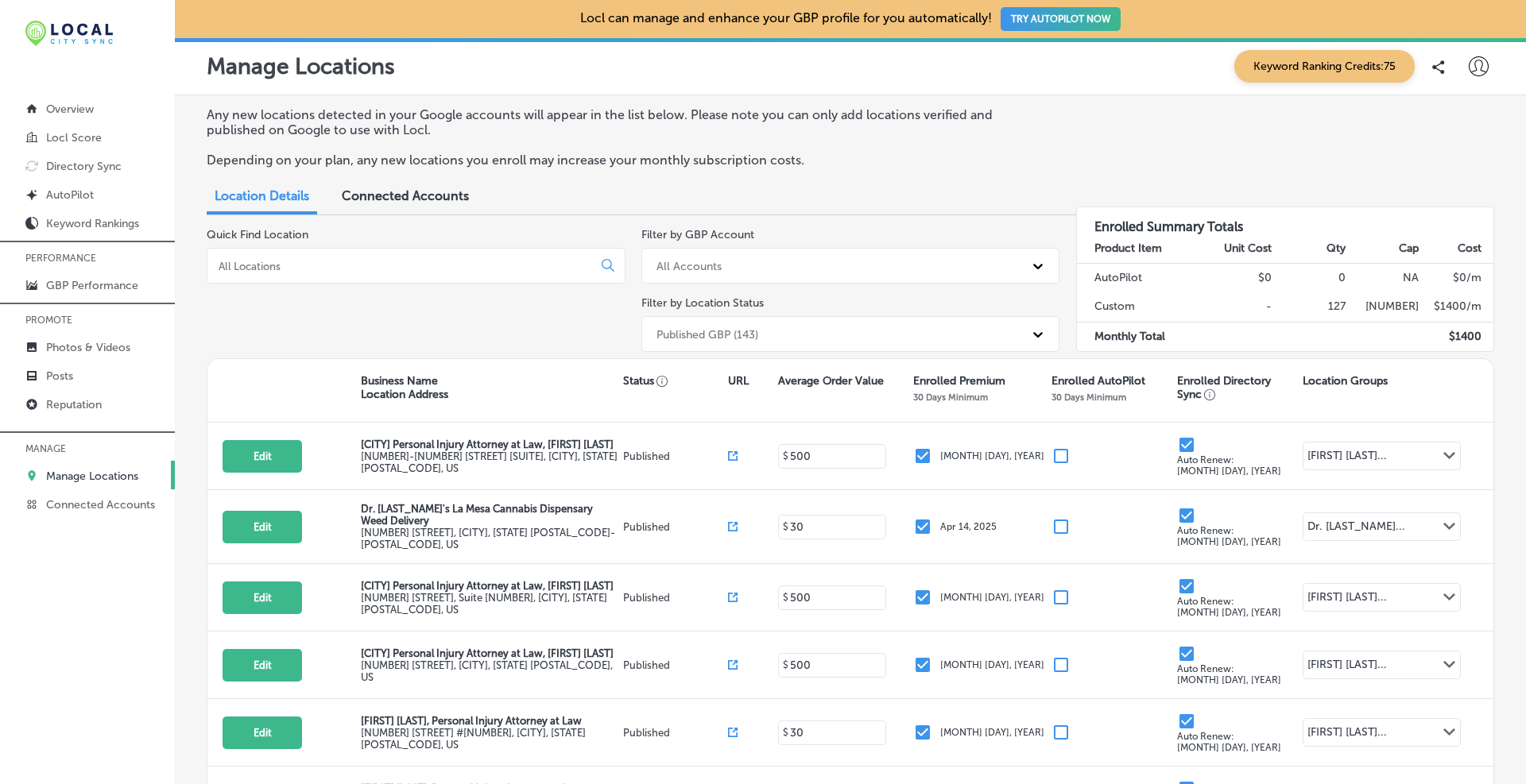 click on "All Accounts" at bounding box center [689, 265] 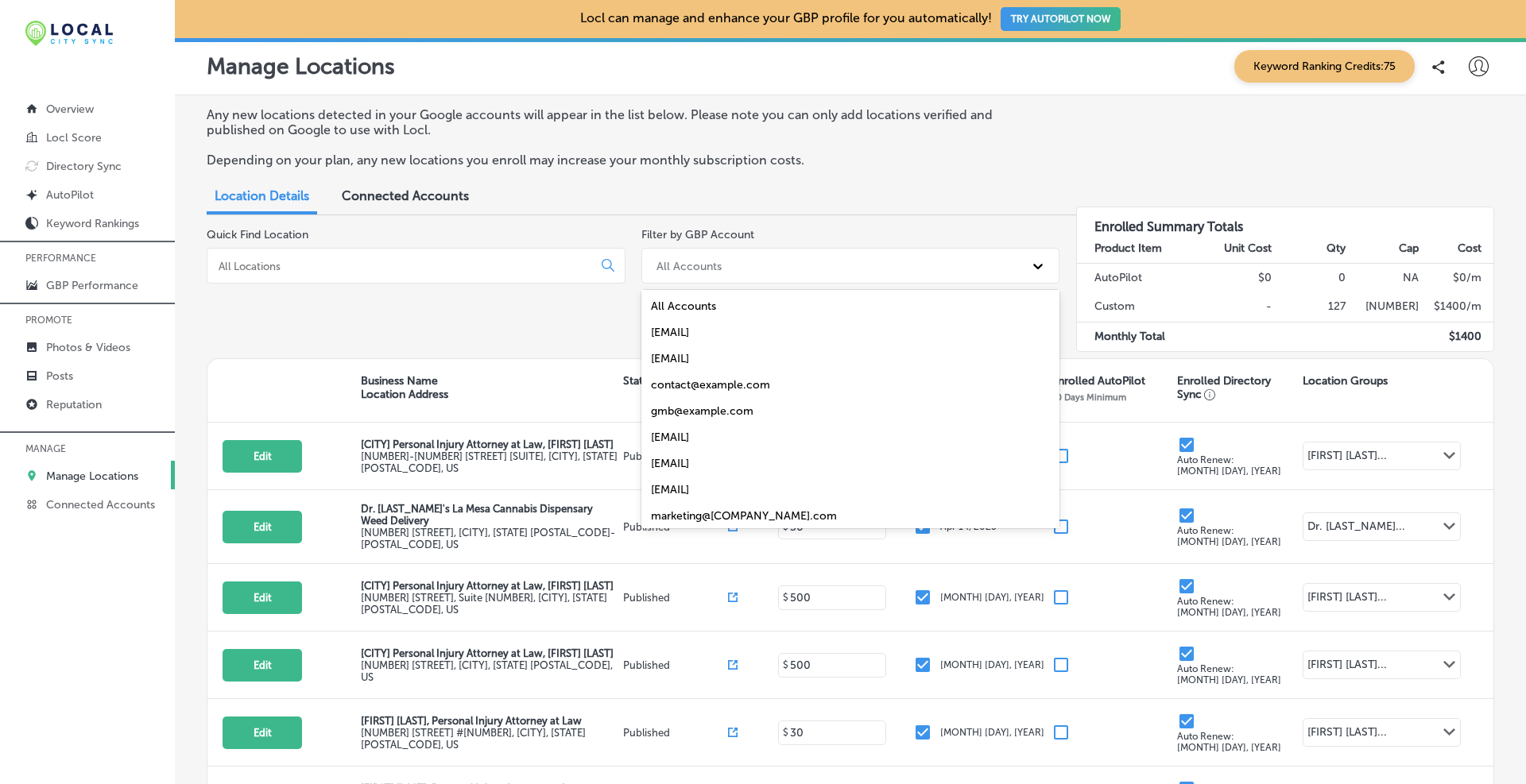 click on "marketing@brandonjbroderick.com" at bounding box center [850, 437] 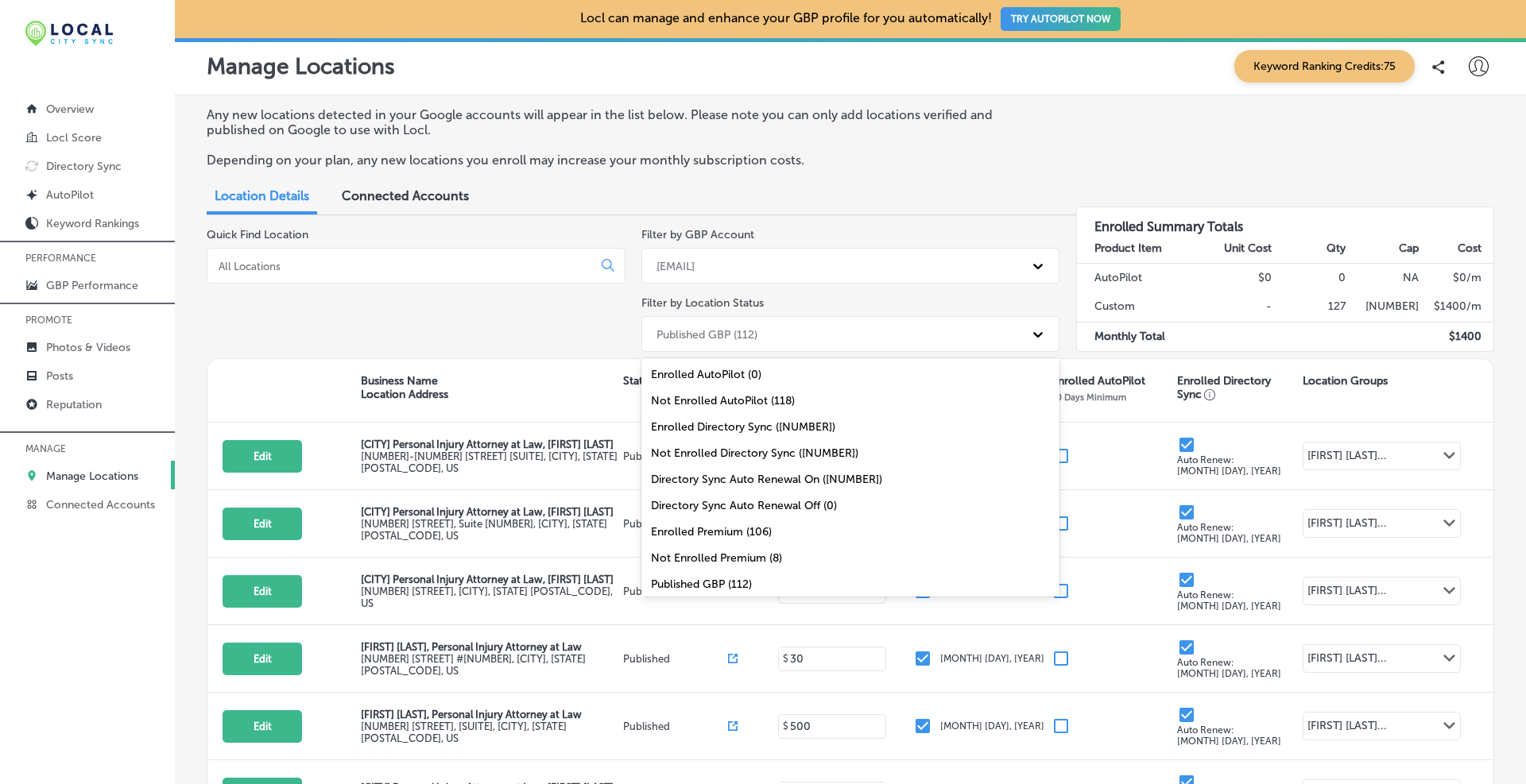 click on "Published GBP (112)" at bounding box center [707, 334] 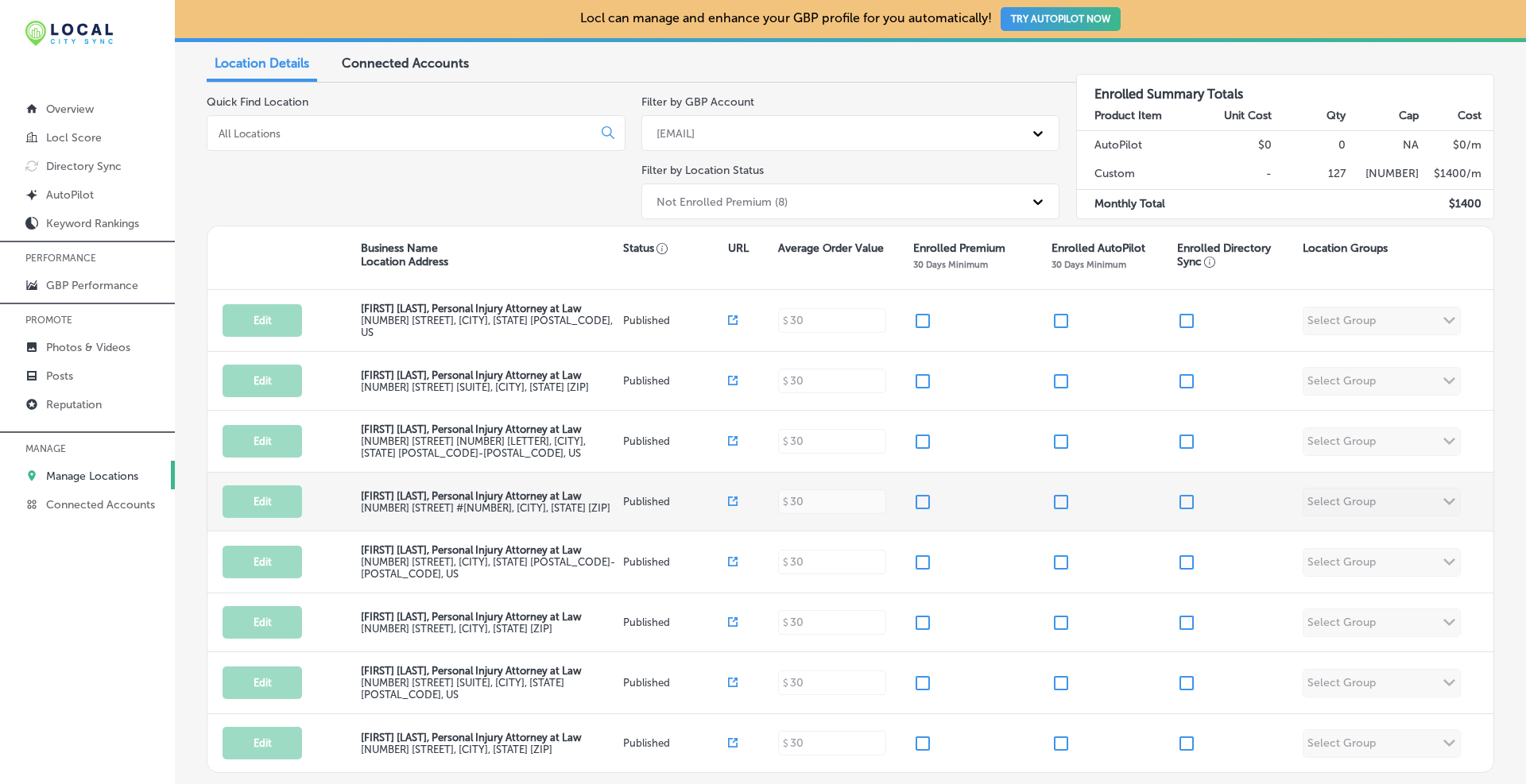scroll, scrollTop: 223, scrollLeft: 0, axis: vertical 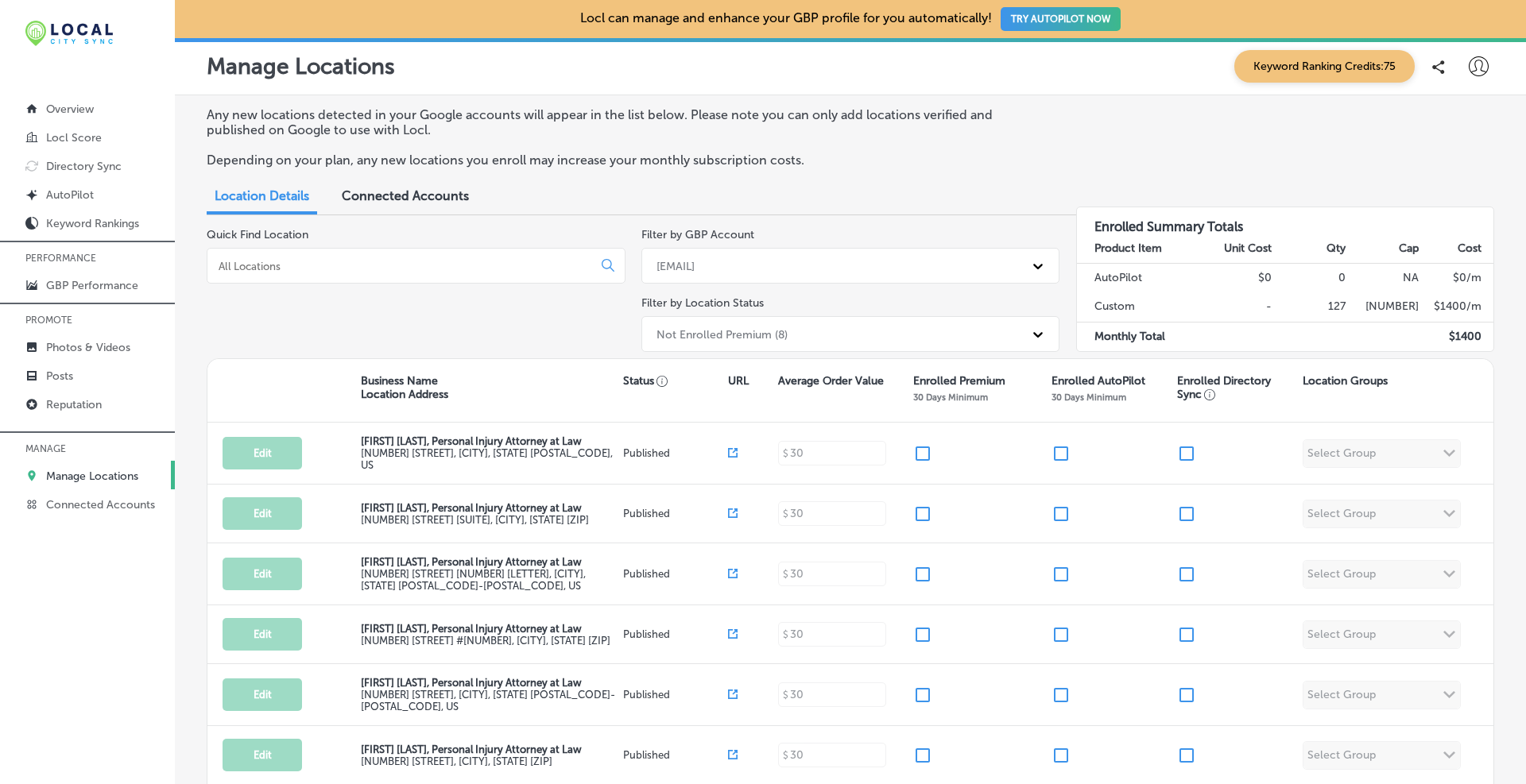 click at bounding box center [403, 266] 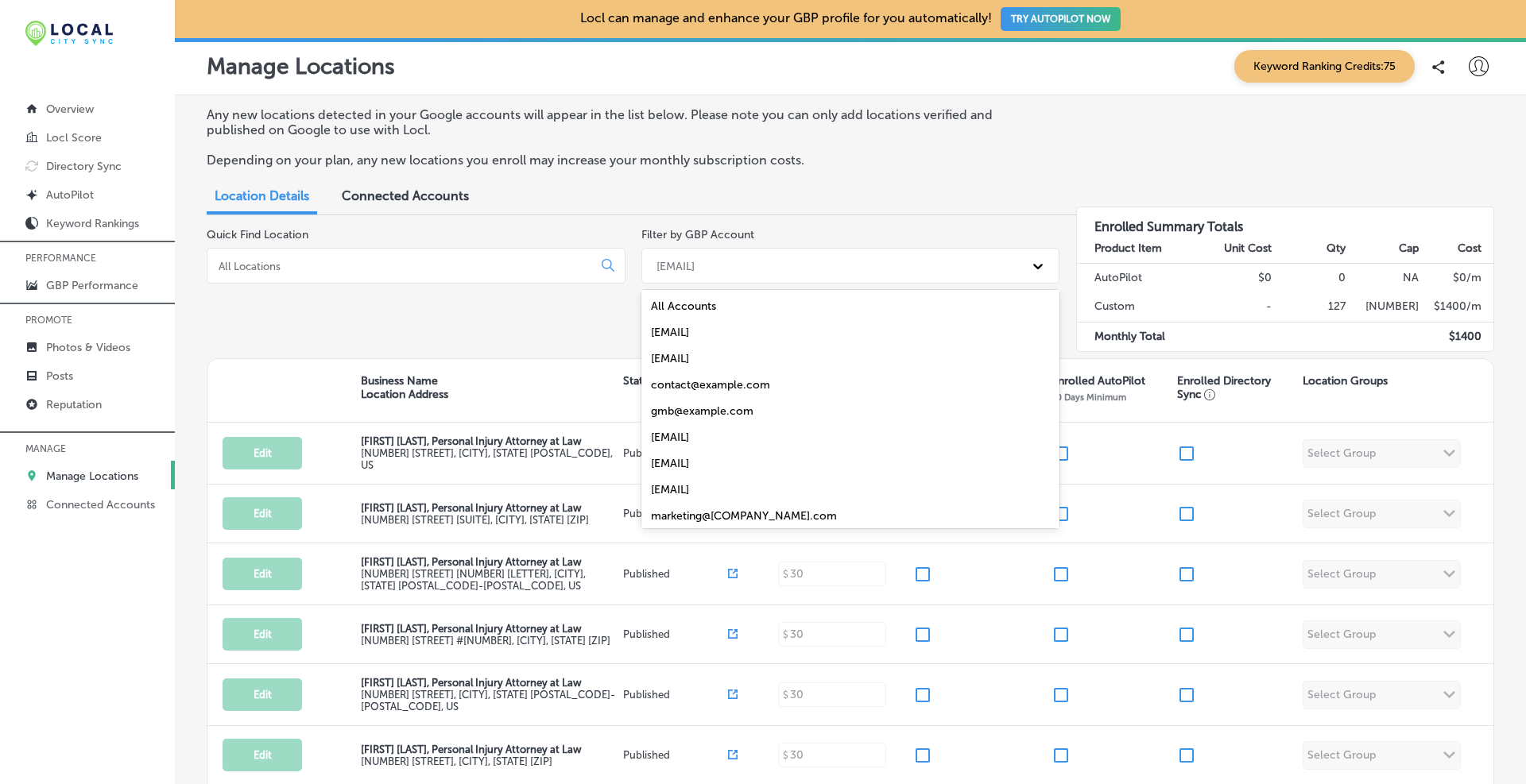 click on "marketing@brandonjbroderick.com" at bounding box center [836, 265] 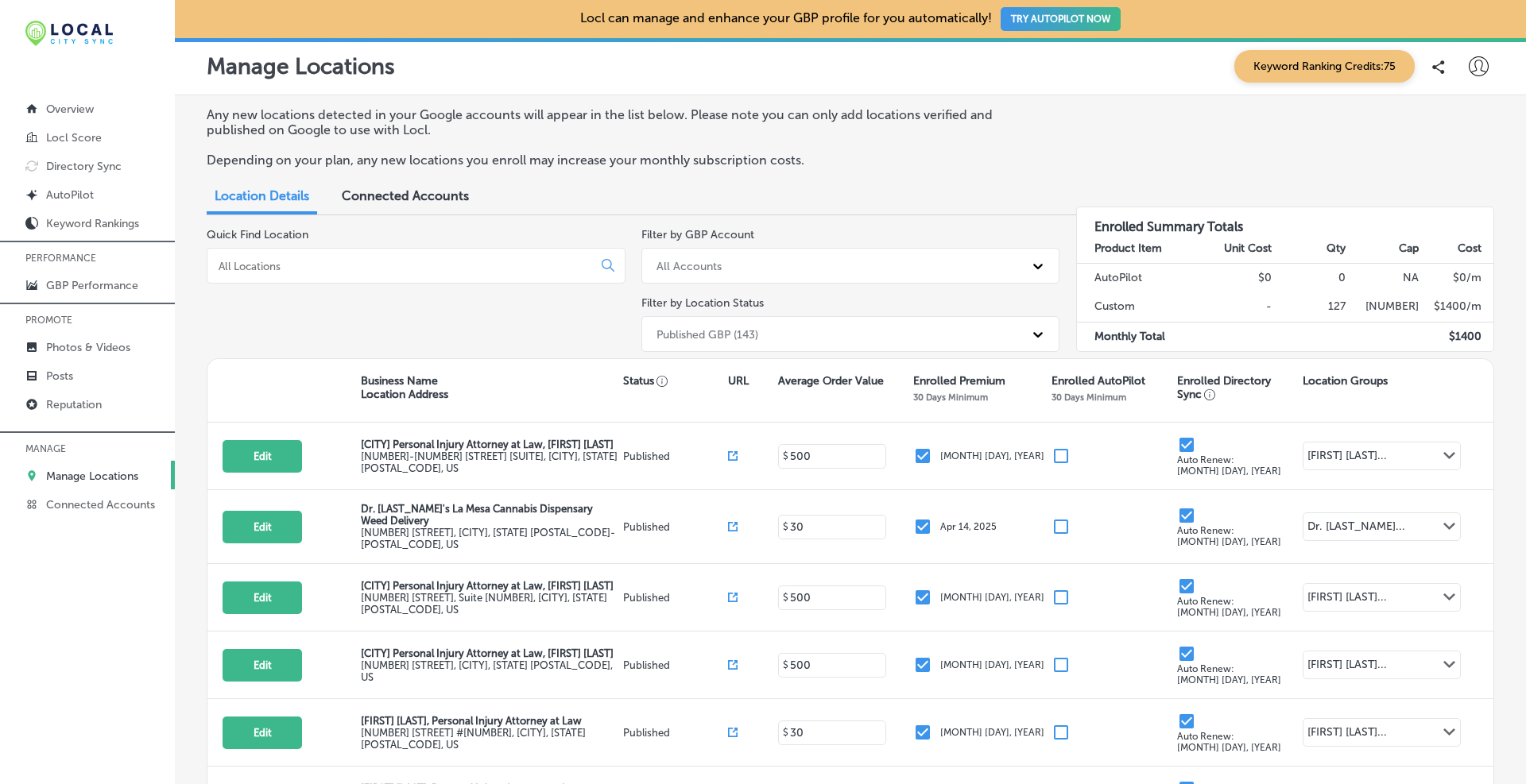click on "Published GBP (143)" at bounding box center (707, 334) 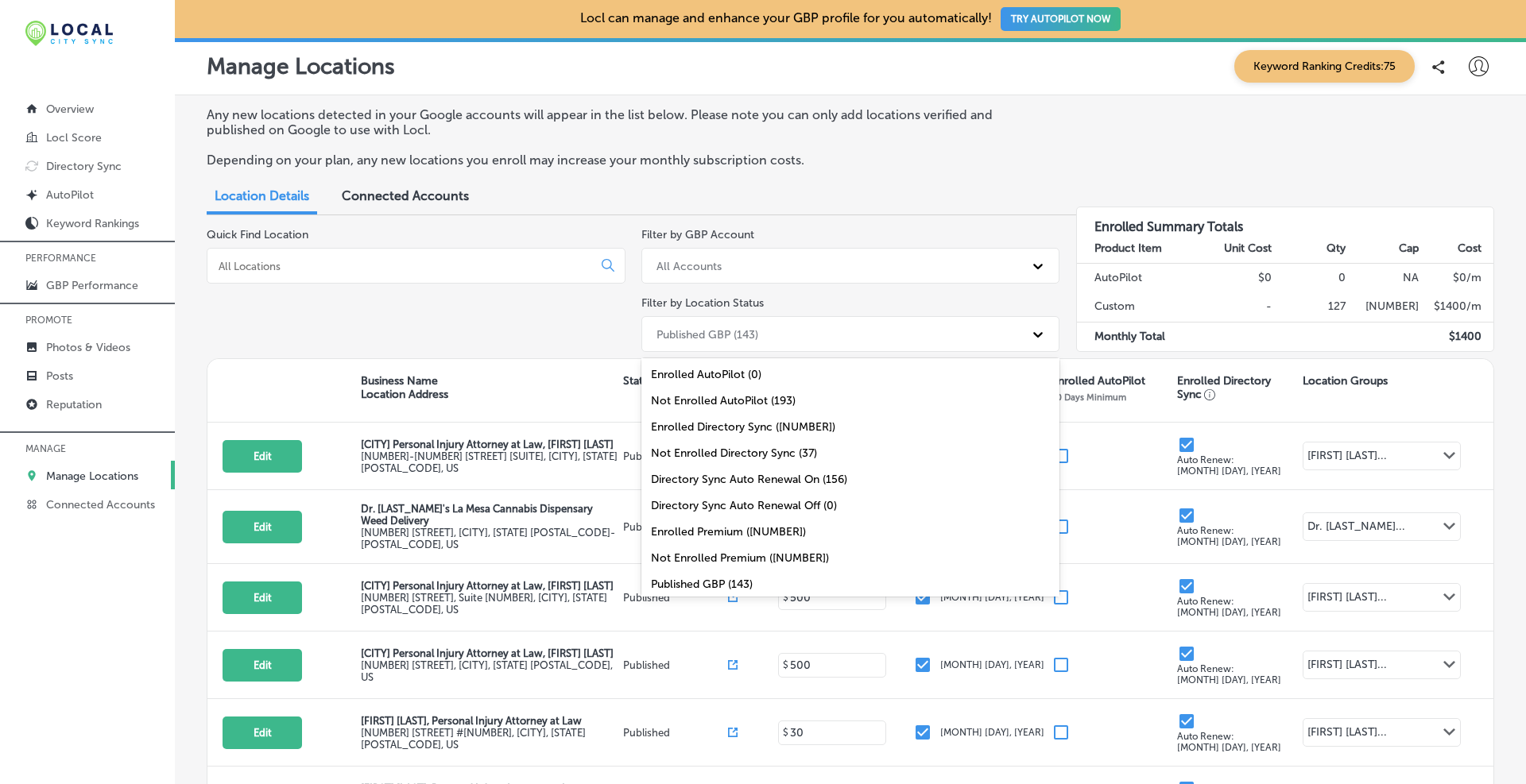 click on "Quick Find Location" at bounding box center (416, 293) 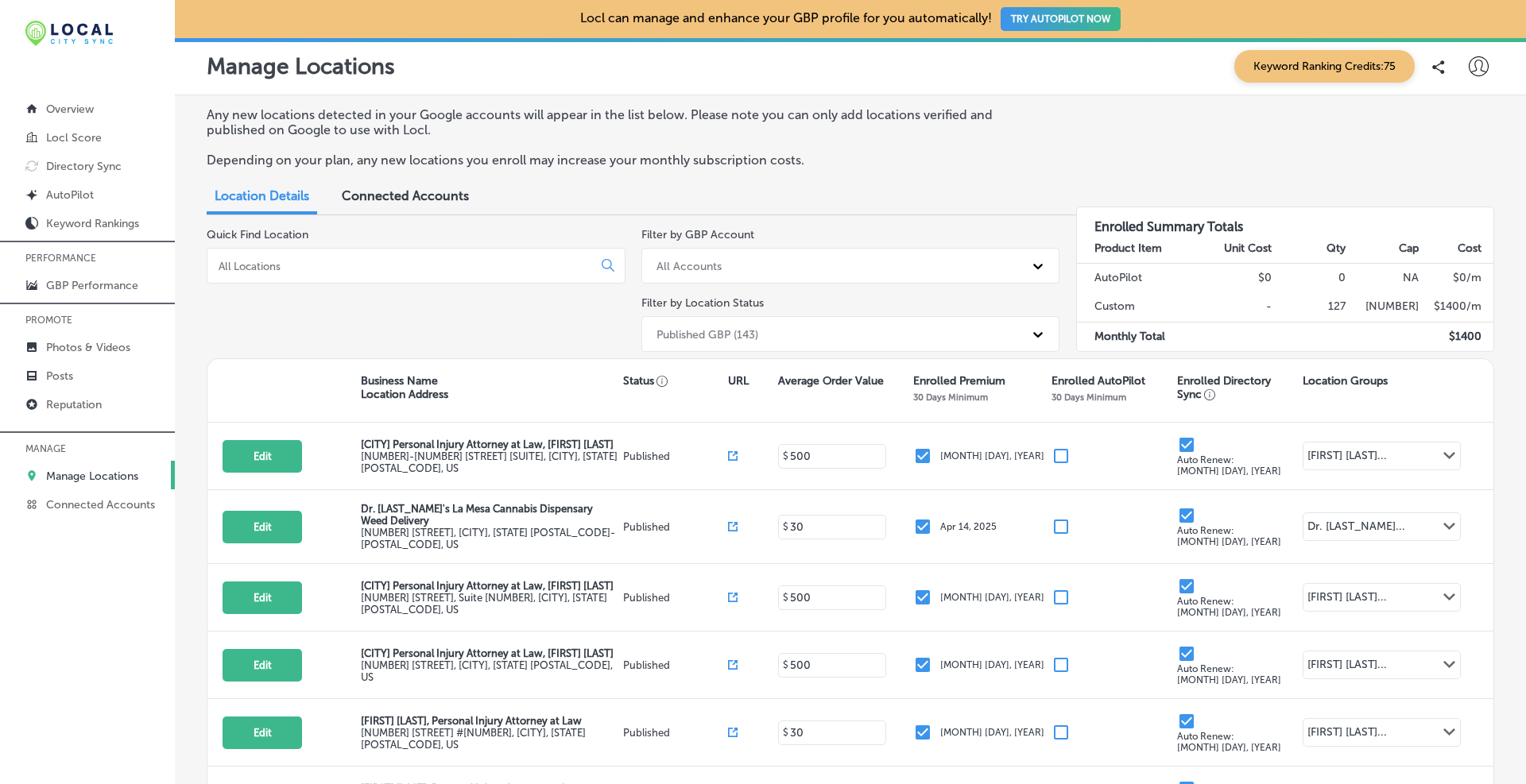click at bounding box center (403, 266) 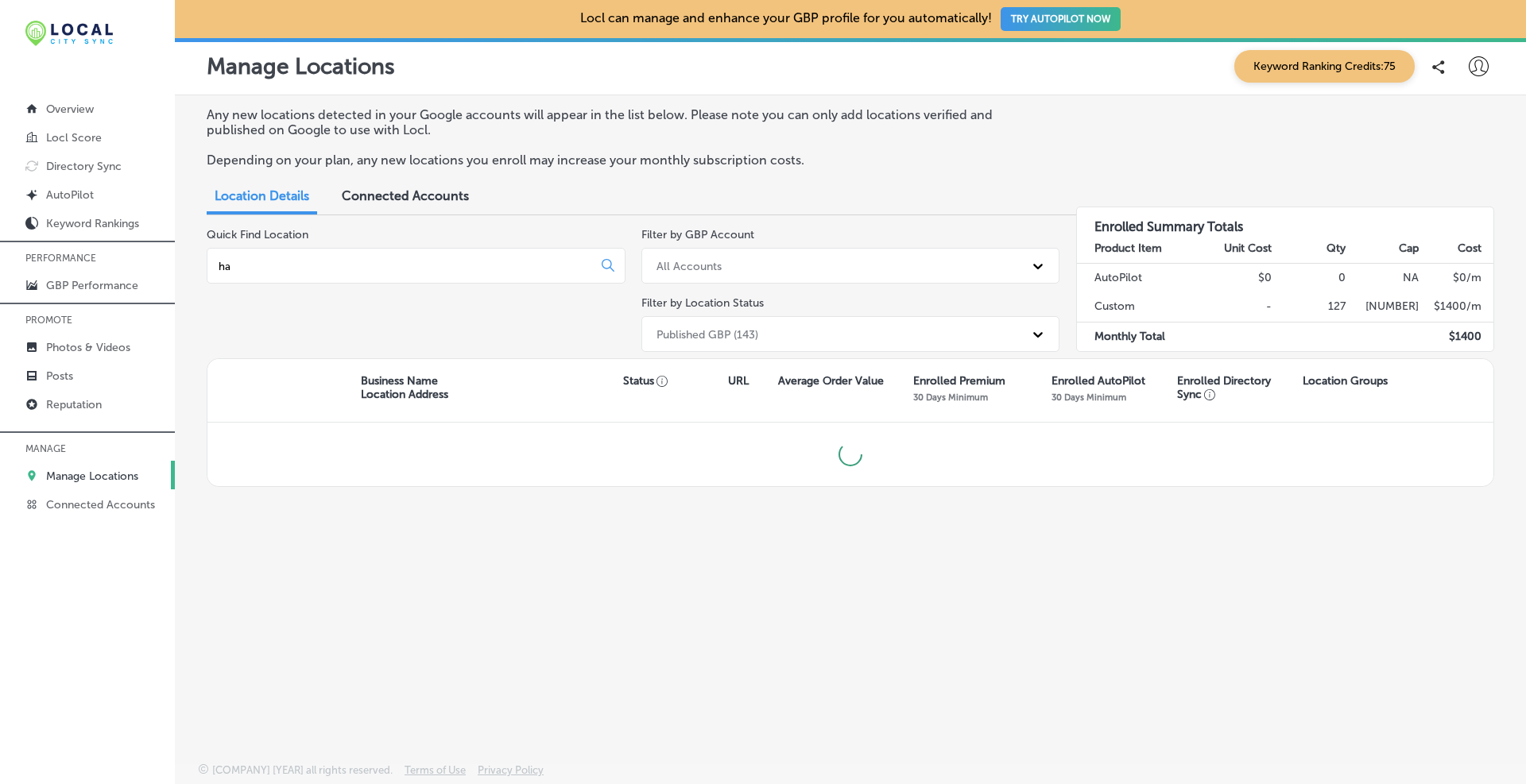 type on "h" 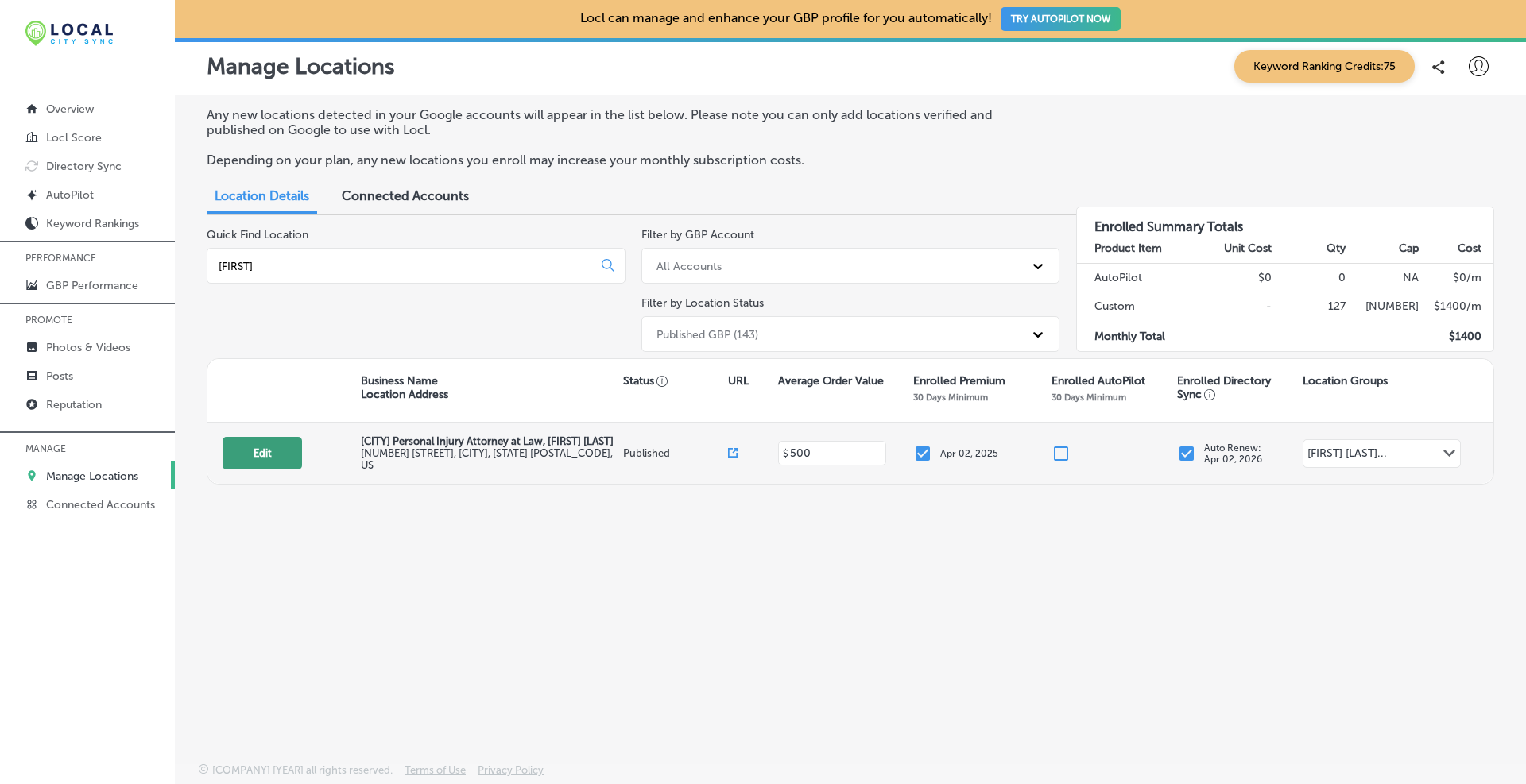 type on "lawrence" 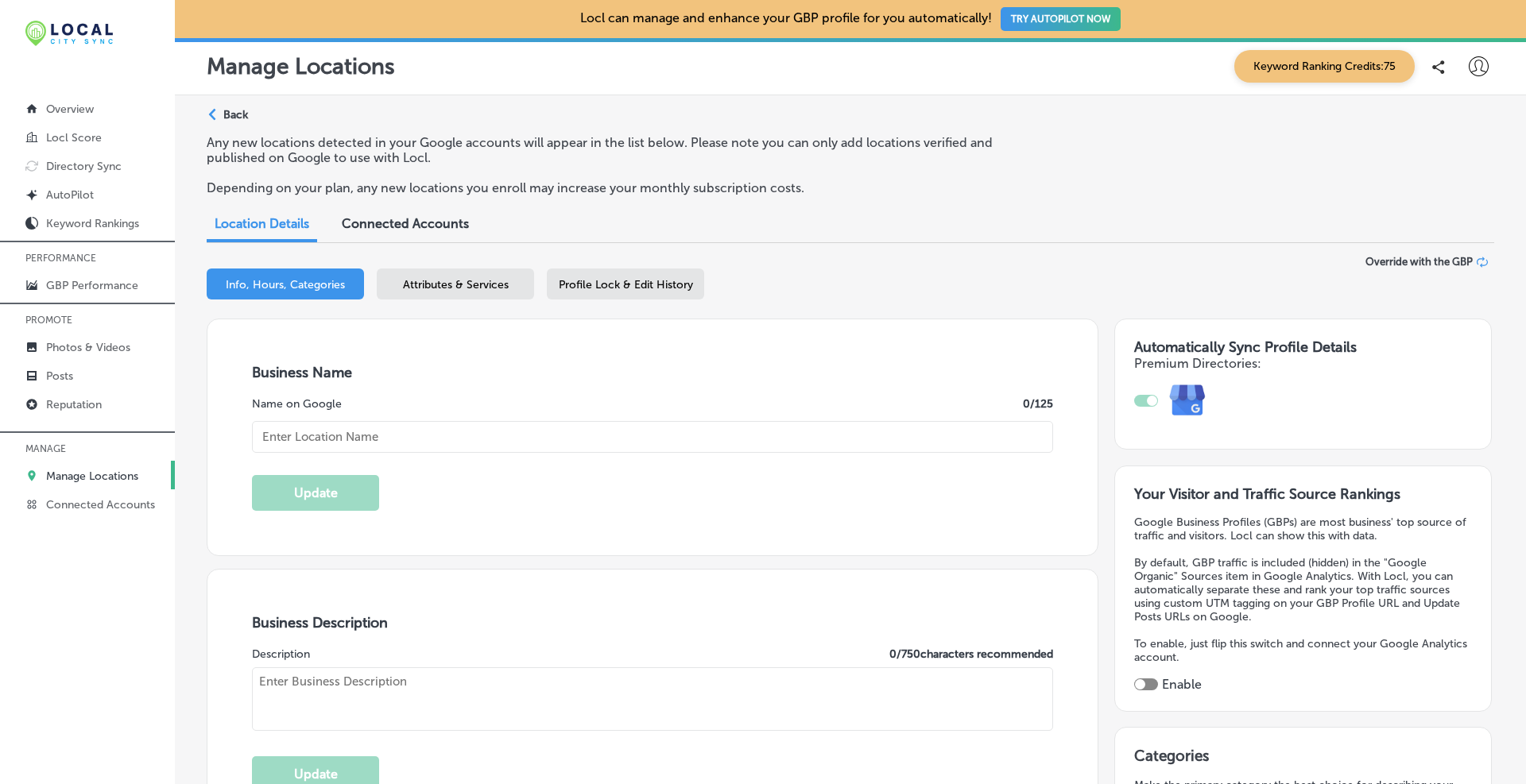 click on "Profile Lock & Edit History" at bounding box center [626, 284] 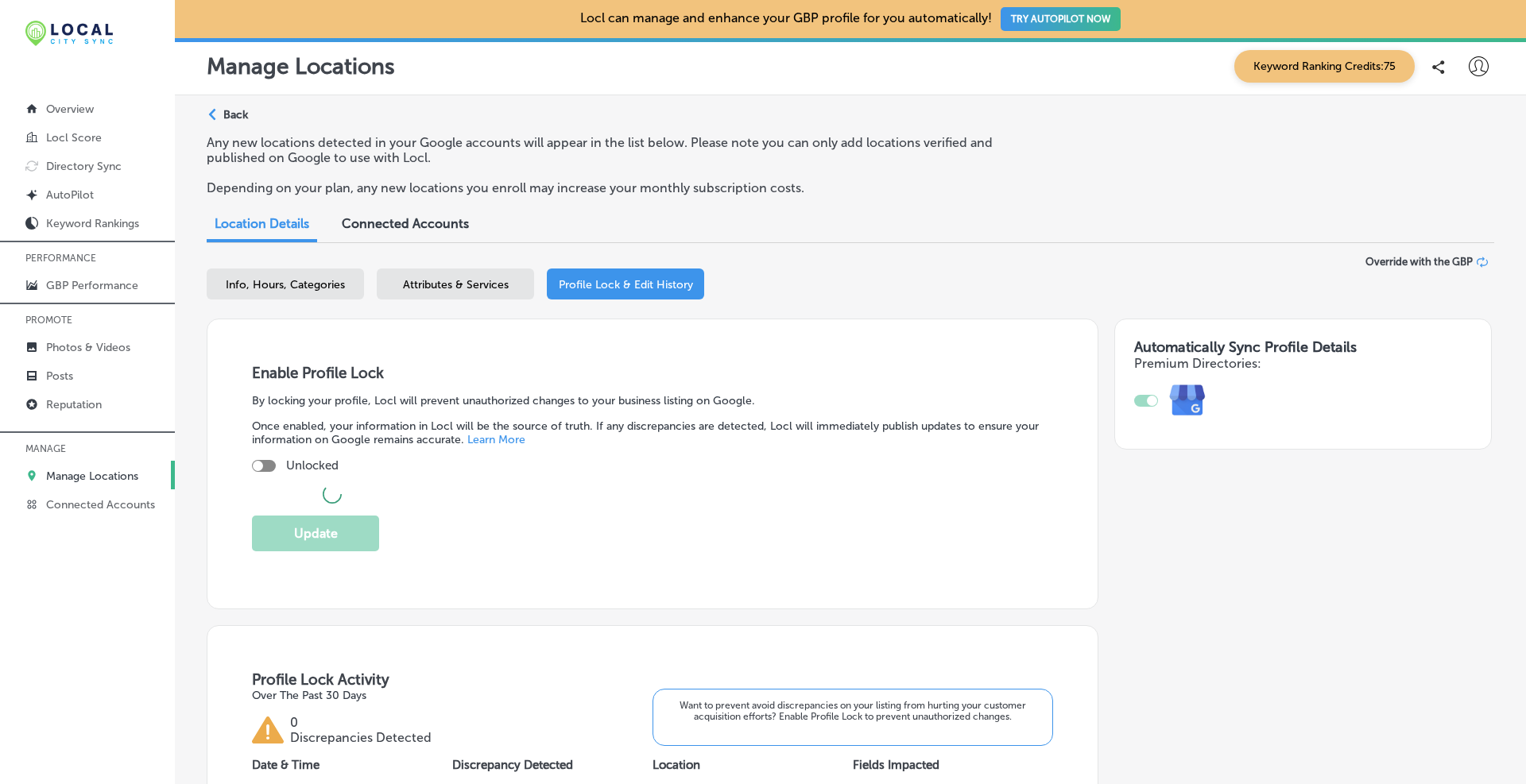 checkbox on "true" 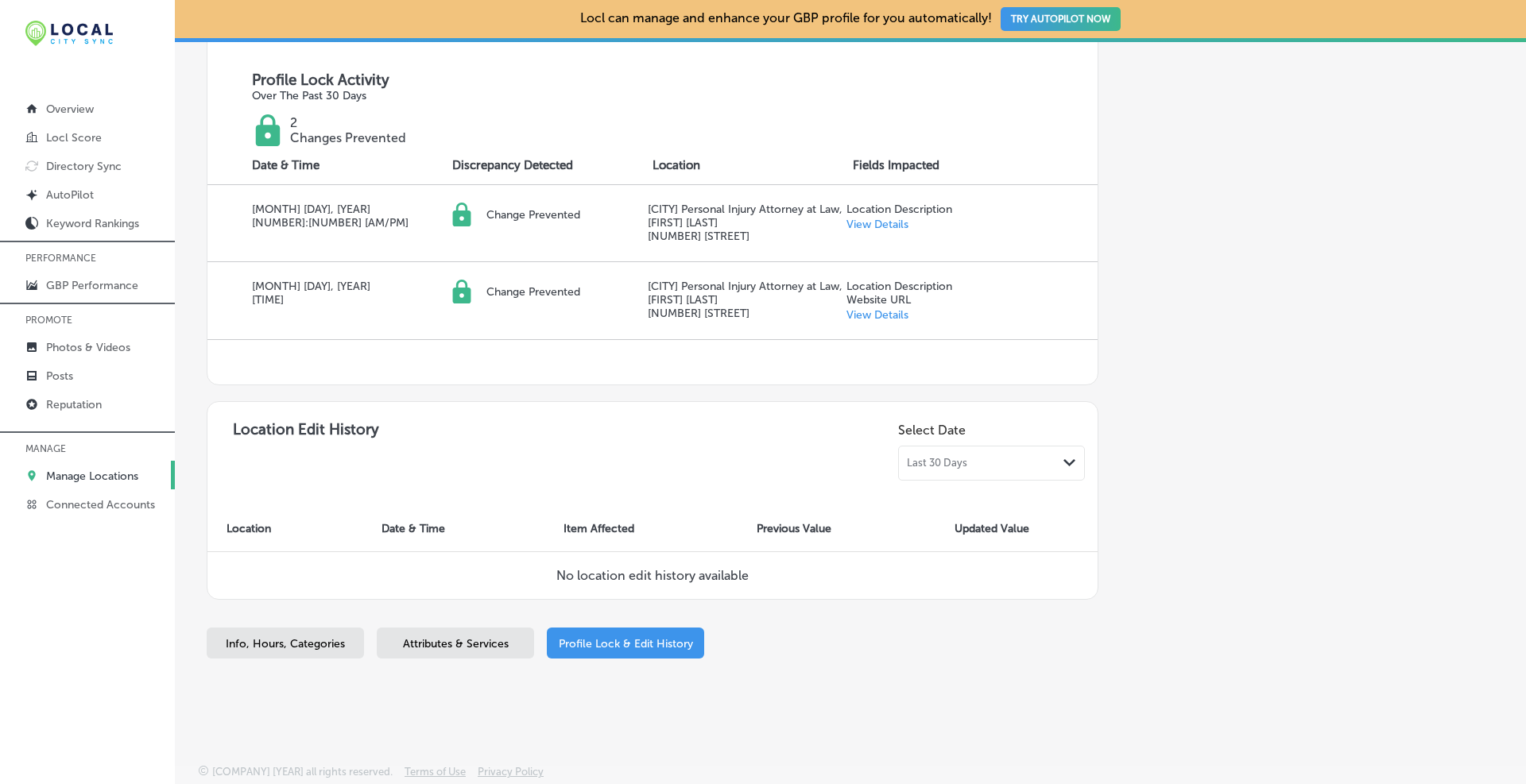 scroll, scrollTop: 463, scrollLeft: 0, axis: vertical 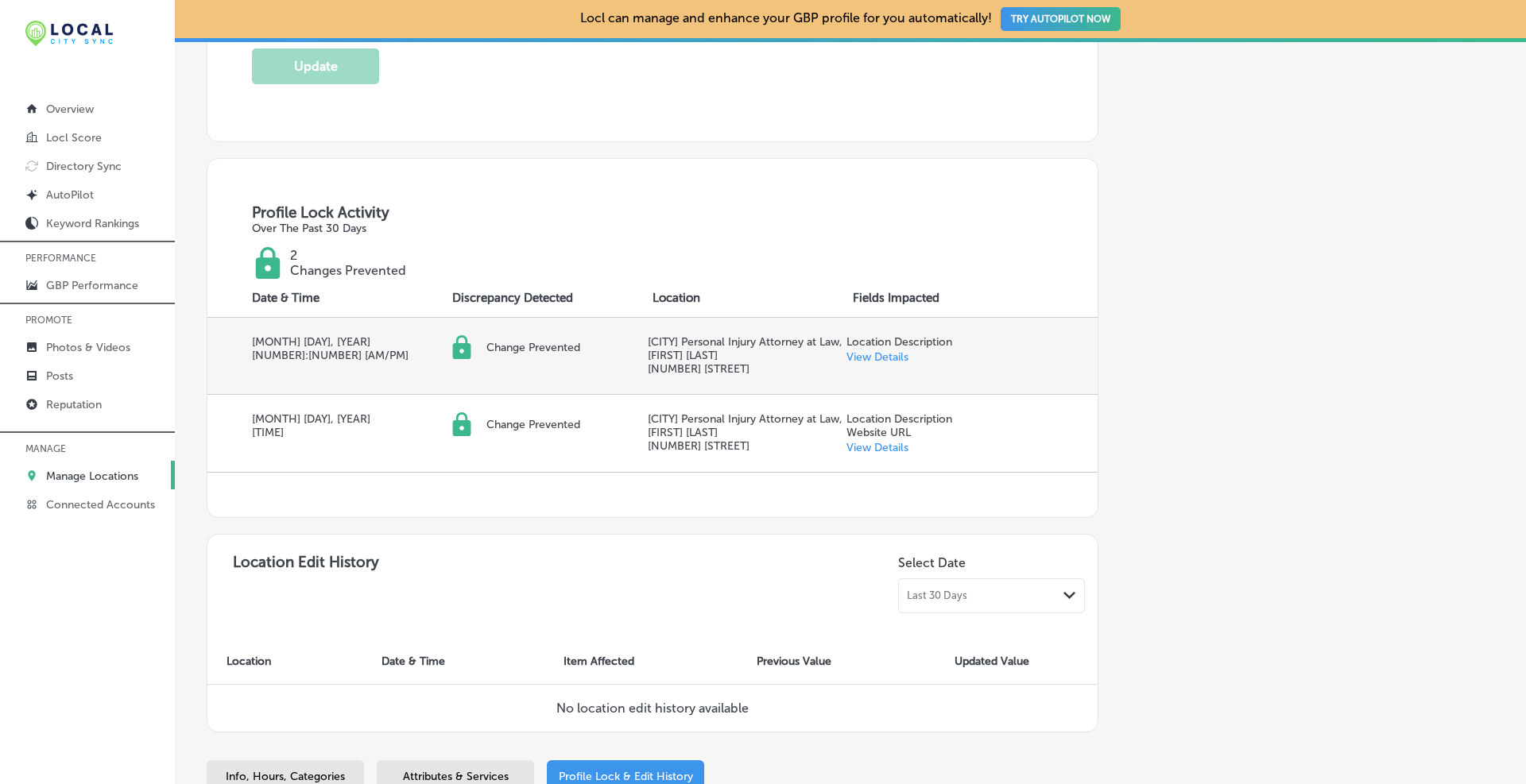 click on "View Details" at bounding box center (877, 357) 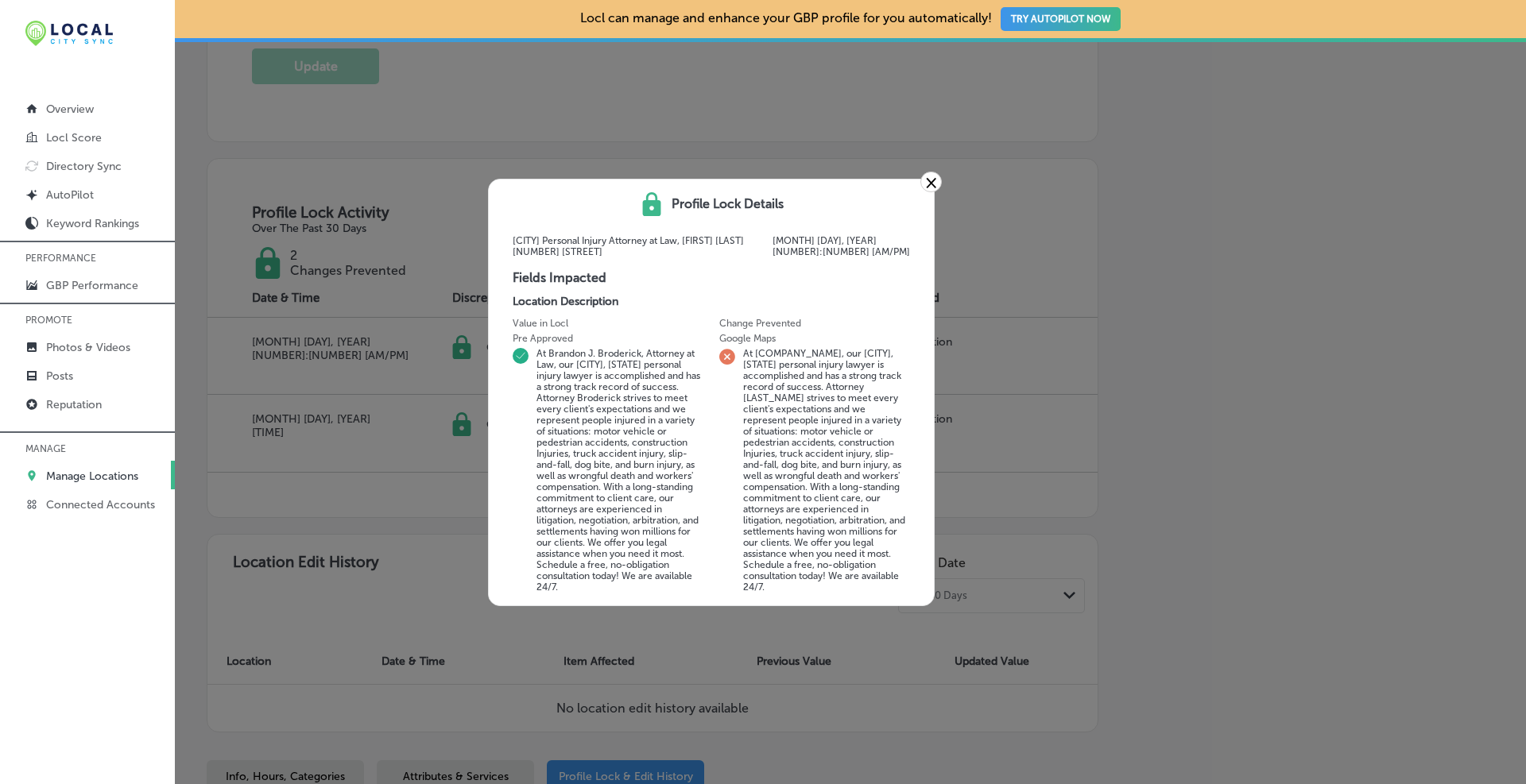 scroll, scrollTop: 464, scrollLeft: 0, axis: vertical 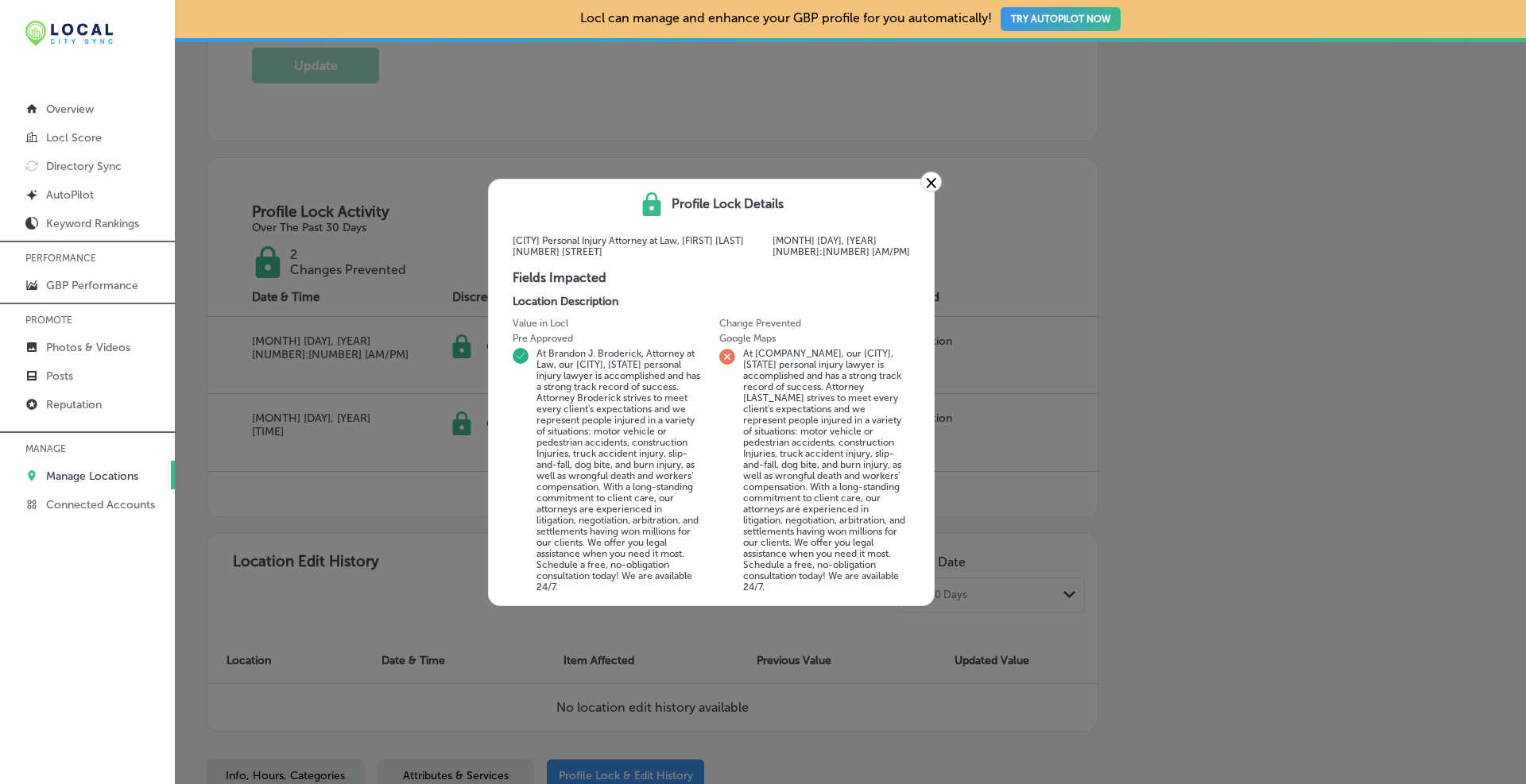 click on "×" at bounding box center [931, 182] 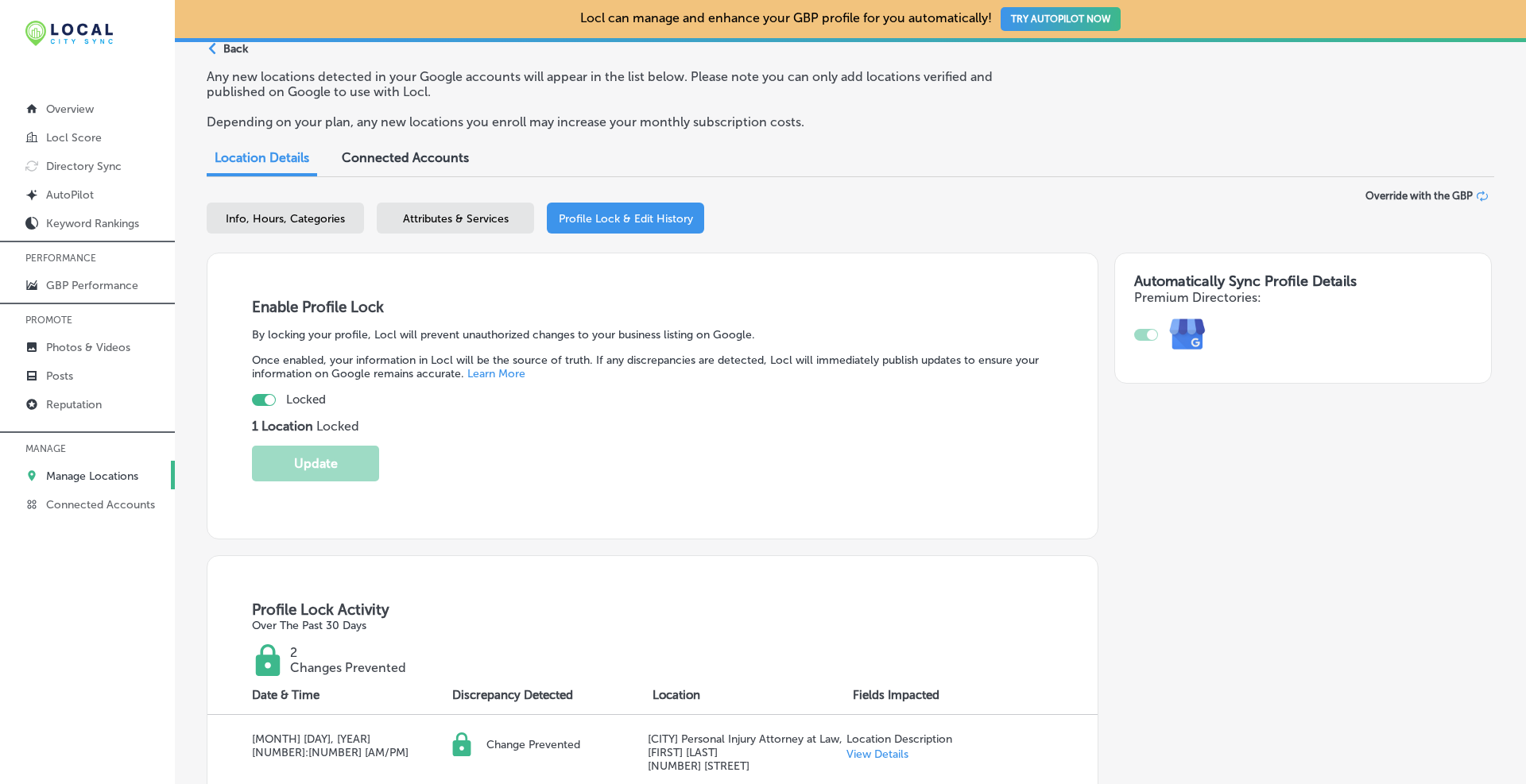 scroll, scrollTop: 0, scrollLeft: 0, axis: both 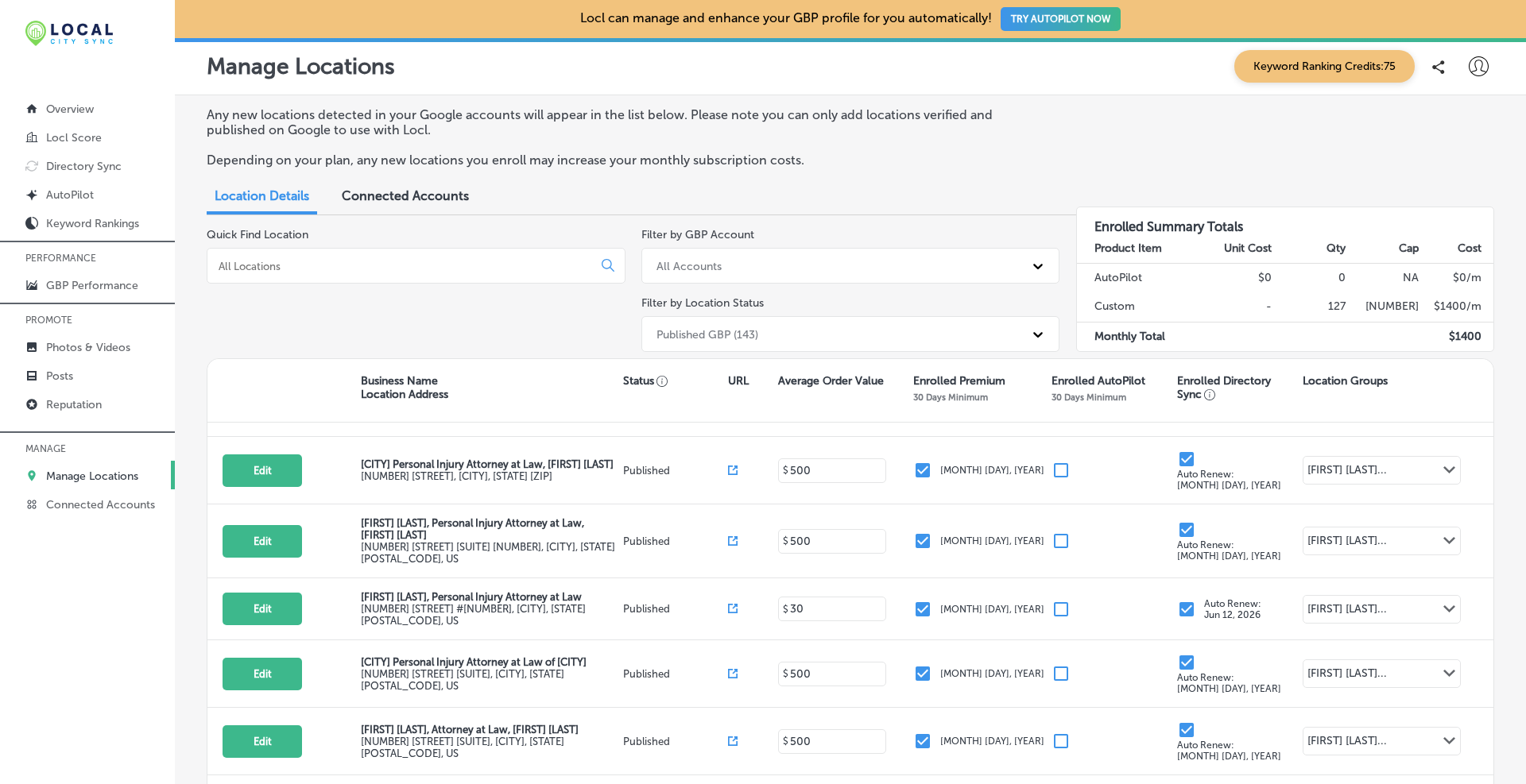 click on "Quick Find Location" at bounding box center [416, 293] 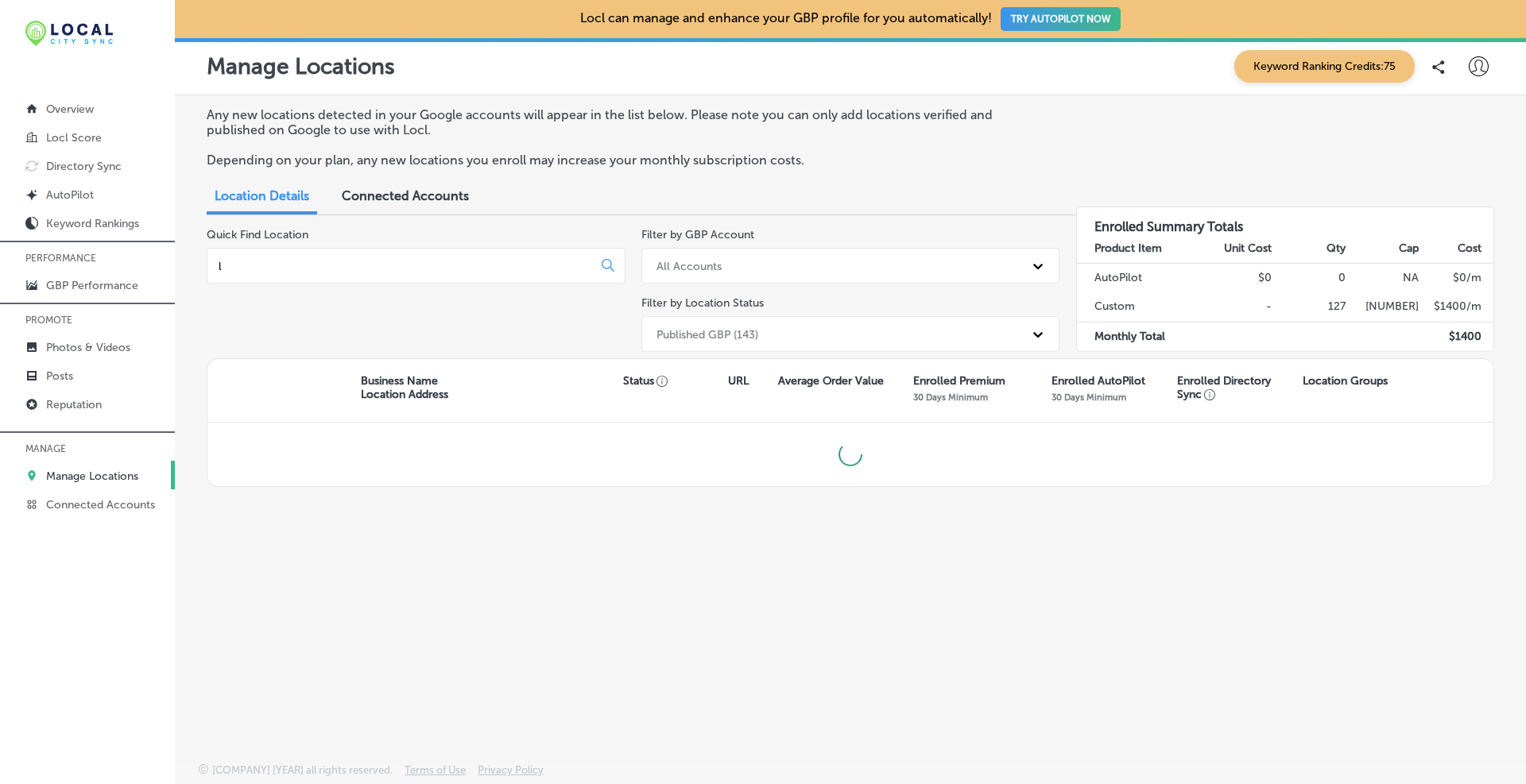 scroll, scrollTop: 0, scrollLeft: 0, axis: both 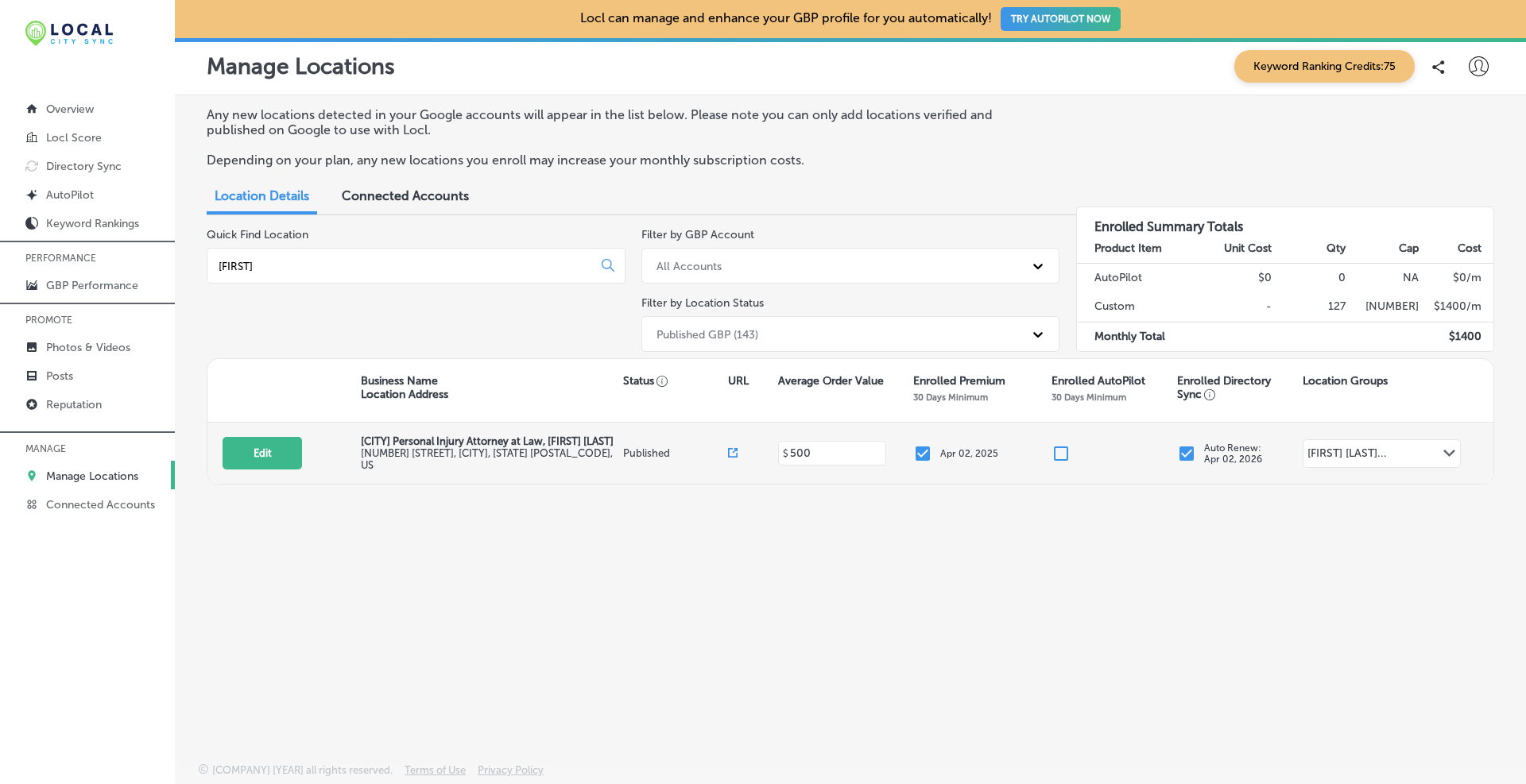 type on "lawrence" 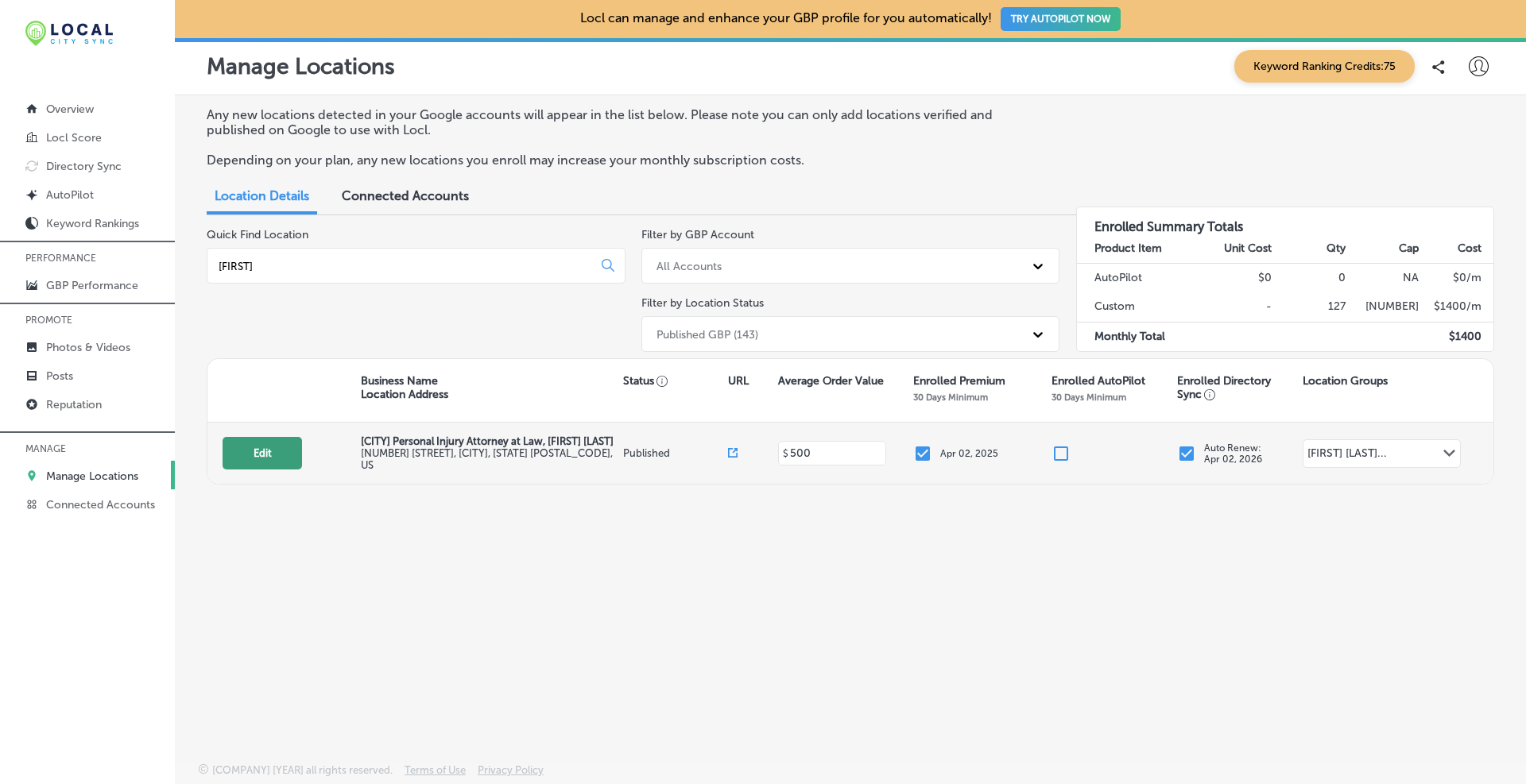 click on "Edit" at bounding box center (262, 453) 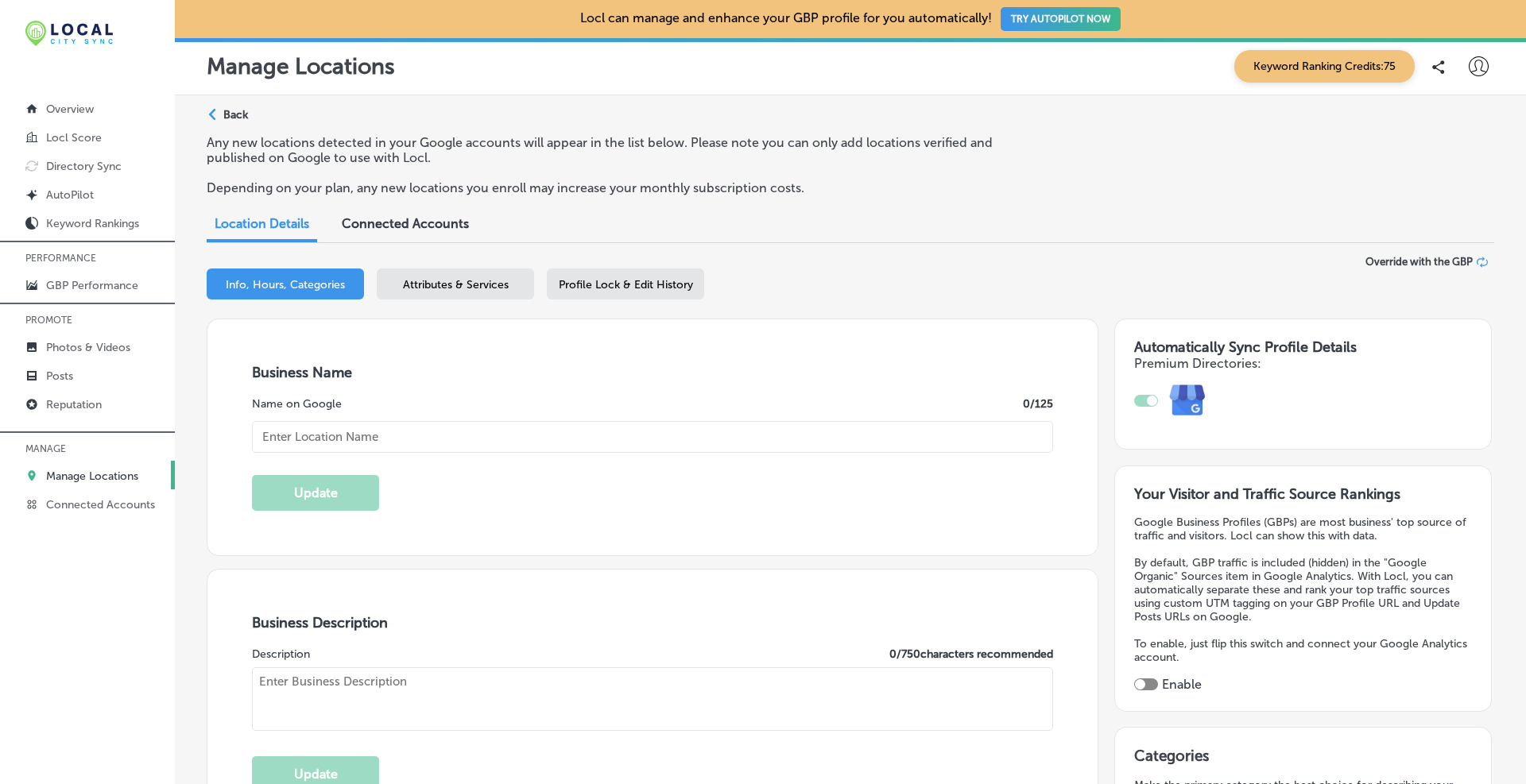 type on "[FIRST] [MIDDLE] [LAST], [PROFESSION] at Law" 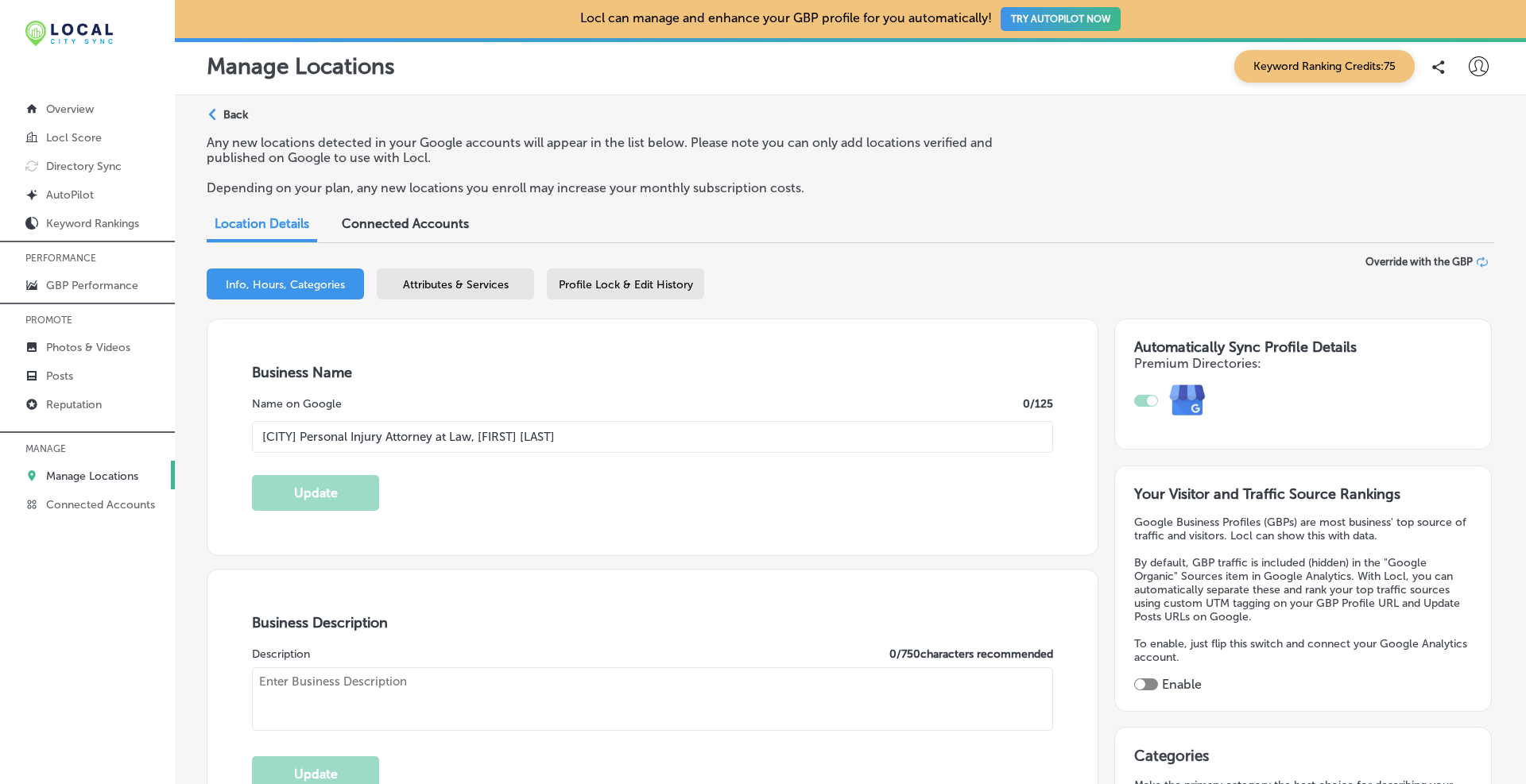 type on "+1 866 607 5168" 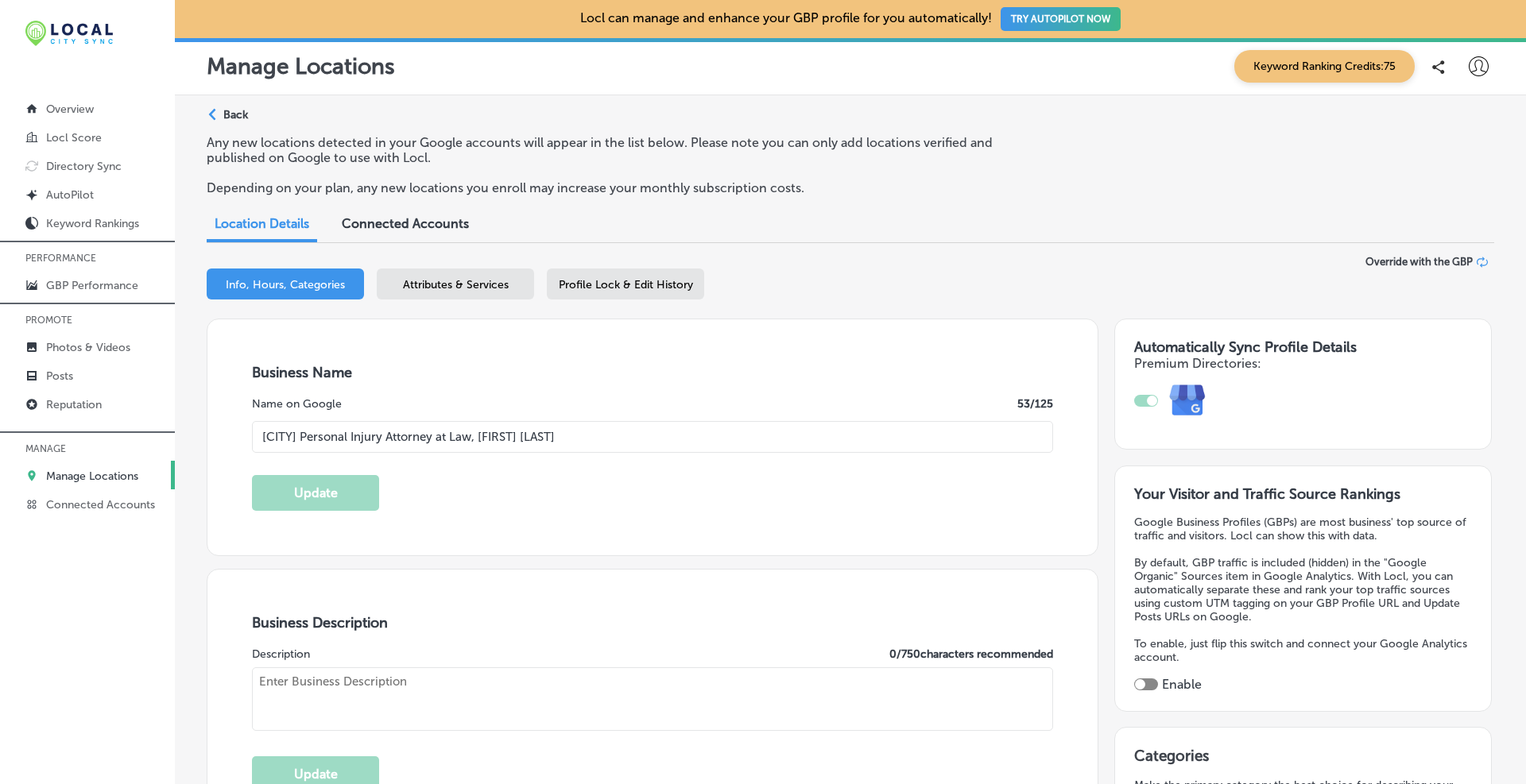type on "At Brandon J. Broderick, Attorney at Law, our Haverhill, MA personal injury lawyer is accomplished and has a strong track record of success. Attorney Broderick strives to meet every client's expectations and we represent people injured in a variety of situations: motor vehicle or pedestrian accidents, construction Injuries, truck accident injury, slip-and-fall, dog bite, and burn injury, as well as wrongful death and workers' compensation. With a long-standing commitment to client care, our attorneys are experienced in litigation, negotiation, arbitration, and settlements having won millions for our clients. We offer you legal assistance when you need it most. Schedule a free, no-obligation consultation today! We are available 24/7." 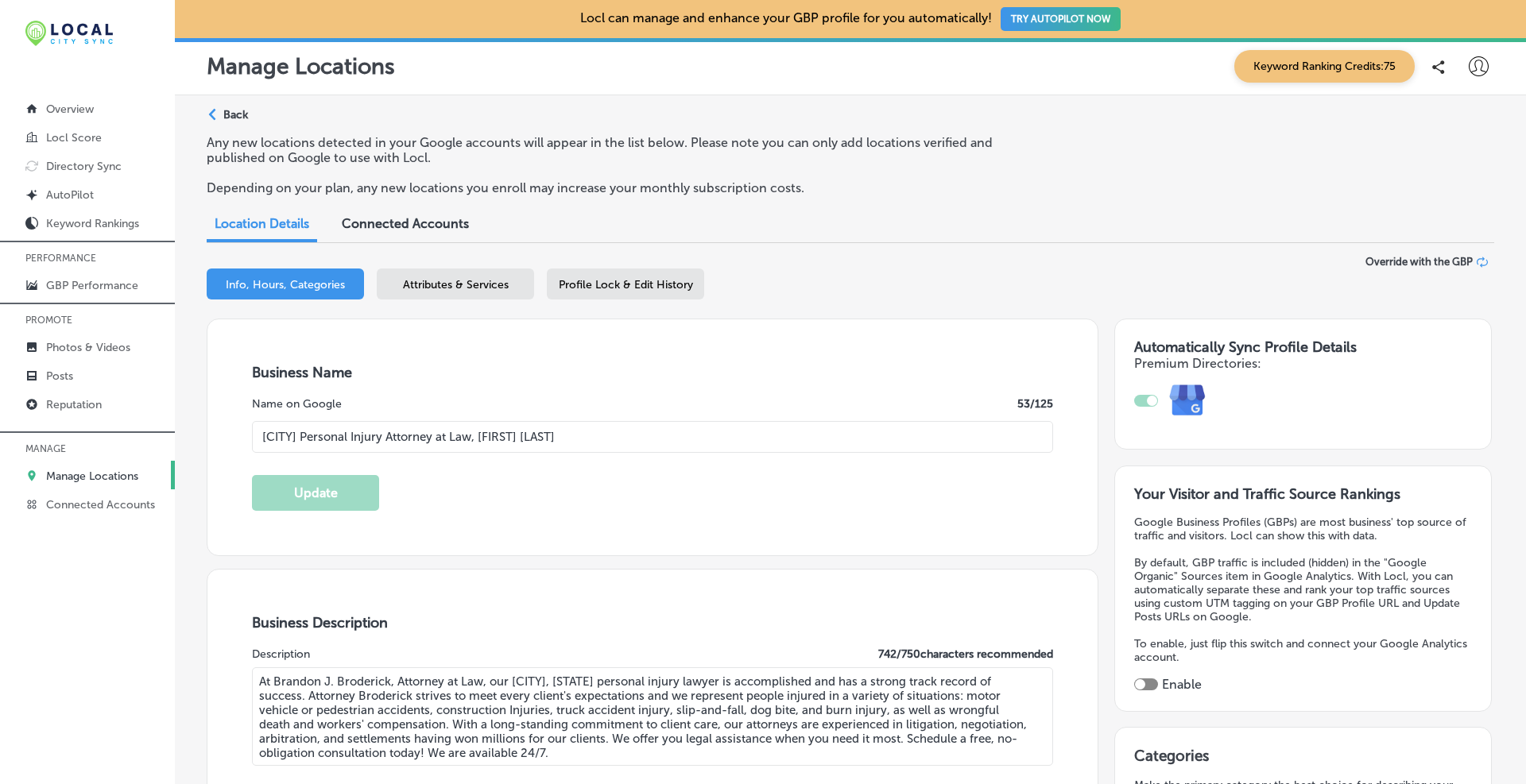 click on "Profile Lock & Edit History" at bounding box center (626, 284) 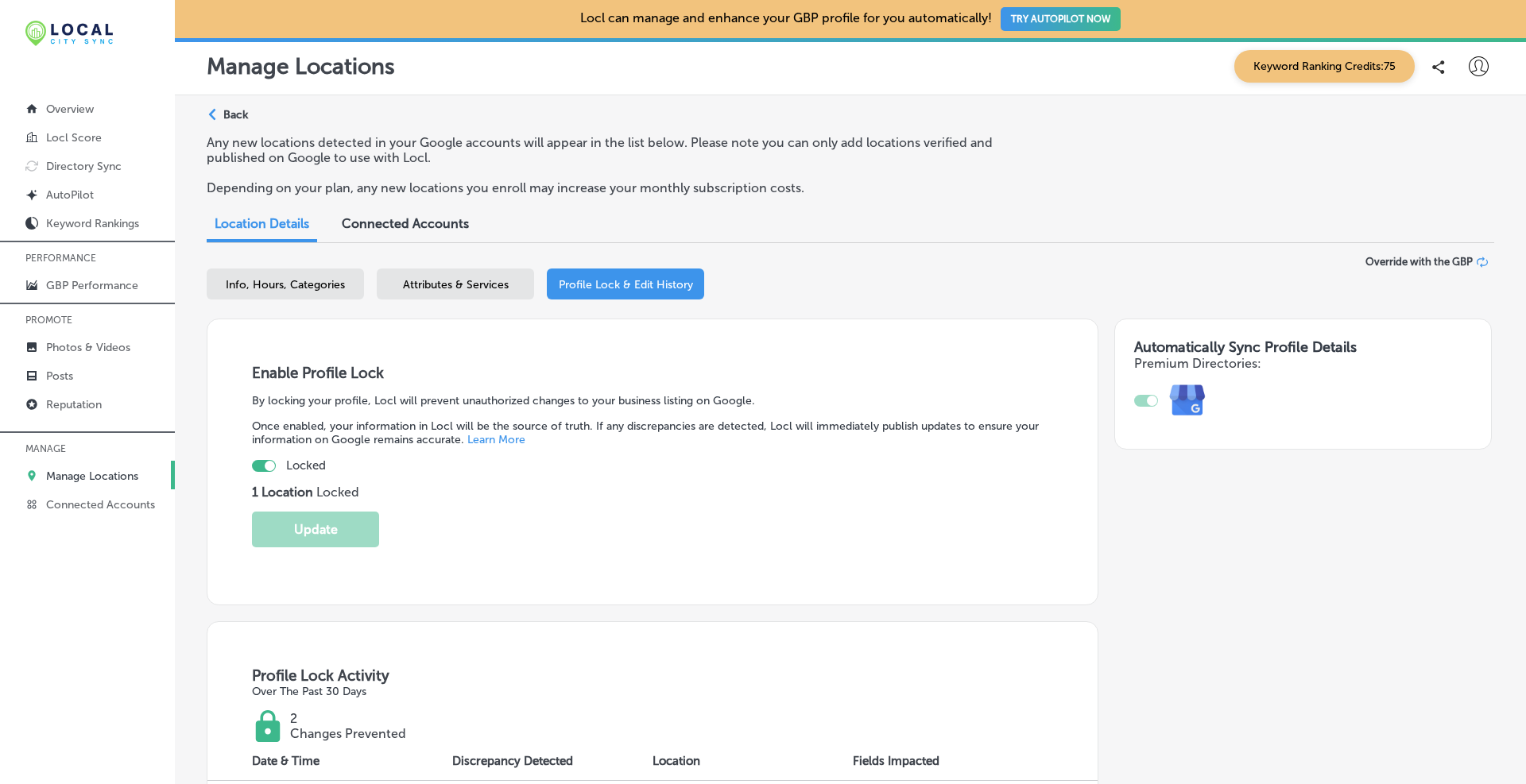 scroll, scrollTop: 397, scrollLeft: 0, axis: vertical 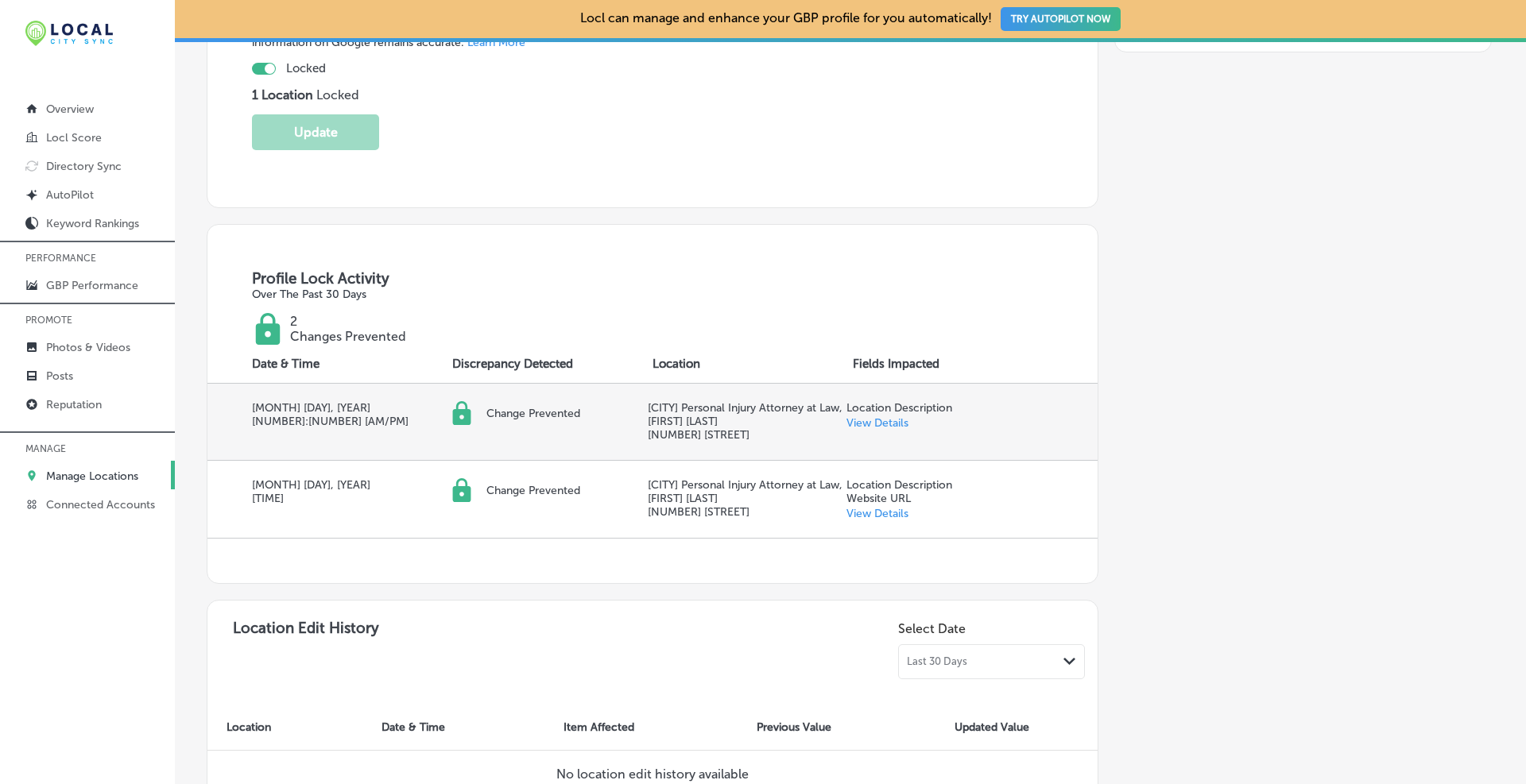 click on "View Details" at bounding box center [877, 423] 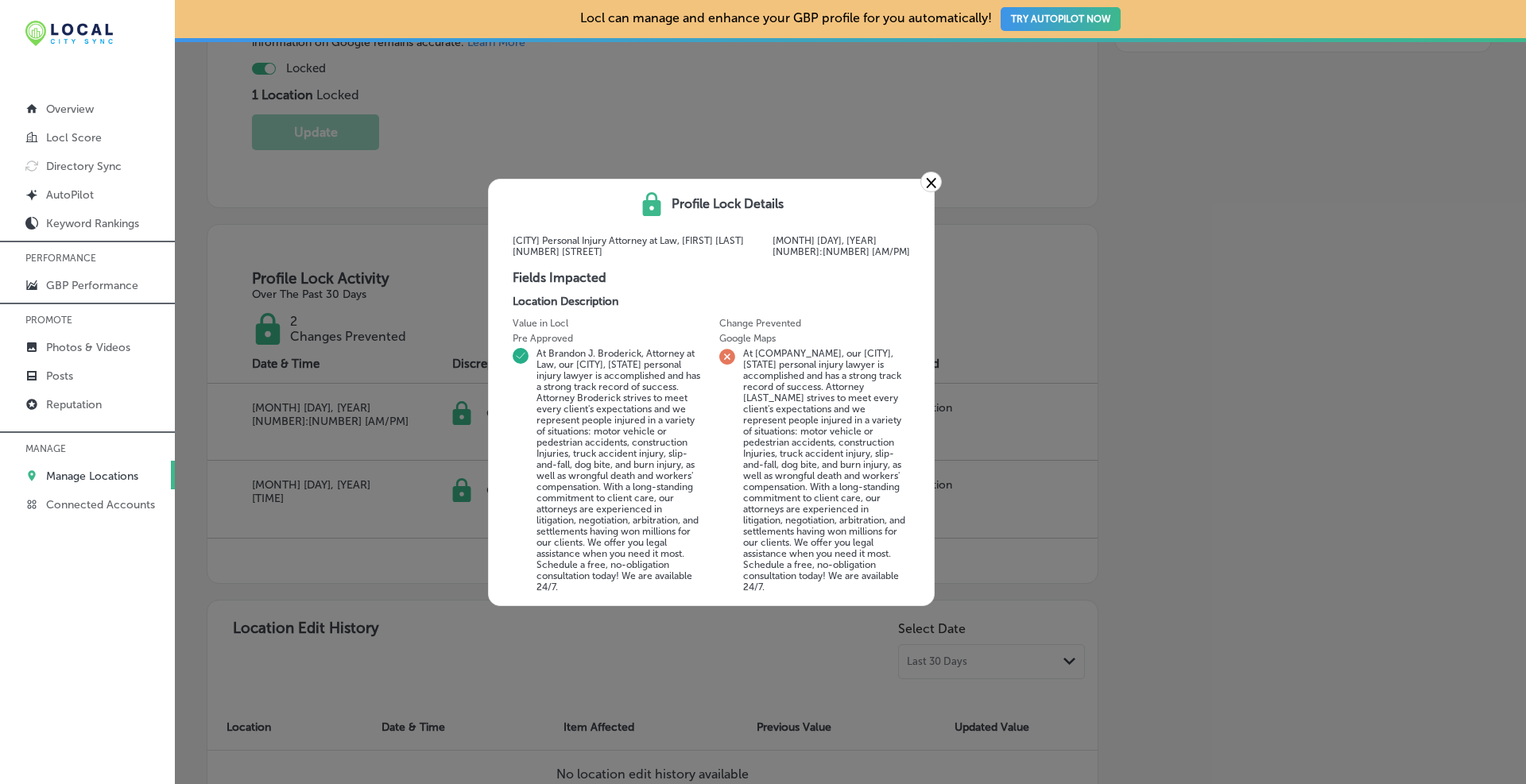 drag, startPoint x: 778, startPoint y: 587, endPoint x: 740, endPoint y: 363, distance: 227.20035 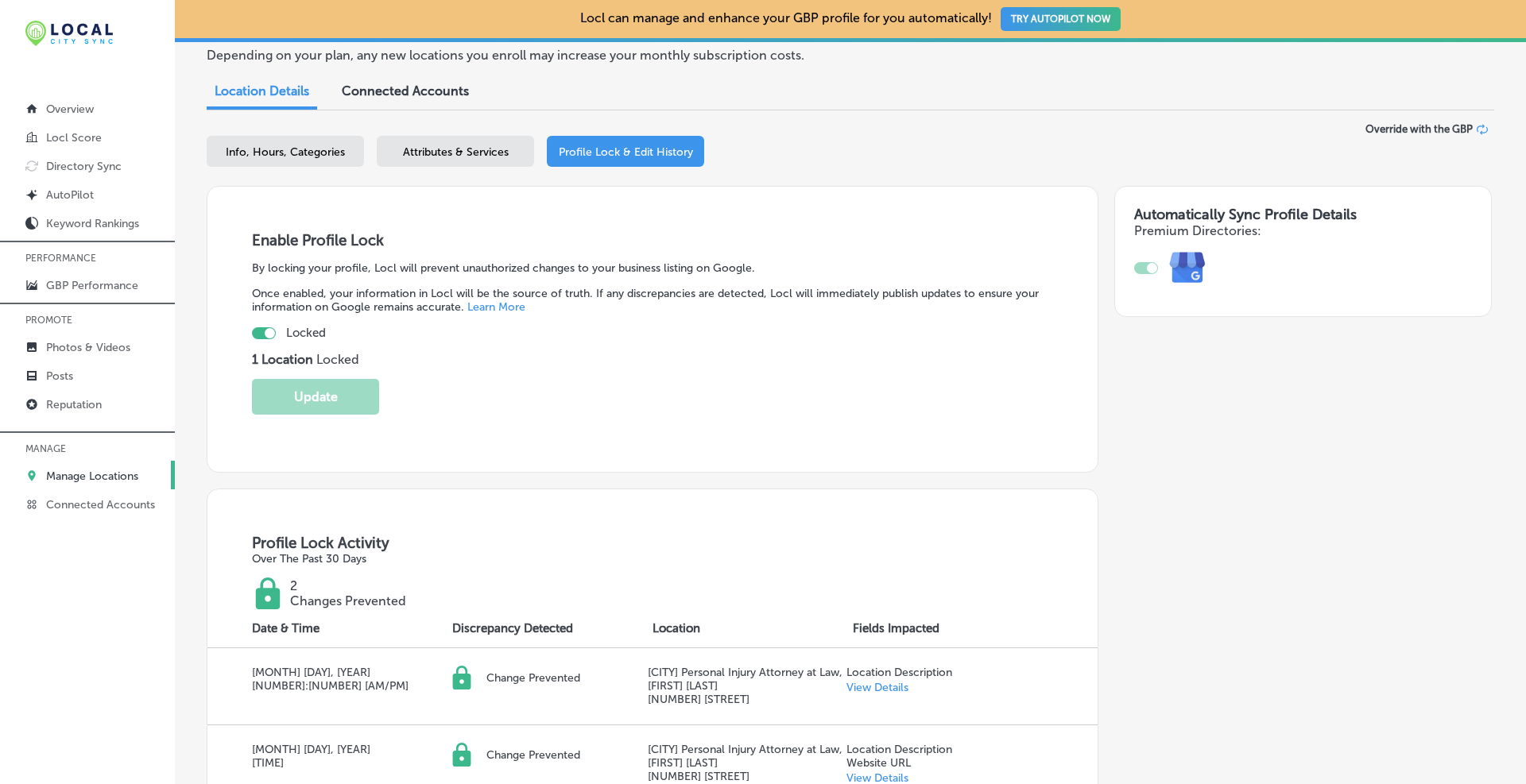 scroll, scrollTop: 0, scrollLeft: 0, axis: both 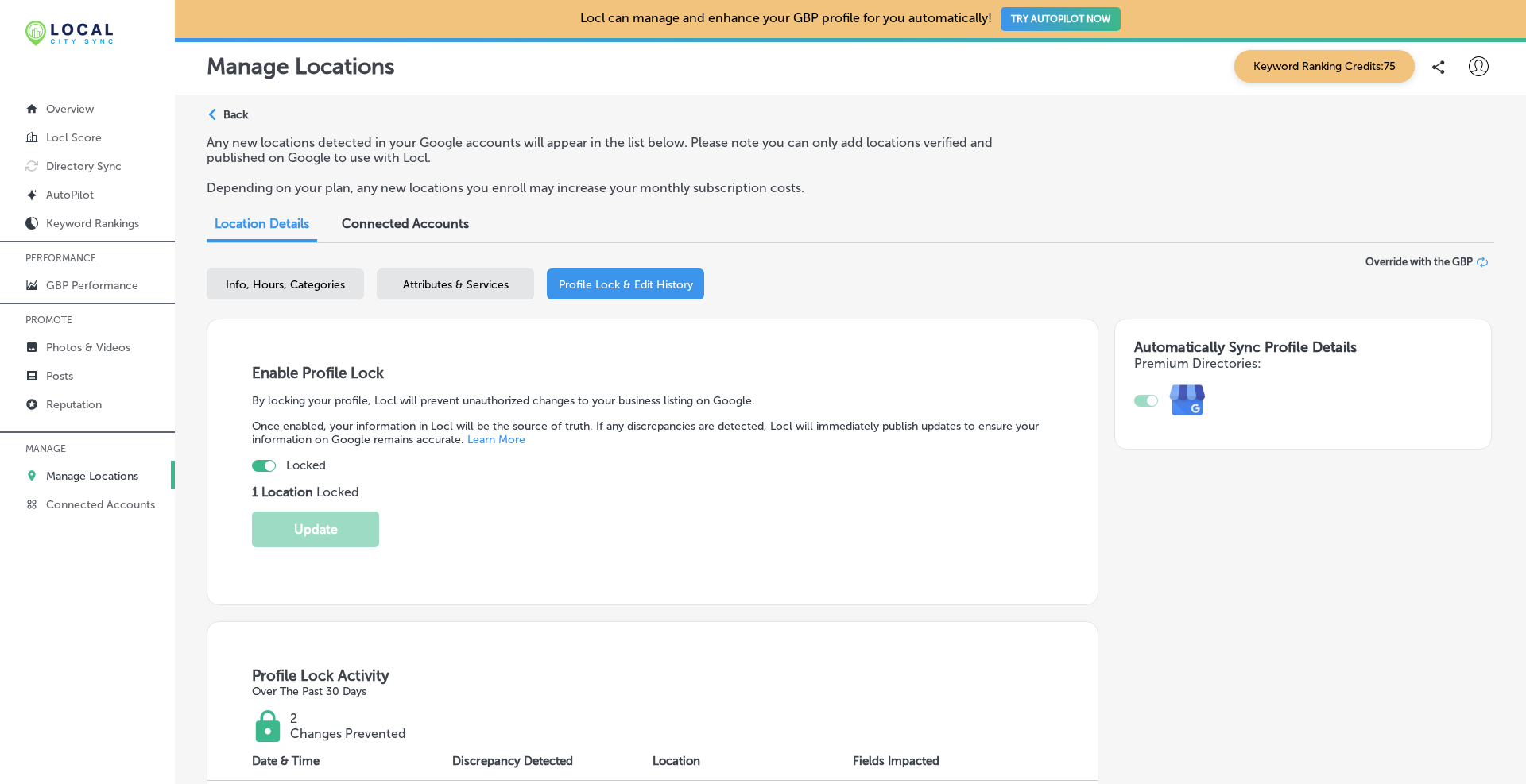click on "Info, Hours, Categories" at bounding box center [285, 284] 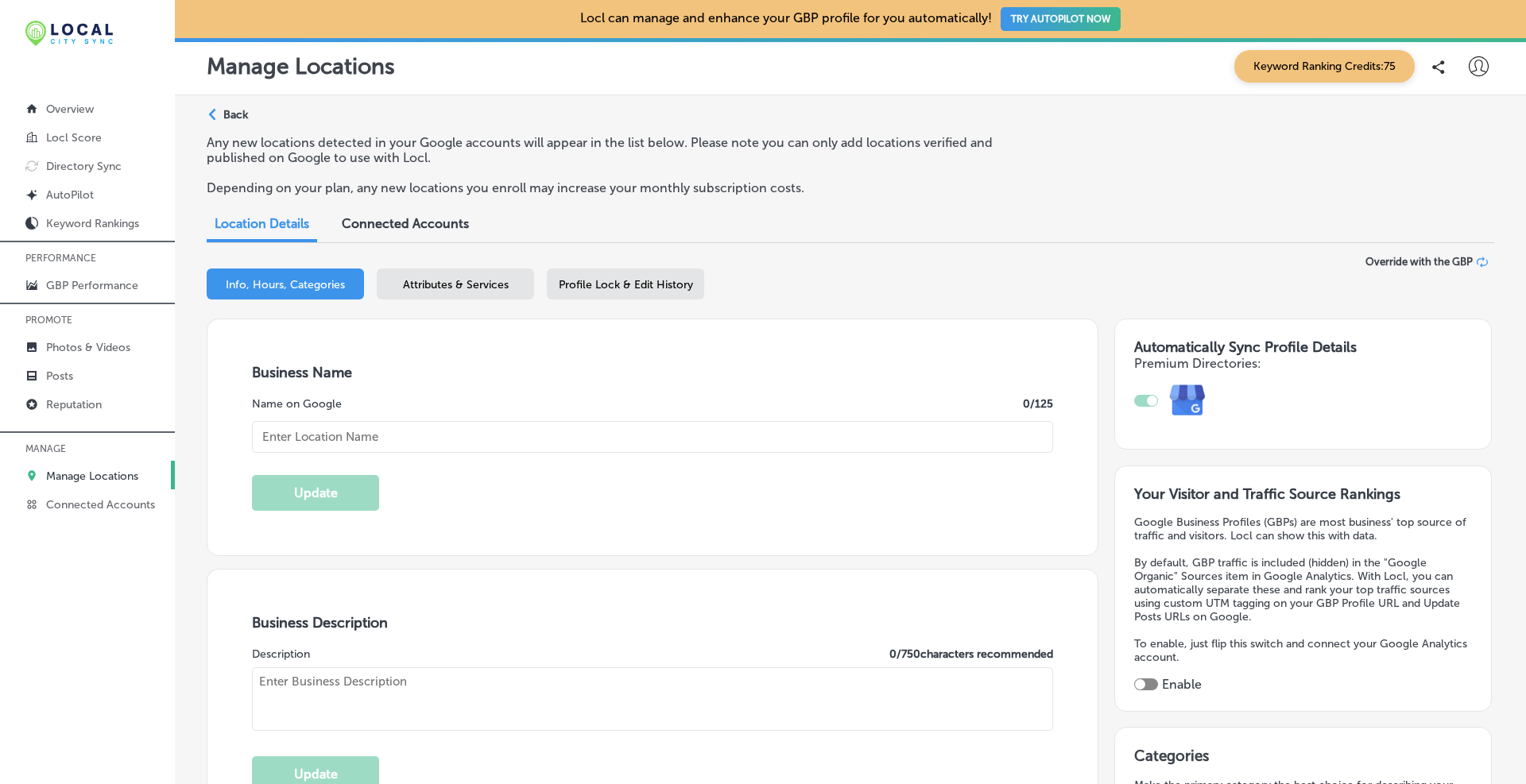 type on "[FIRST] [MIDDLE] [LAST], [PROFESSION] at Law" 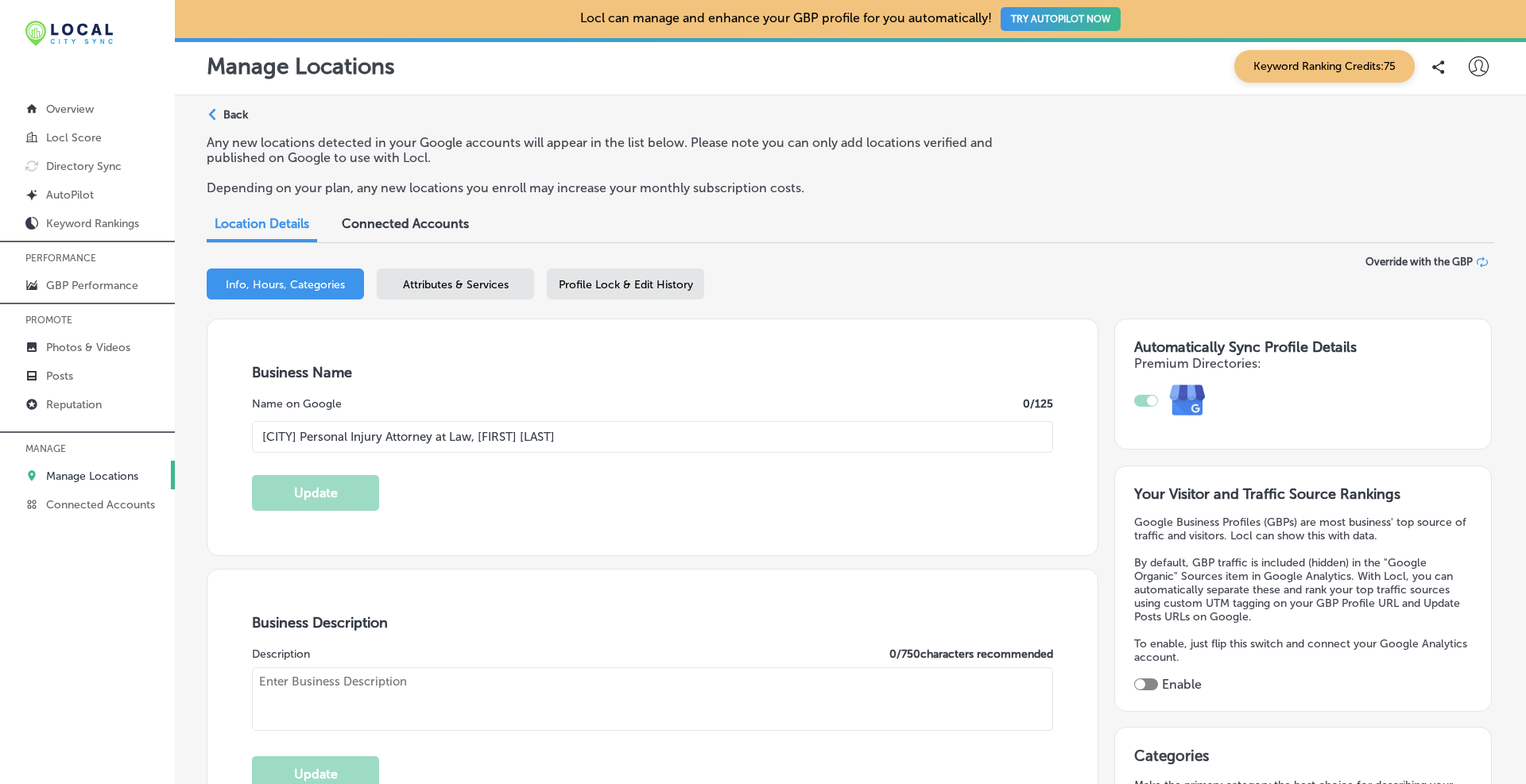 type on "At Brandon J. Broderick, Attorney at Law, our Haverhill, MA personal injury lawyer is accomplished and has a strong track record of success. Attorney Broderick strives to meet every client's expectations and we represent people injured in a variety of situations: motor vehicle or pedestrian accidents, construction Injuries, truck accident injury, slip-and-fall, dog bite, and burn injury, as well as wrongful death and workers' compensation. With a long-standing commitment to client care, our attorneys are experienced in litigation, negotiation, arbitration, and settlements having won millions for our clients. We offer you legal assistance when you need it most. Schedule a free, no-obligation consultation today! We are available 24/7." 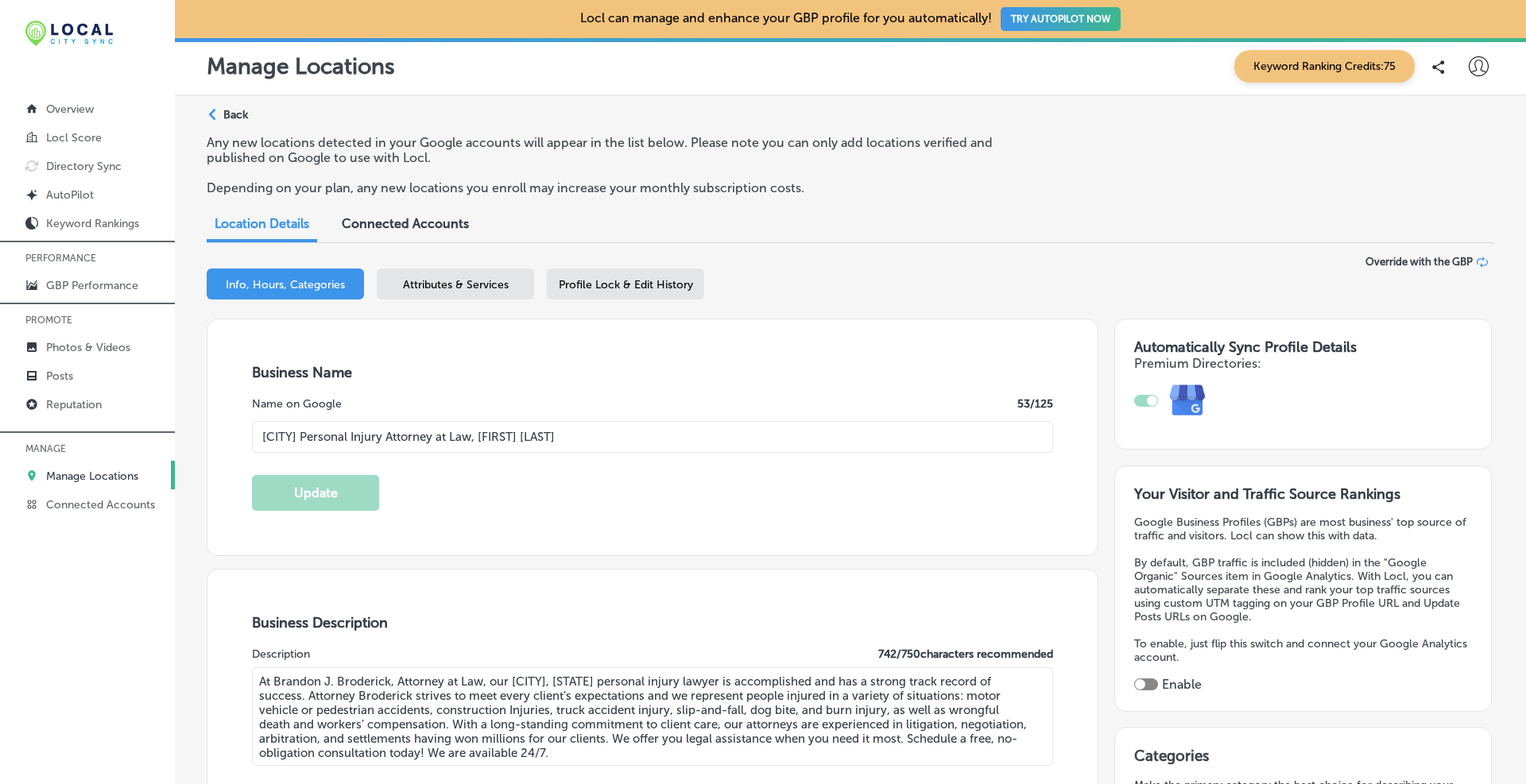 scroll, scrollTop: 265, scrollLeft: 0, axis: vertical 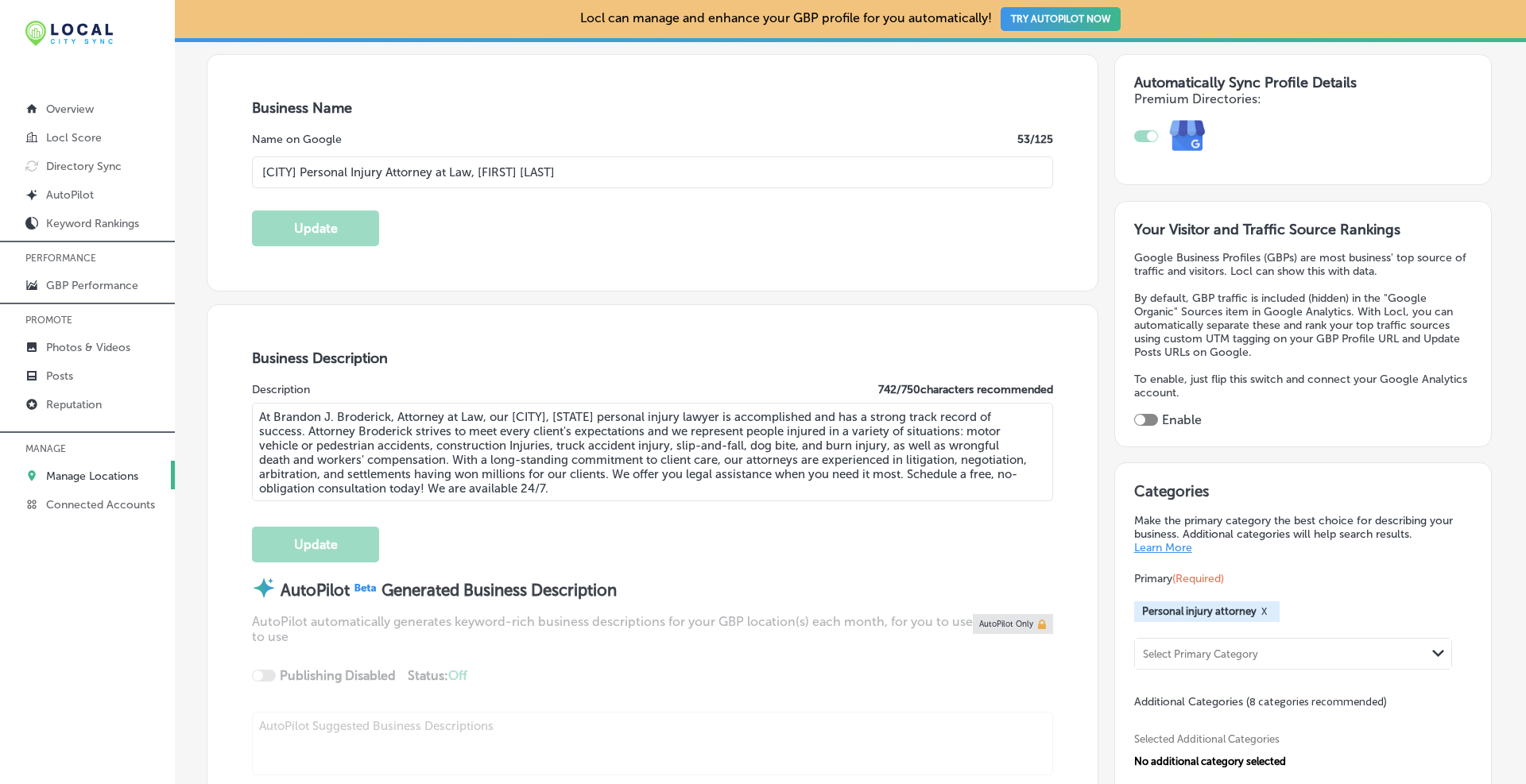 type on "https://www.brandonjbroderick.com/massachusetts/personal-injury-lawyer-haverhill?utm_campaign=gmb" 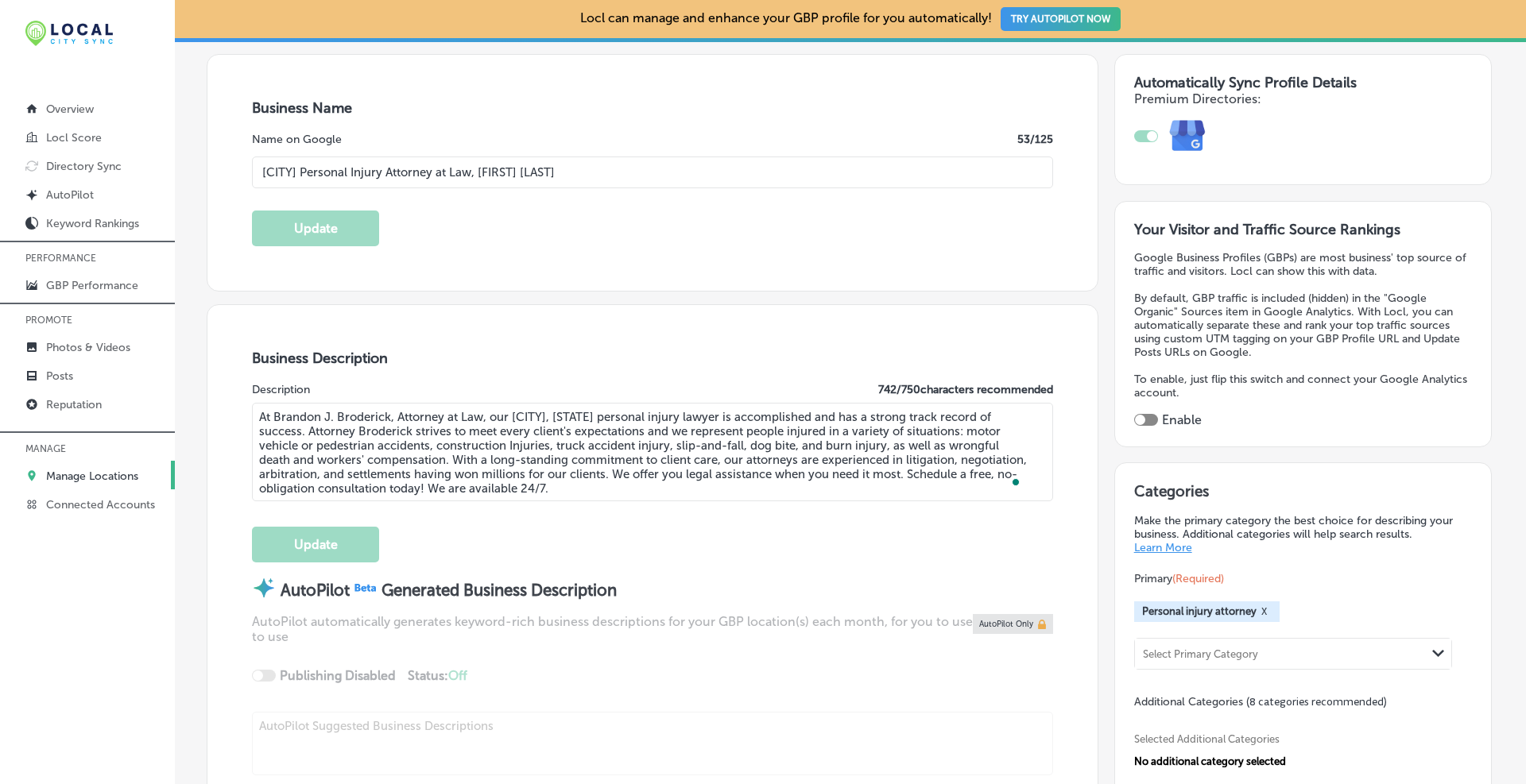 paste on "Lawrence" 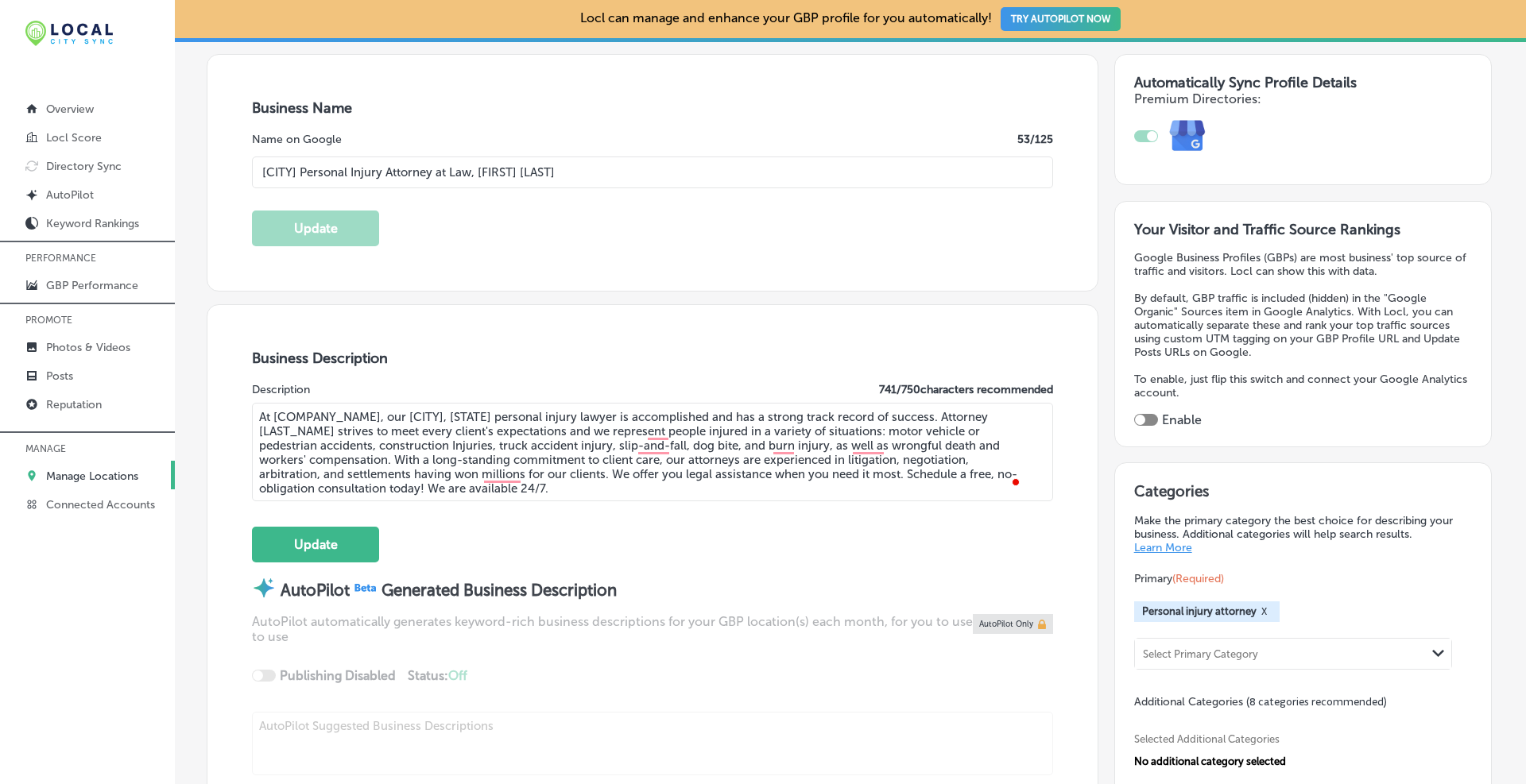scroll, scrollTop: 0, scrollLeft: 0, axis: both 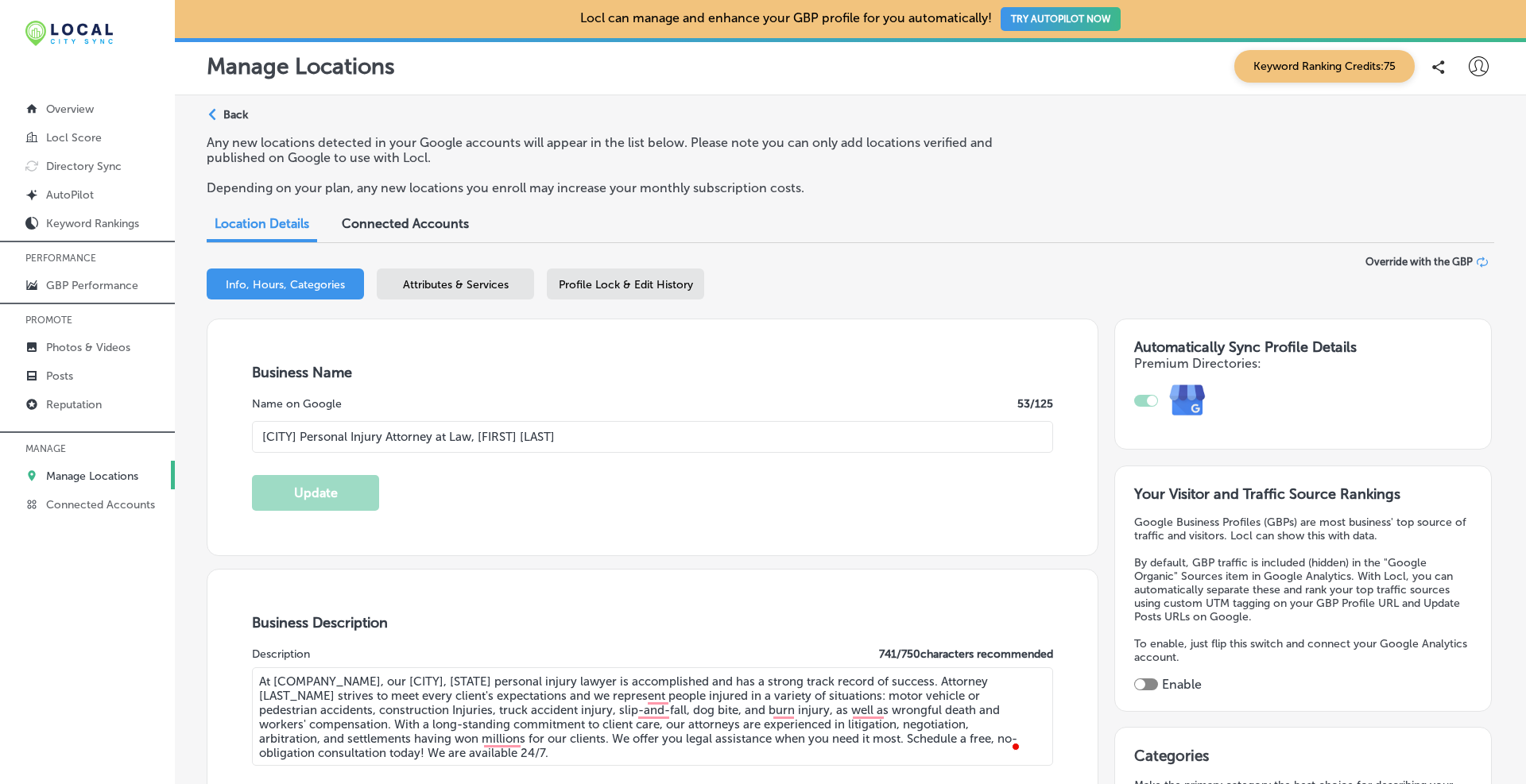 type on "At Brandon J. Broderick, Attorney at Law, our Lawrence, MA personal injury lawyer is accomplished and has a strong track record of success. Attorney Broderick strives to meet every client's expectations and we represent people injured in a variety of situations: motor vehicle or pedestrian accidents, construction Injuries, truck accident injury, slip-and-fall, dog bite, and burn injury, as well as wrongful death and workers' compensation. With a long-standing commitment to client care, our attorneys are experienced in litigation, negotiation, arbitration, and settlements having won millions for our clients. We offer you legal assistance when you need it most. Schedule a free, no-obligation consultation today! We are available 24/7." 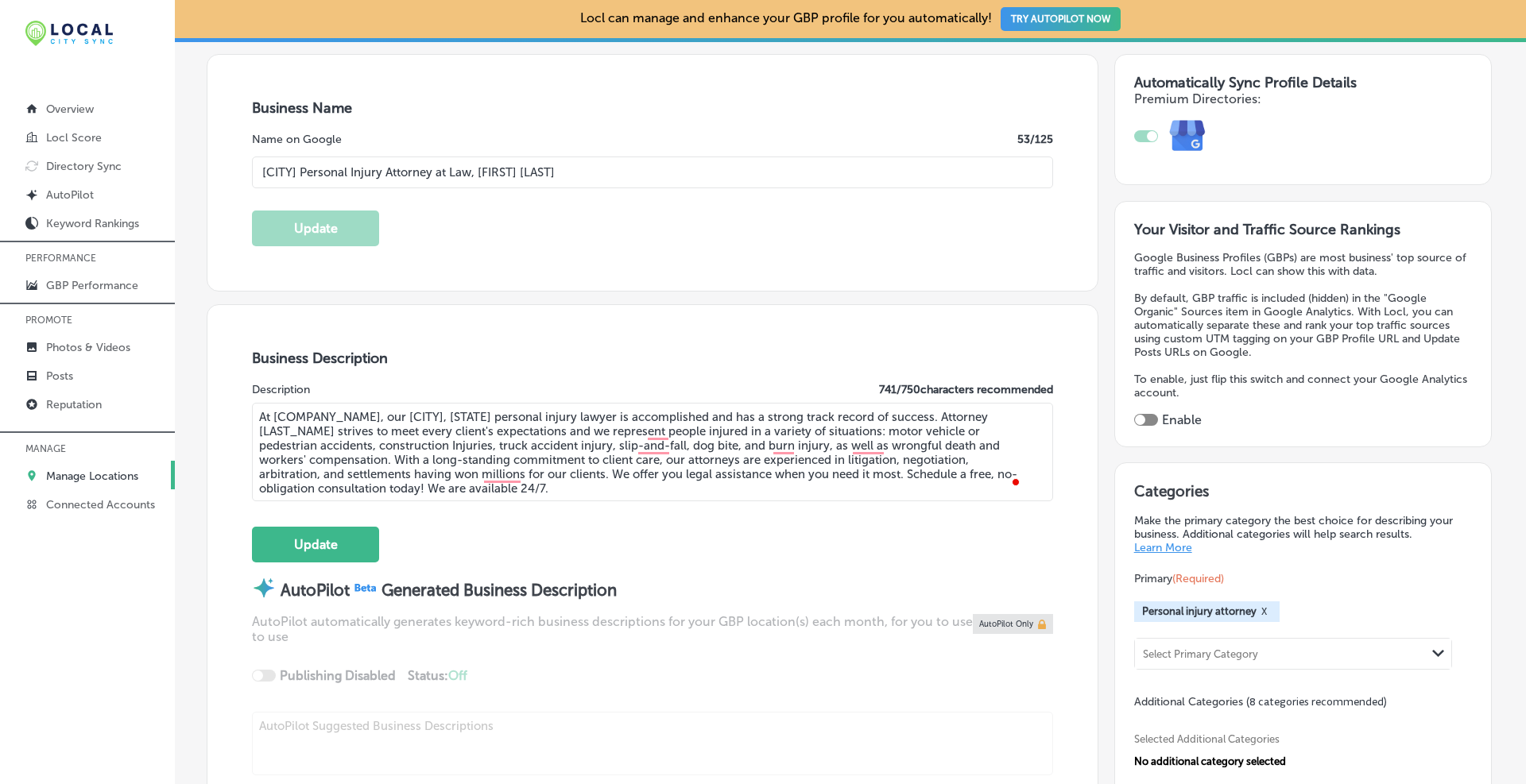 scroll, scrollTop: 0, scrollLeft: 0, axis: both 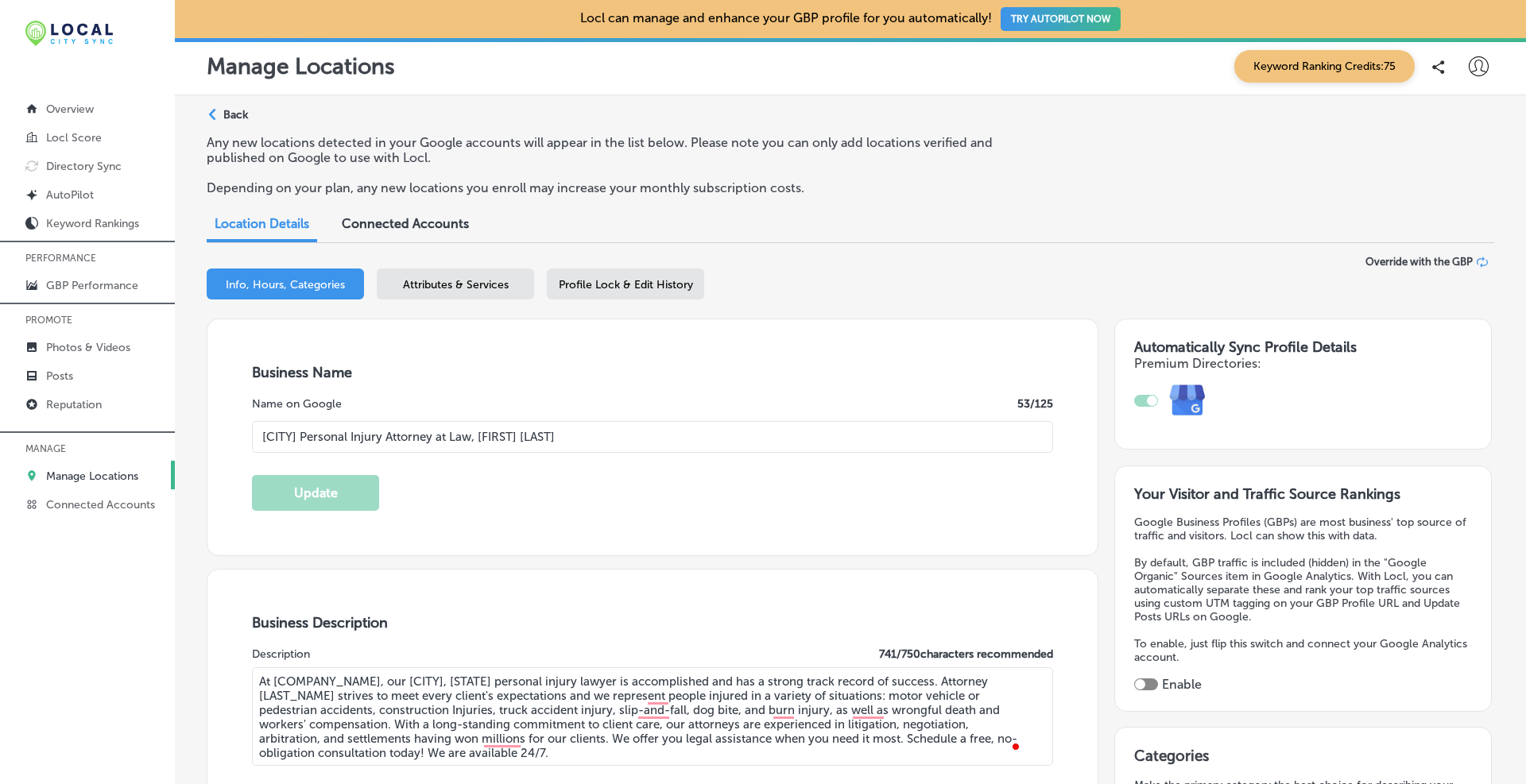 click on "Profile Lock & Edit History" at bounding box center (626, 284) 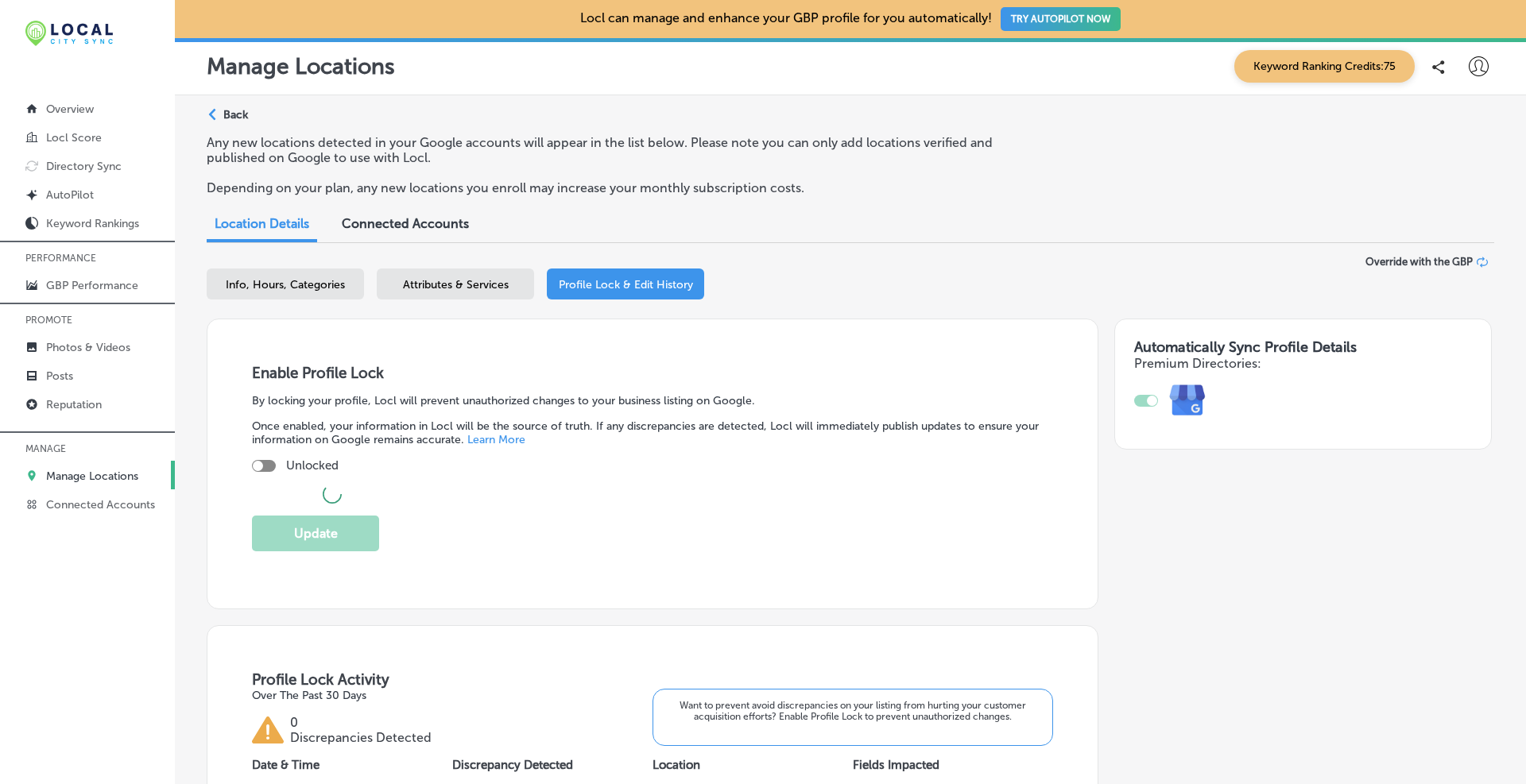checkbox on "true" 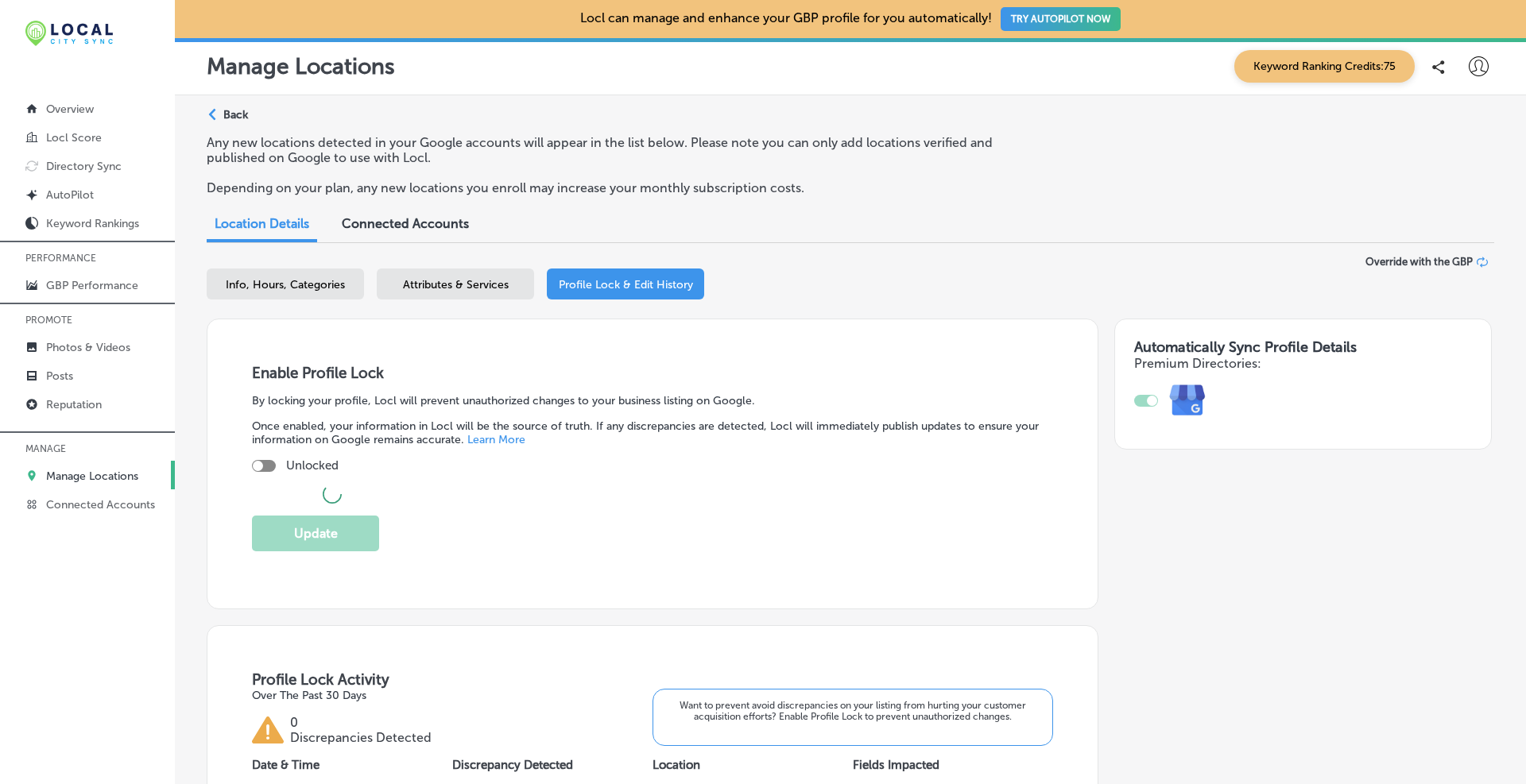 scroll, scrollTop: 397, scrollLeft: 0, axis: vertical 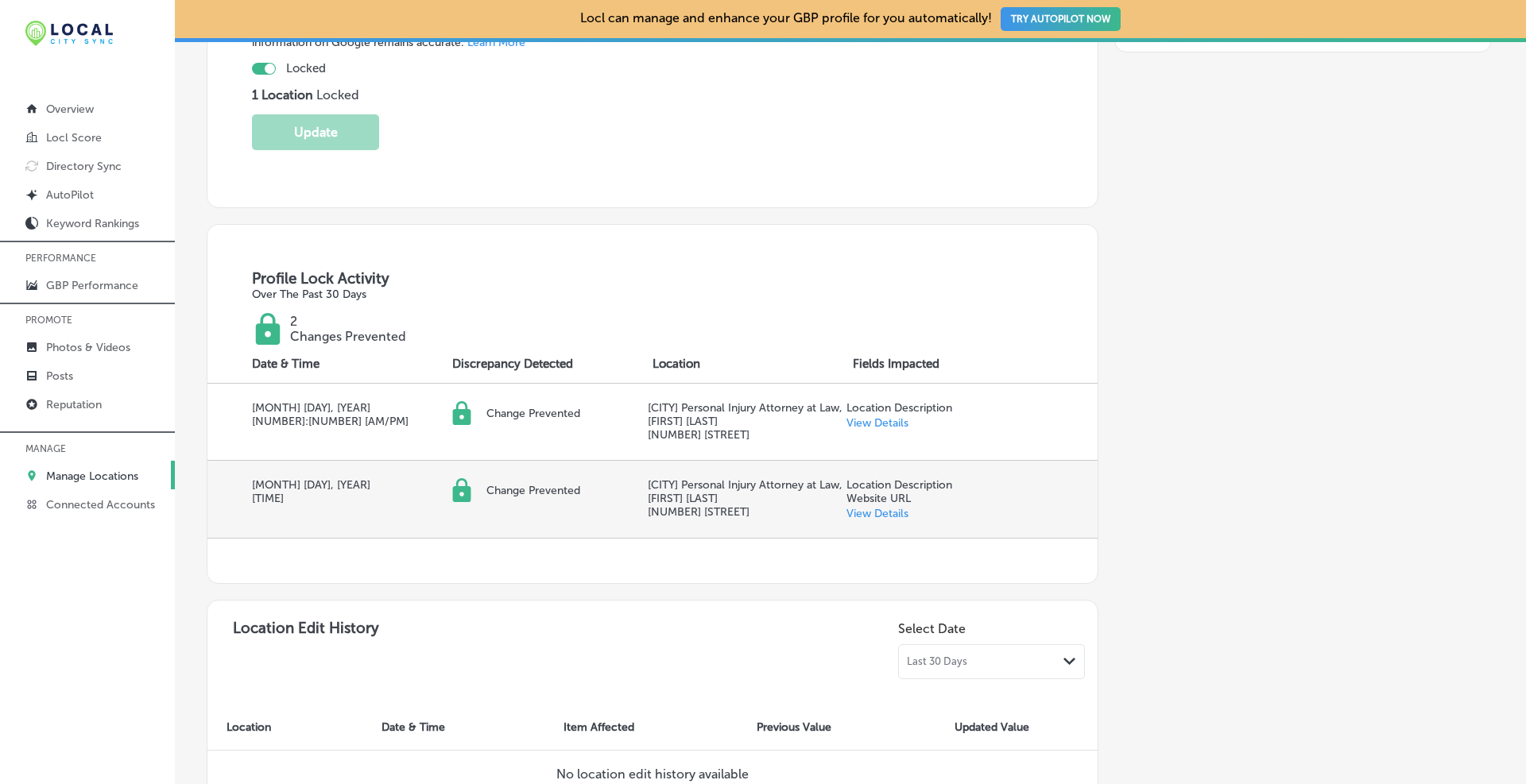 click on "View Details" at bounding box center [877, 513] 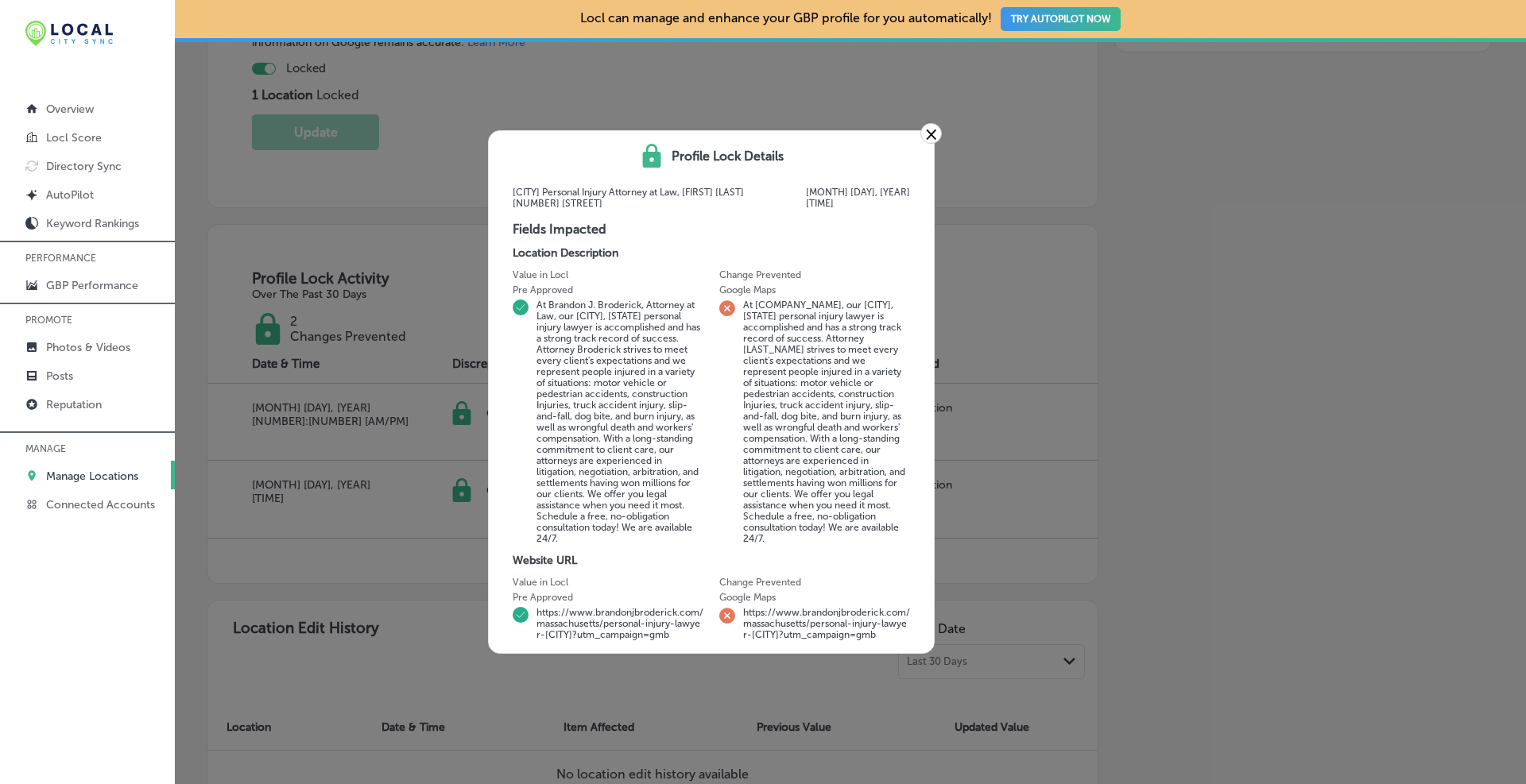 drag, startPoint x: 909, startPoint y: 636, endPoint x: 746, endPoint y: 612, distance: 164.7574 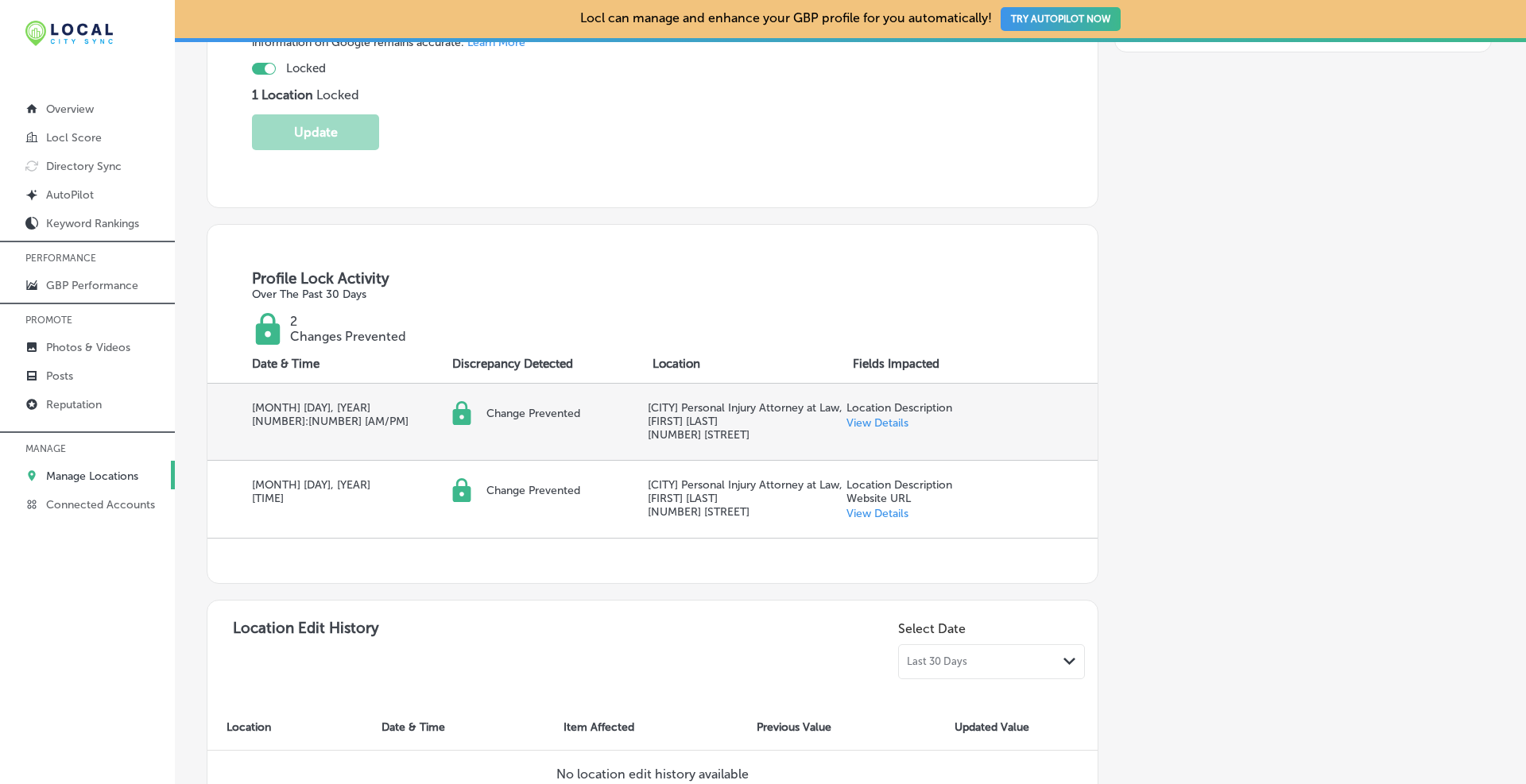 click on "View Details" at bounding box center [877, 423] 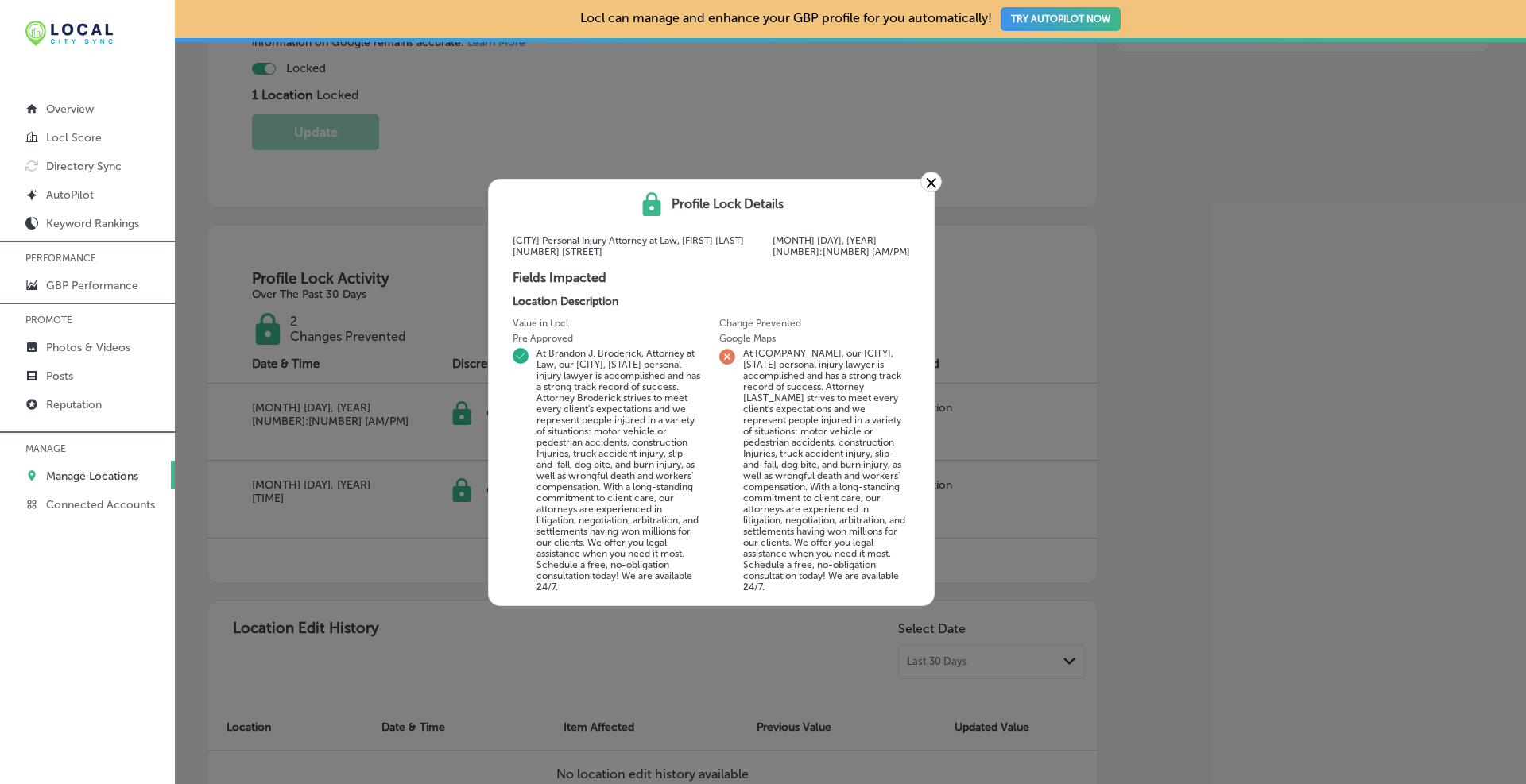 click on "×
Profile Lock Details Brandon J. Broderick, Personal Injury Attorney at Law 599 Canal St July 30, 2025 5:32 PM Fields Impacted Location Description Value in Locl Pre Approved
Change Prevented Google Maps" at bounding box center [763, 392] 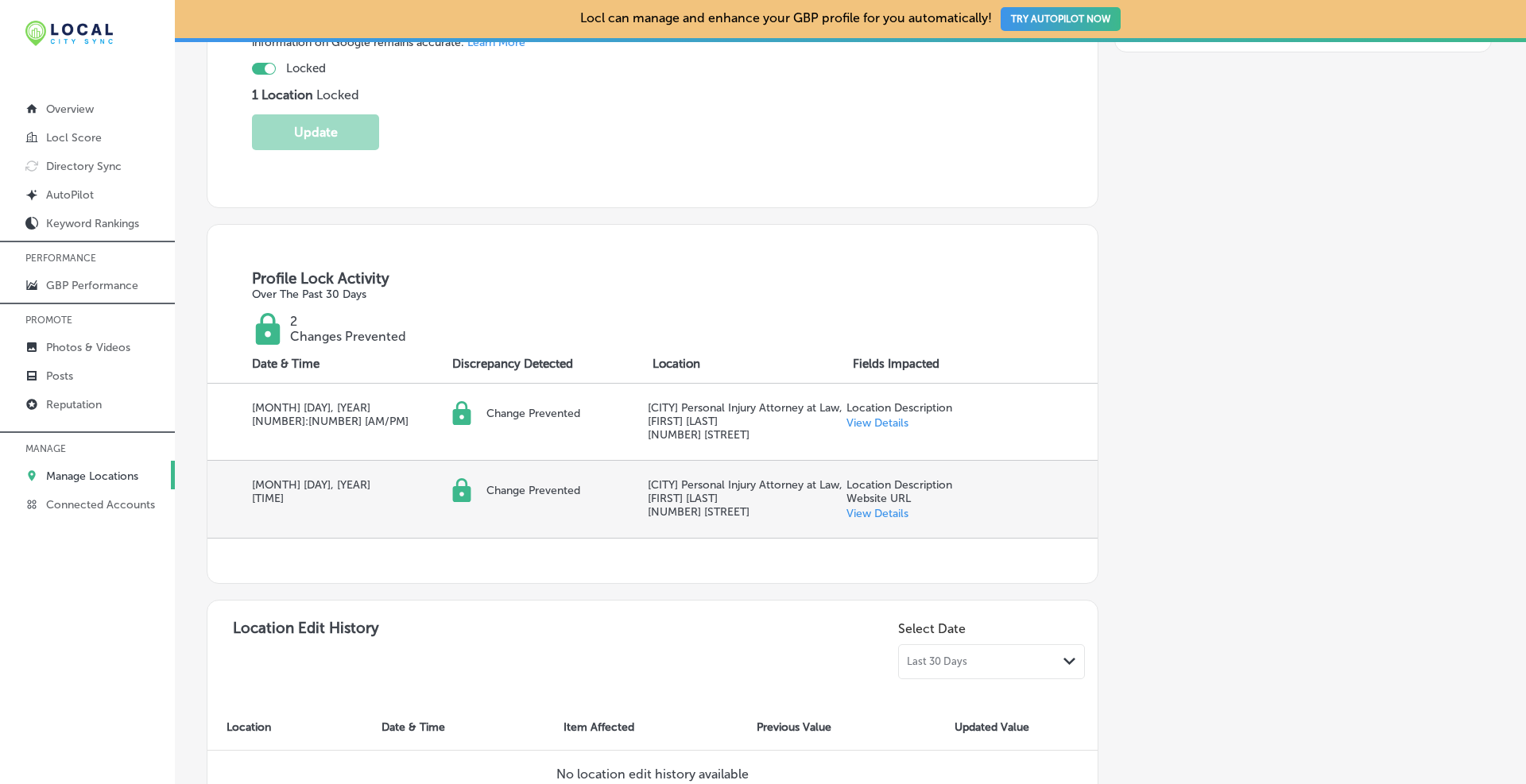 click on "View Details" at bounding box center [877, 513] 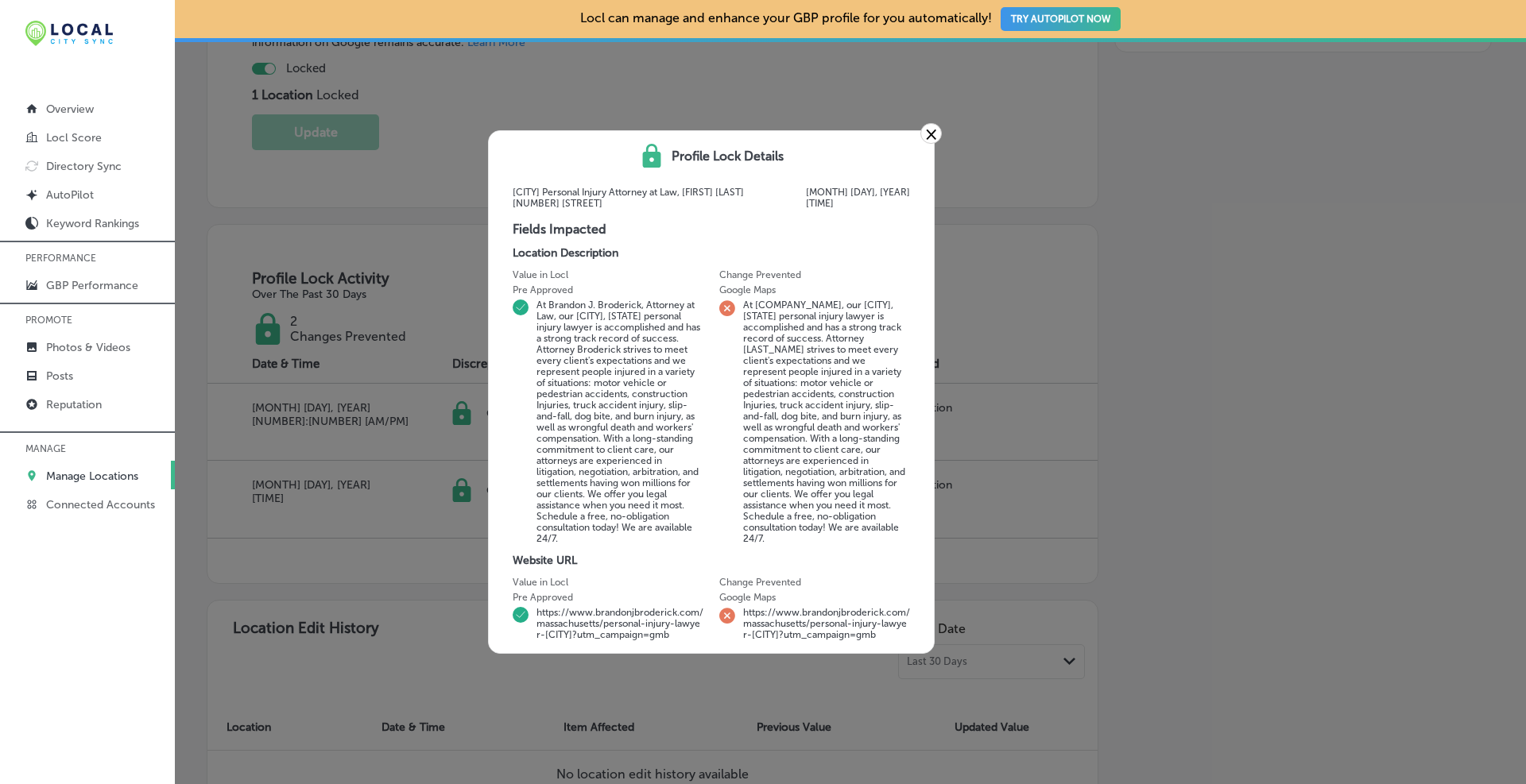 drag, startPoint x: 911, startPoint y: 635, endPoint x: 745, endPoint y: 611, distance: 167.72597 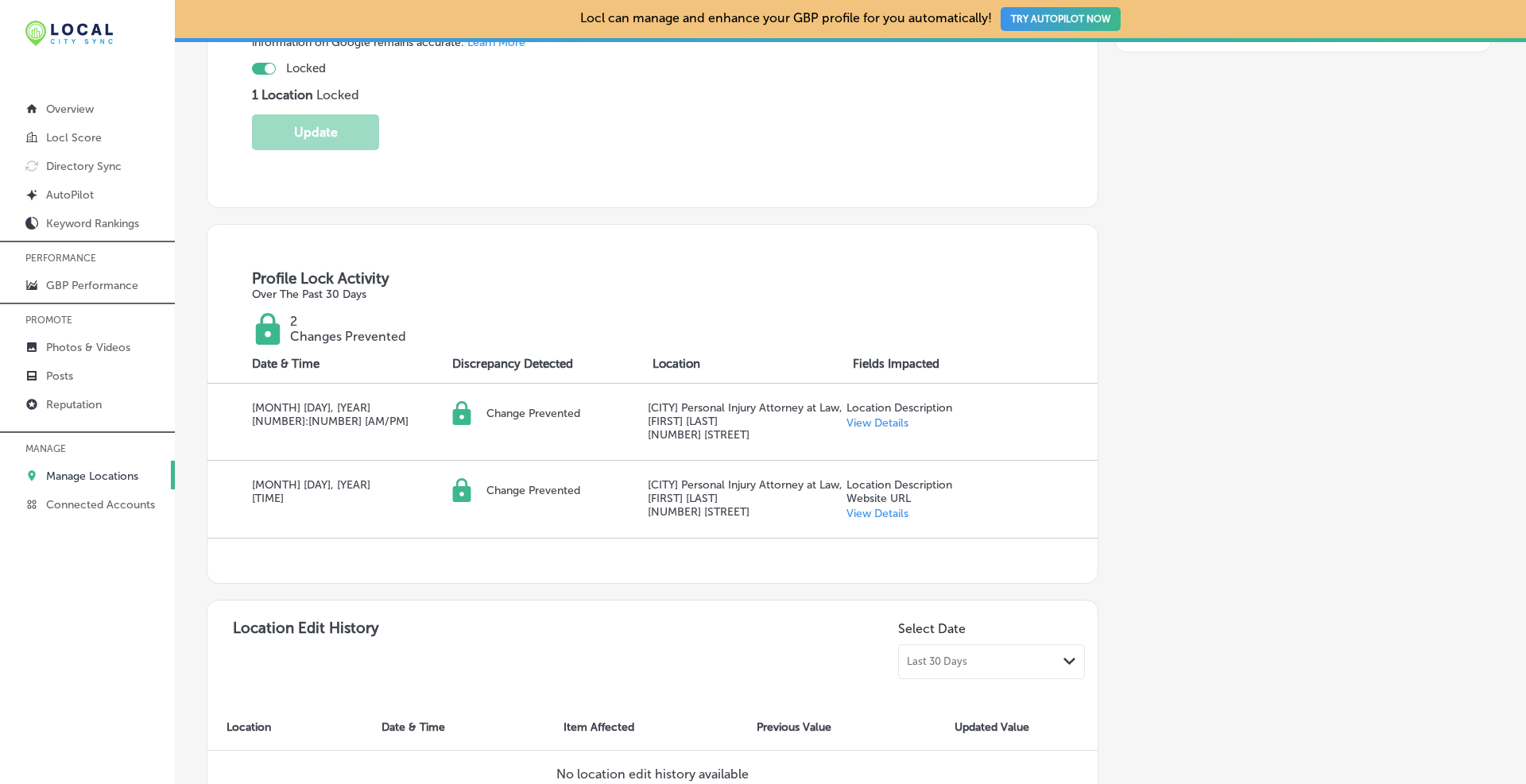 scroll, scrollTop: 0, scrollLeft: 0, axis: both 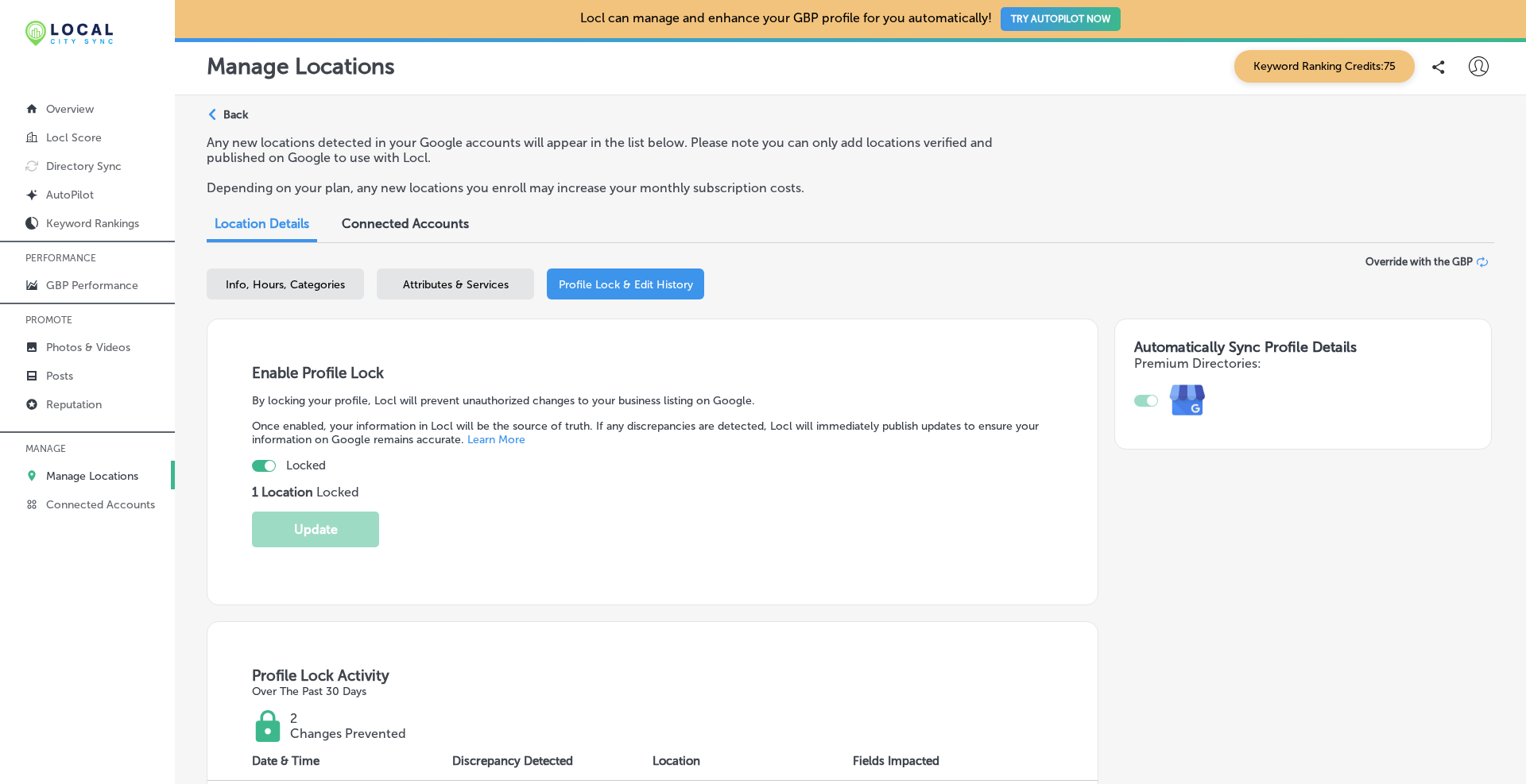 click on "Path
Created with Sketch.
Back Any new locations detected in your Google accounts will appear in the list below. Please note you can only add locations verified and published on Google to use with Locl. Depending on your plan, any new locations you enroll may increase your monthly subscription costs. Location Details Connected Accounts Business + Location
Brandon J. Broderick, Personal Injury Attorney at Law
Path
Created with Sketch.
Selected Locations  ( 1 ) Info, Hours, Categories Attributes & Services Profile Lock & Edit History Override with the GBP
Enable Profile Lock By locking your profile, Locl will prevent unauthorized changes to your business listing on Google.   Learn More Locked 1     Location" at bounding box center (850, 690) 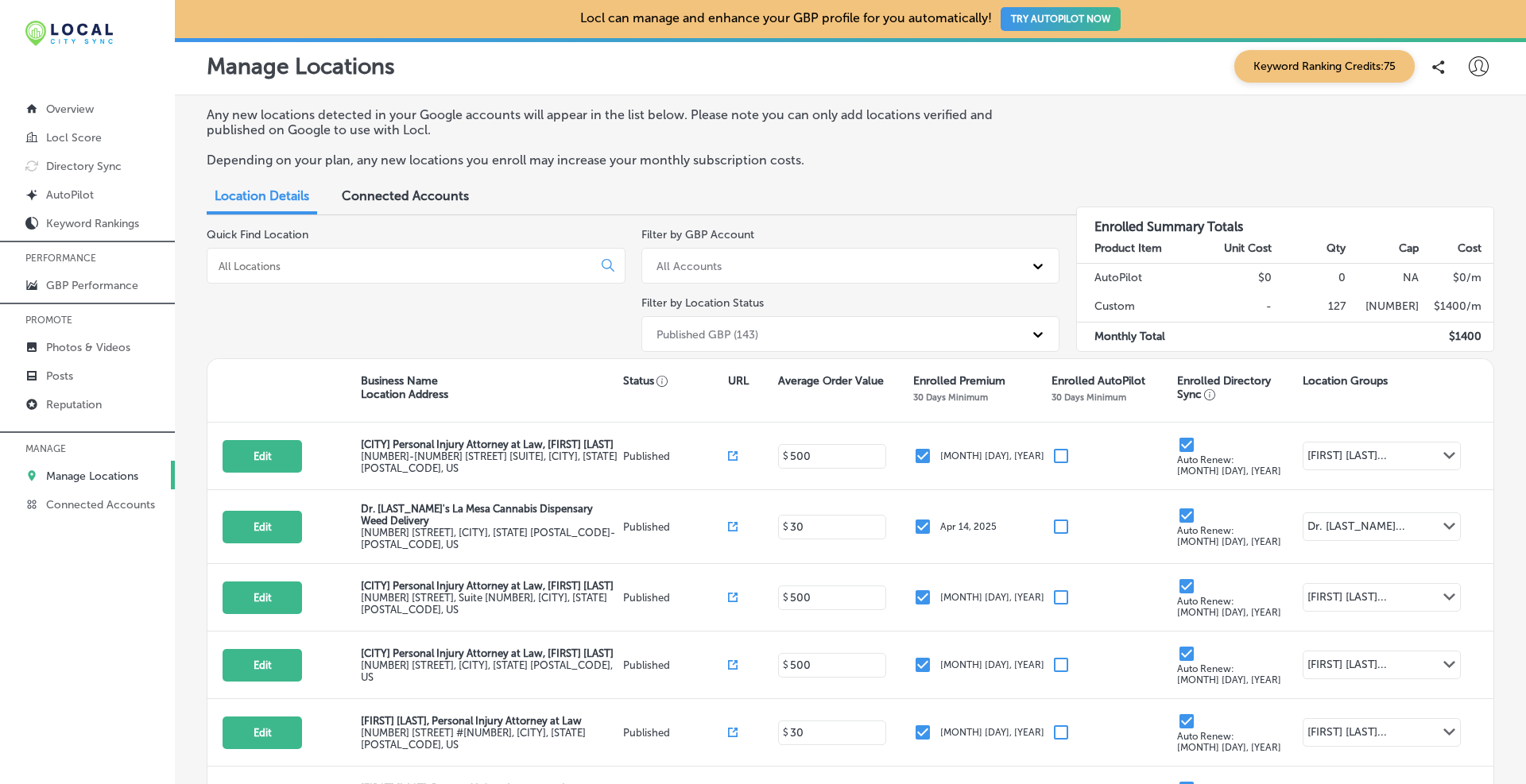 click at bounding box center (403, 266) 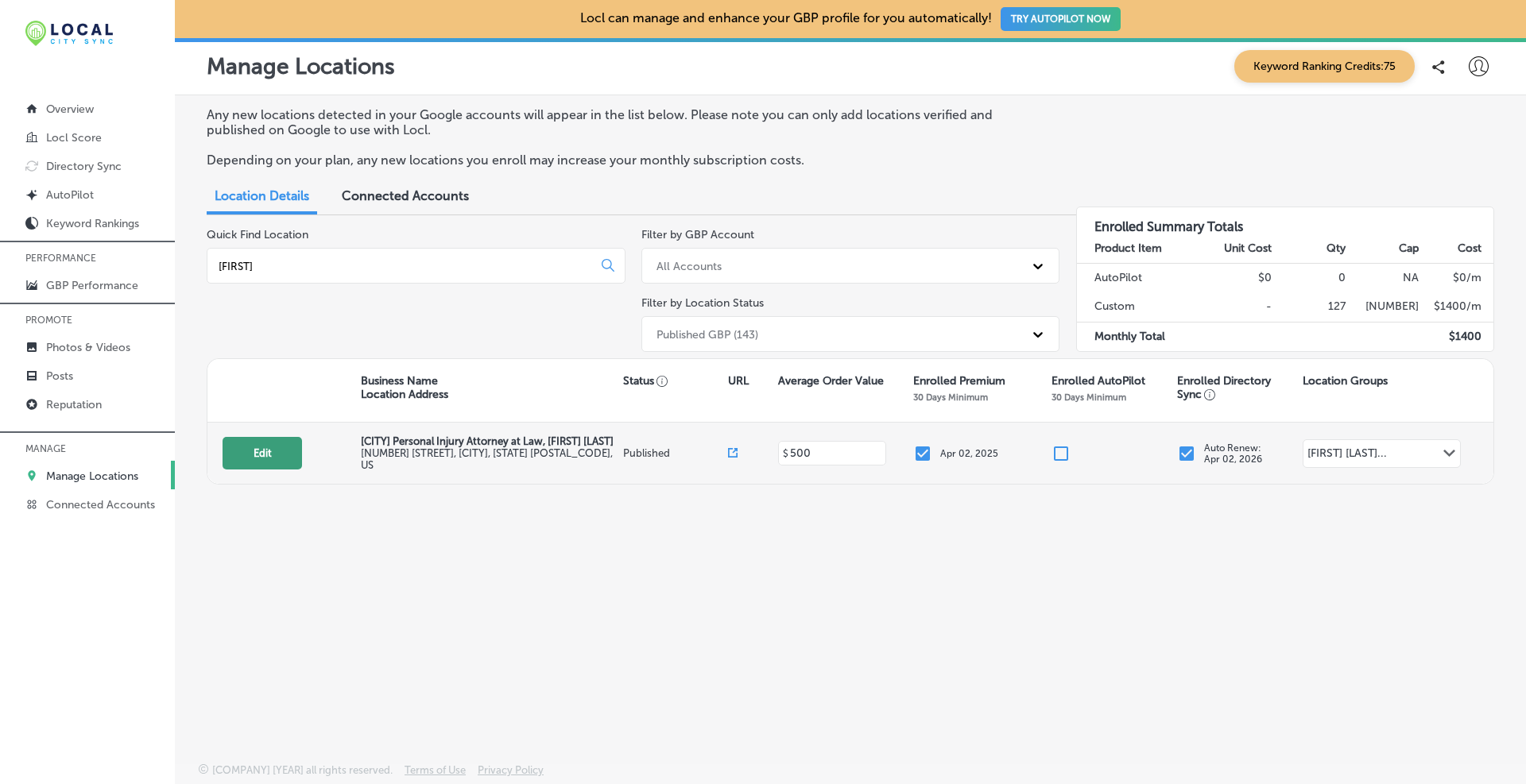 type on "lawrence" 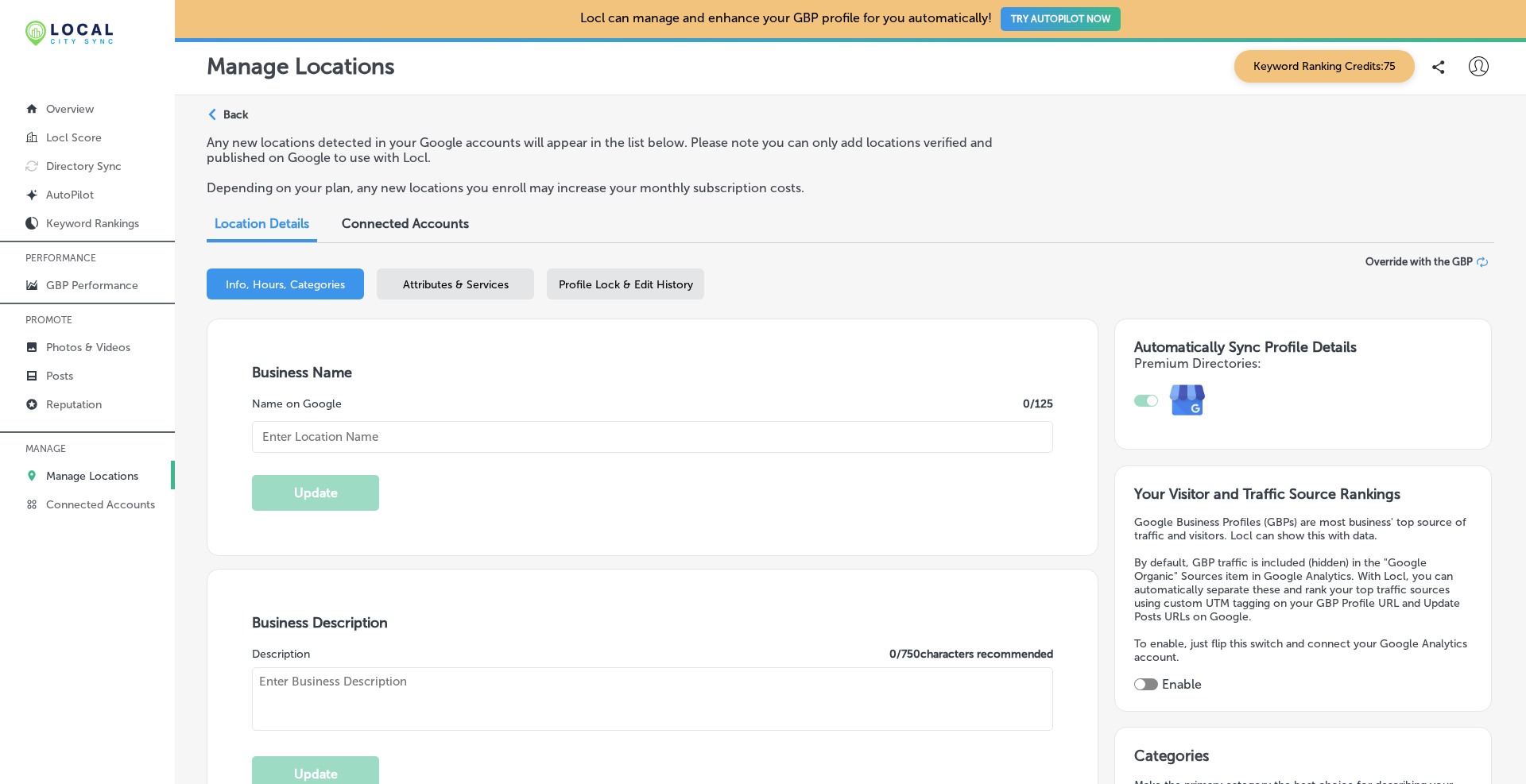 type on "[FIRST] [MIDDLE] [LAST], [PROFESSION] at Law" 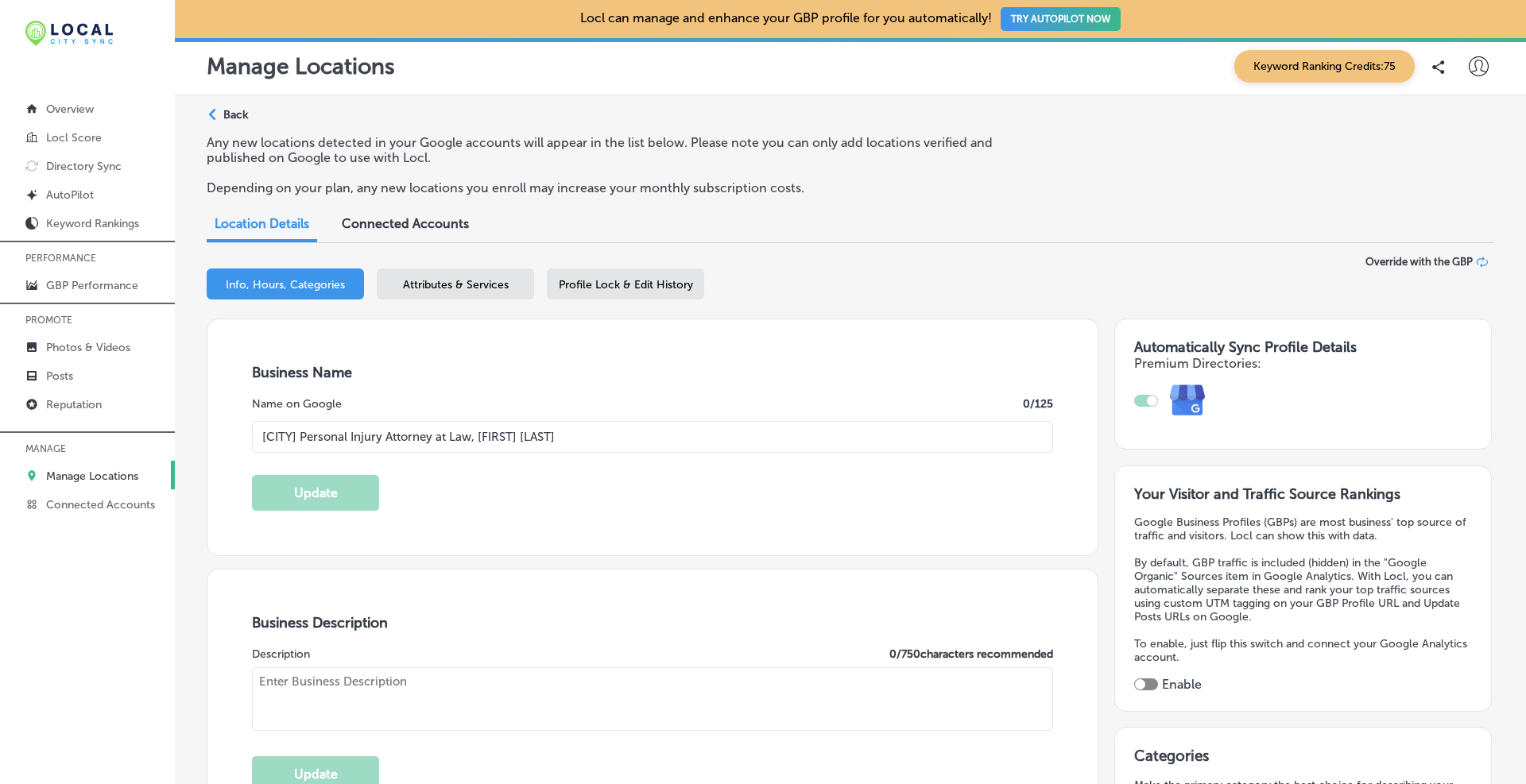type on "[NUMBER] [STREET]" 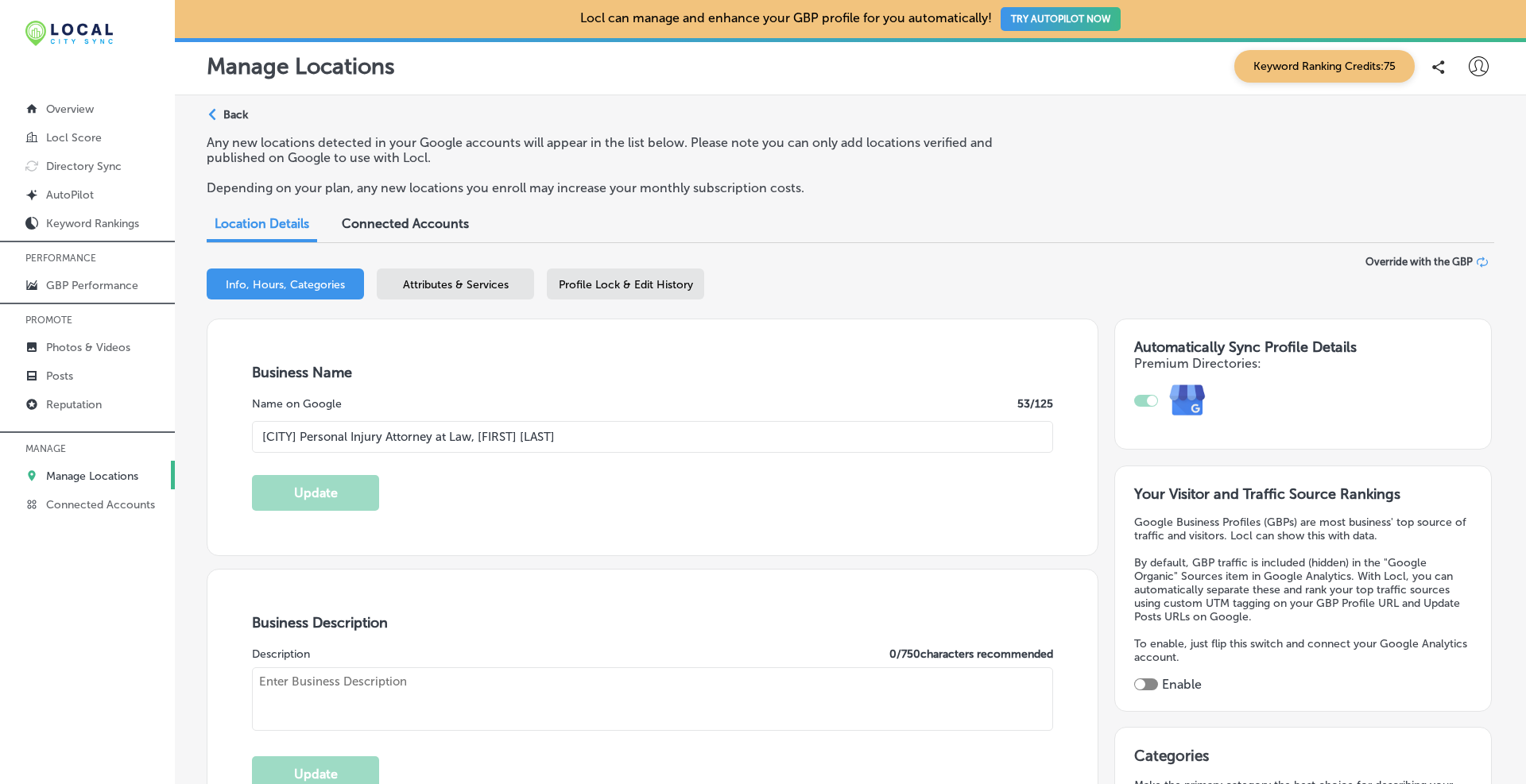 type on "At Brandon J. Broderick, Attorney at Law, our Haverhill, MA personal injury lawyer is accomplished and has a strong track record of success. Attorney Broderick strives to meet every client's expectations and we represent people injured in a variety of situations: motor vehicle or pedestrian accidents, construction Injuries, truck accident injury, slip-and-fall, dog bite, and burn injury, as well as wrongful death and workers' compensation. With a long-standing commitment to client care, our attorneys are experienced in litigation, negotiation, arbitration, and settlements having won millions for our clients. We offer you legal assistance when you need it most. Schedule a free, no-obligation consultation today! We are available 24/7." 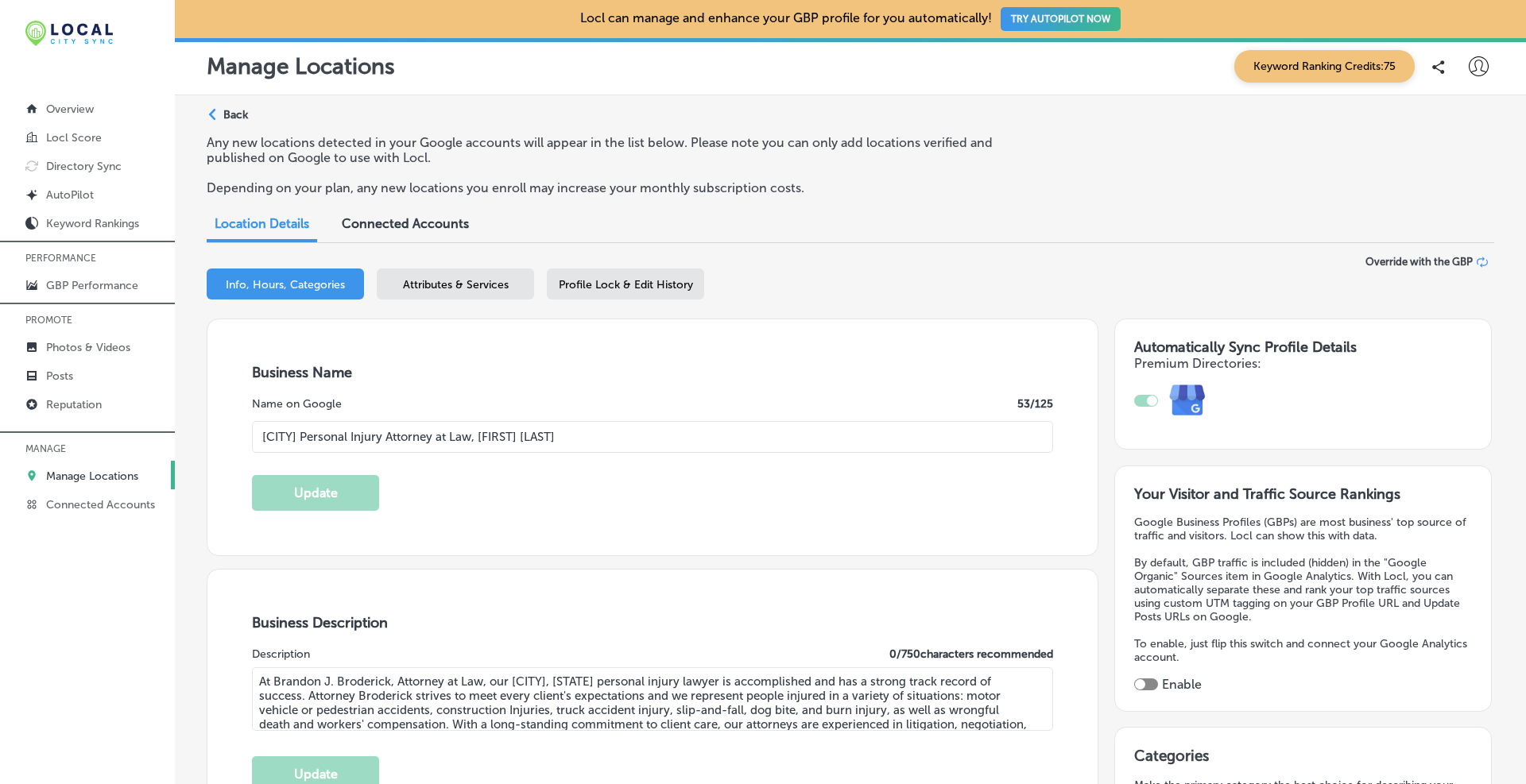 scroll, scrollTop: 397, scrollLeft: 0, axis: vertical 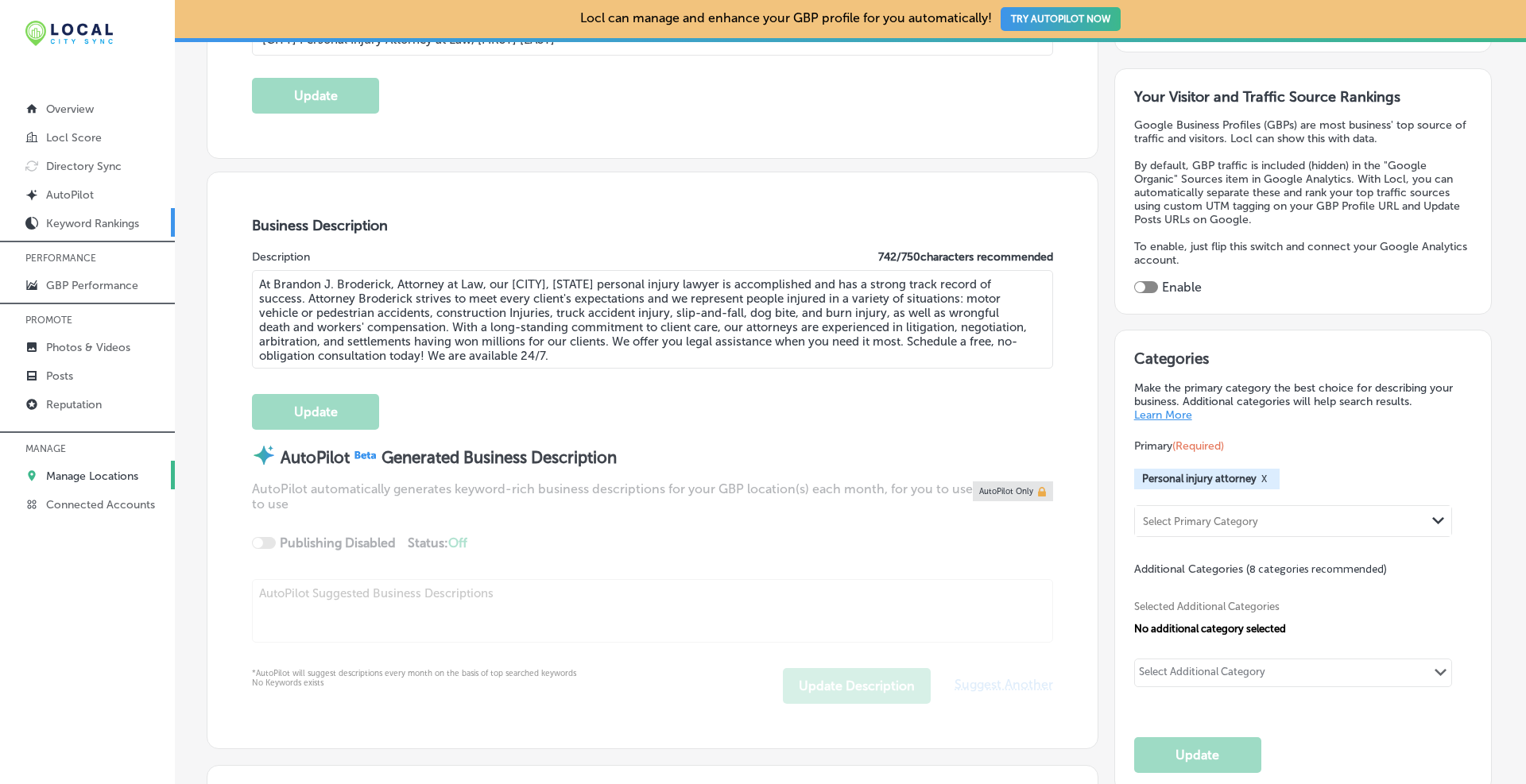 drag, startPoint x: 637, startPoint y: 356, endPoint x: 154, endPoint y: 212, distance: 504.0089 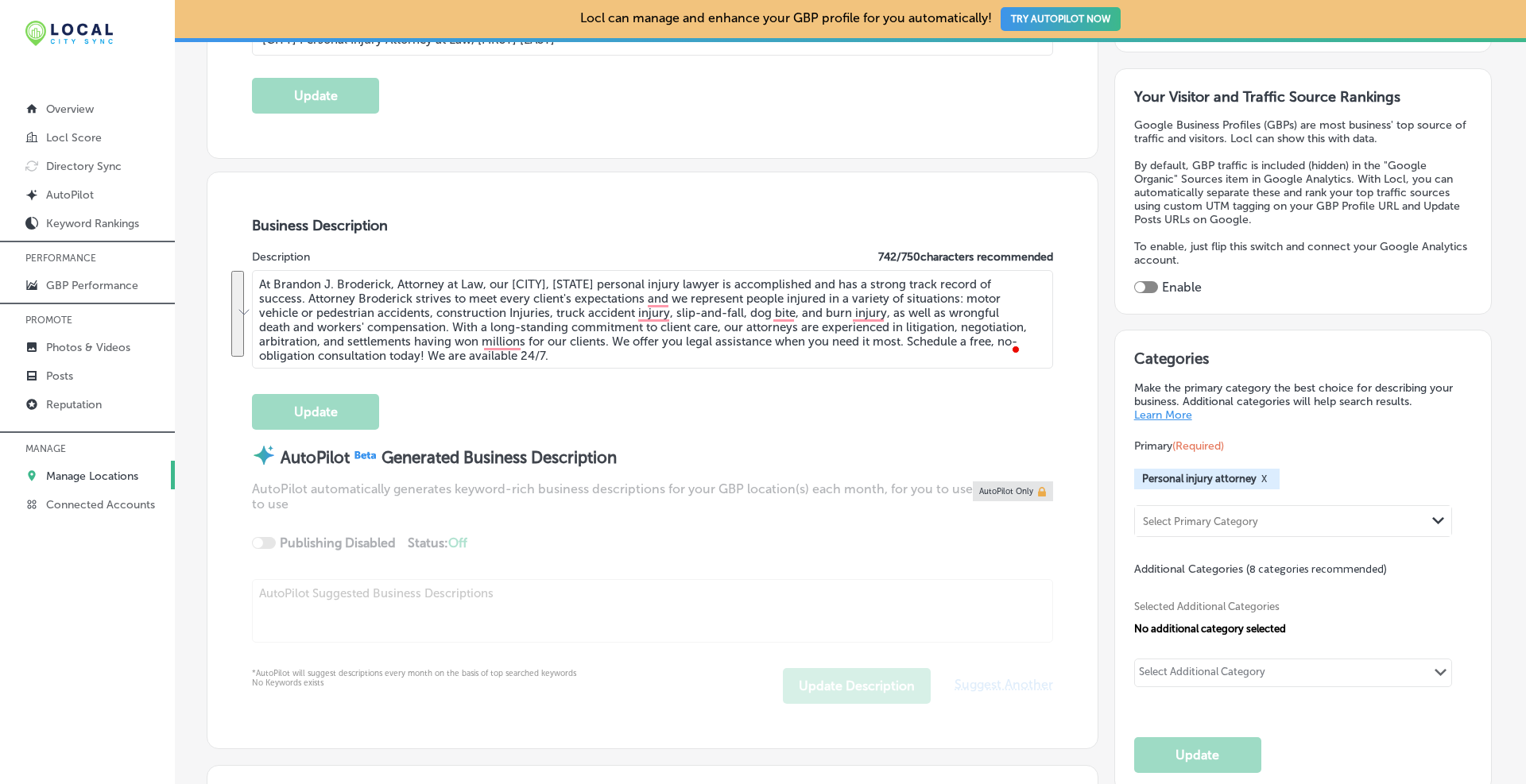 scroll, scrollTop: 0, scrollLeft: 0, axis: both 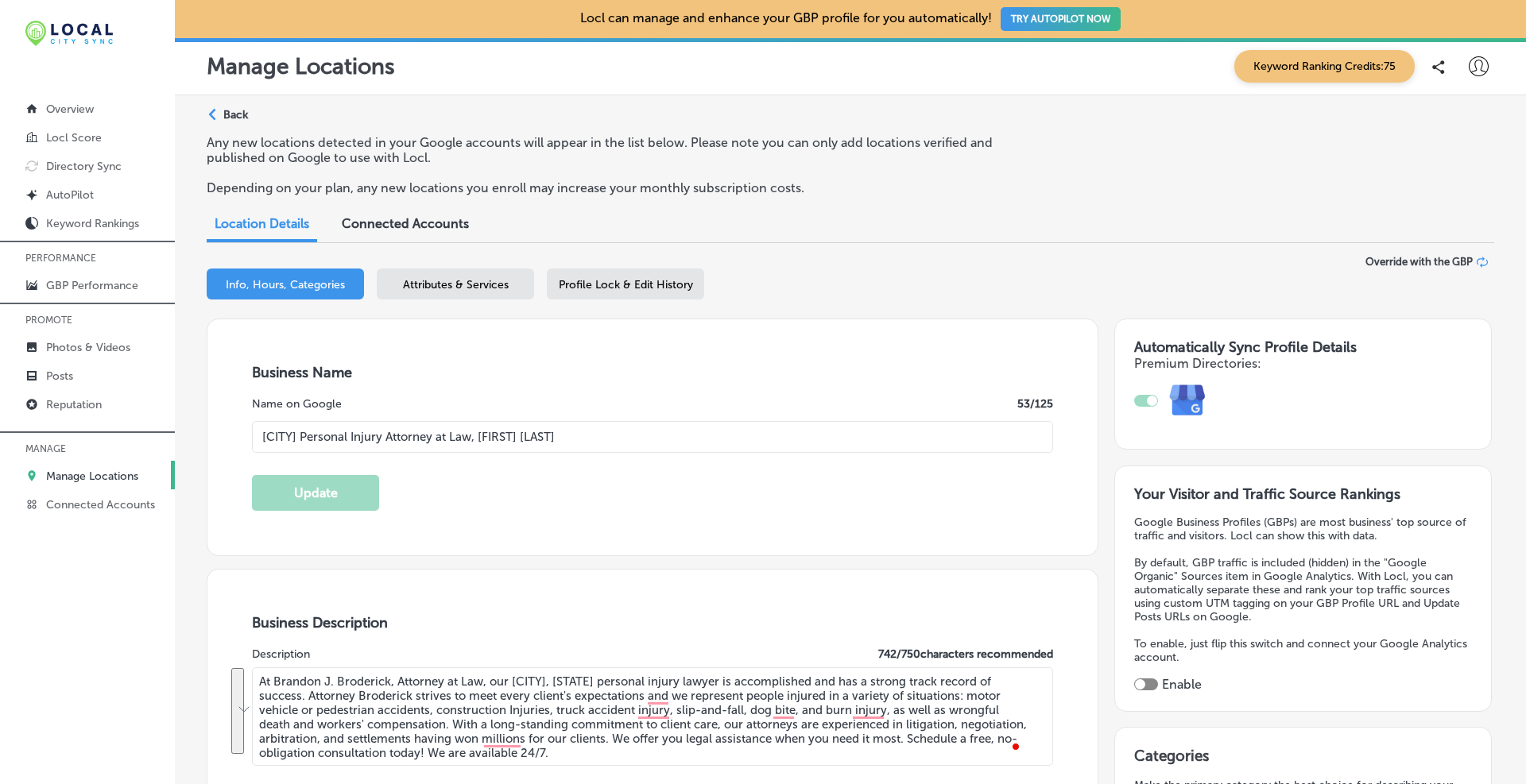 click on "Profile Lock & Edit History" at bounding box center (626, 284) 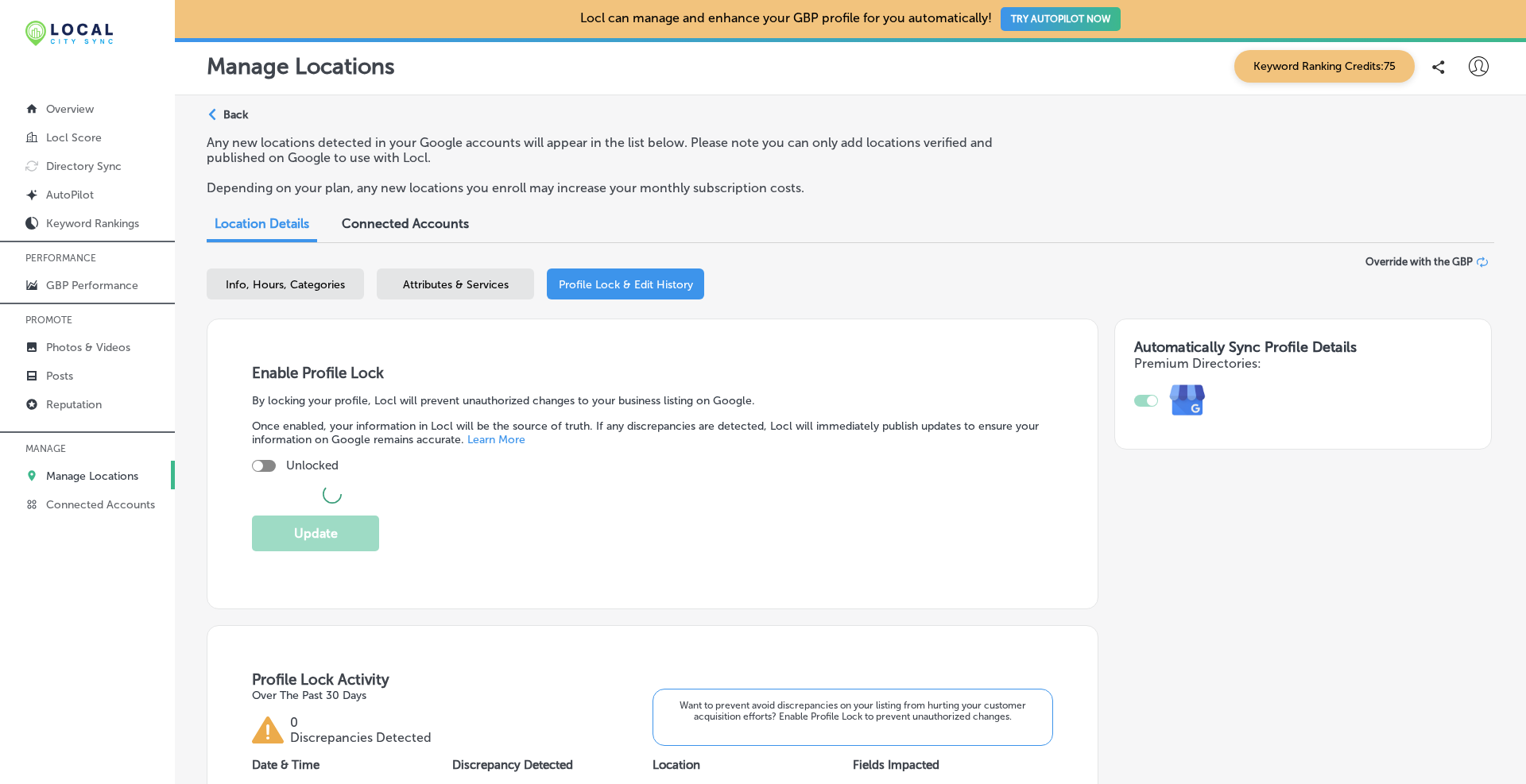 checkbox on "true" 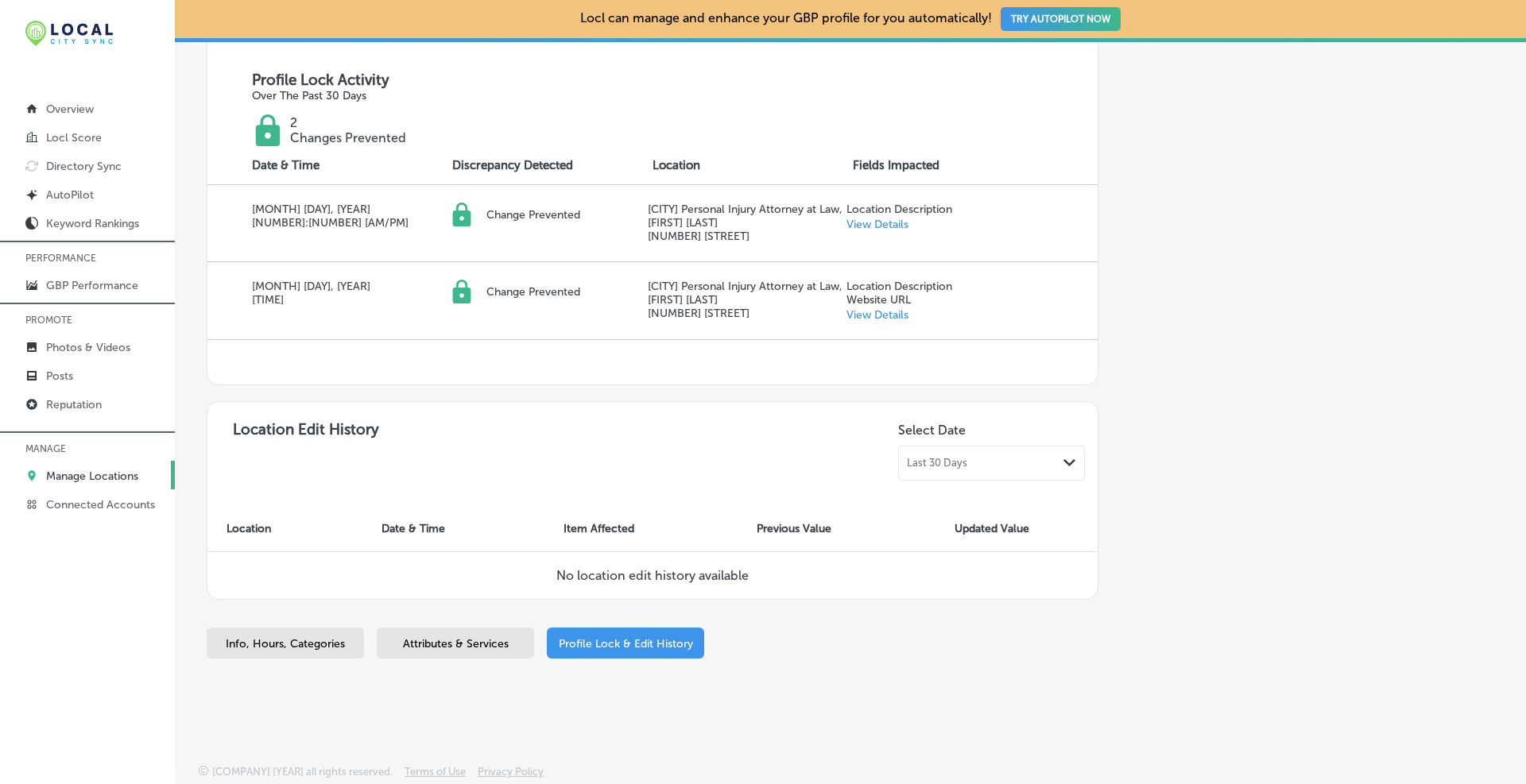 scroll, scrollTop: 463, scrollLeft: 0, axis: vertical 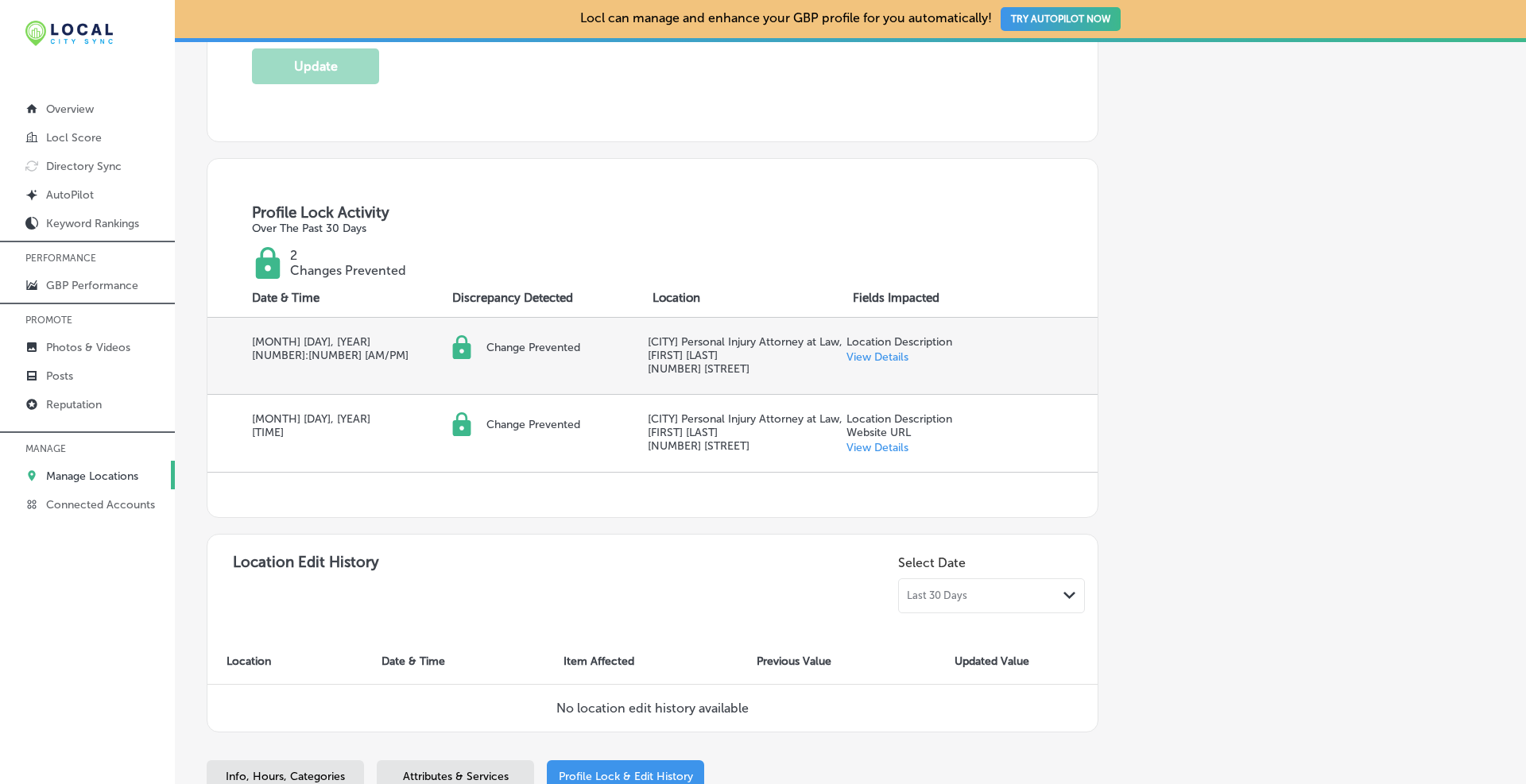 click on "View Details" at bounding box center [877, 357] 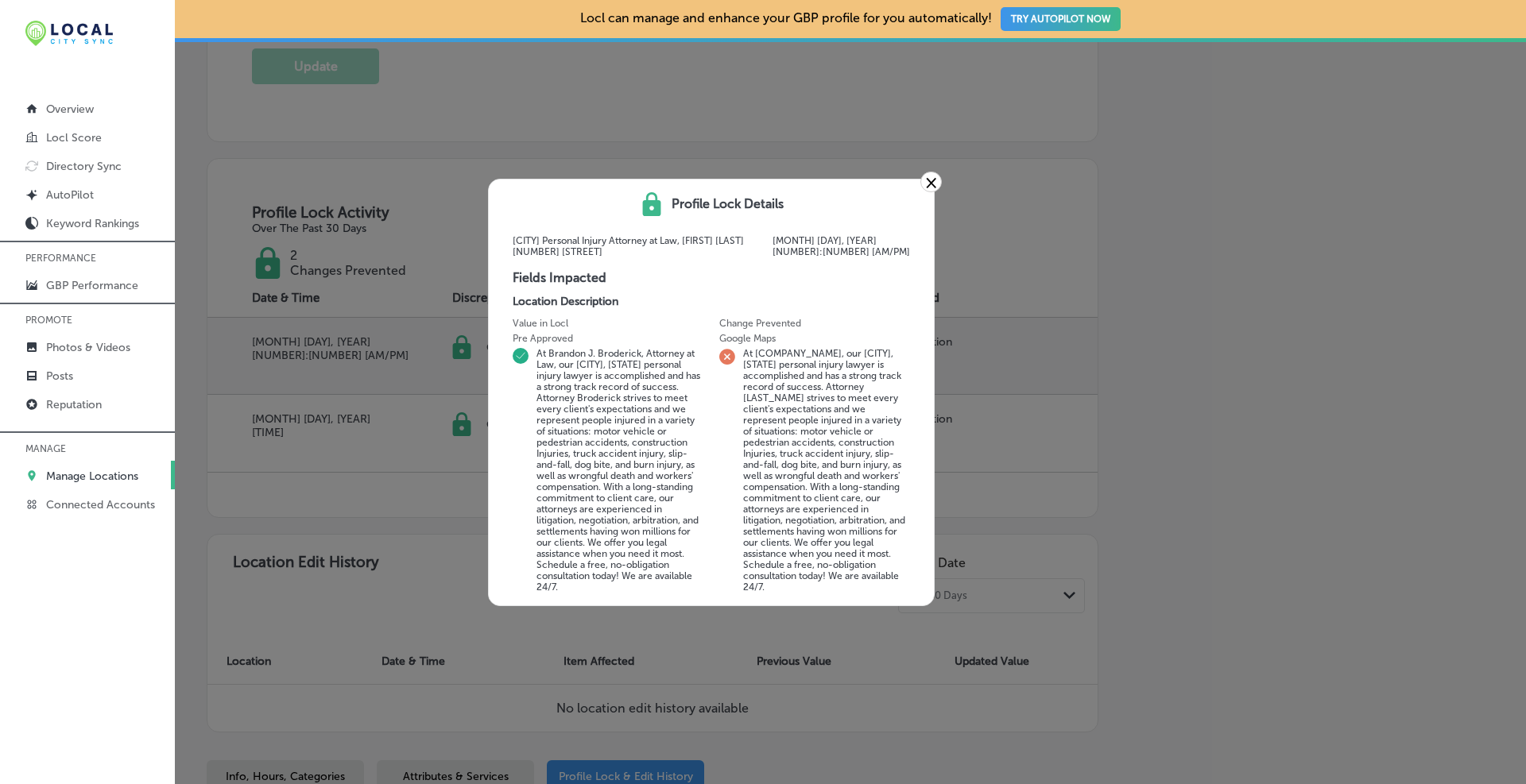 scroll, scrollTop: 464, scrollLeft: 0, axis: vertical 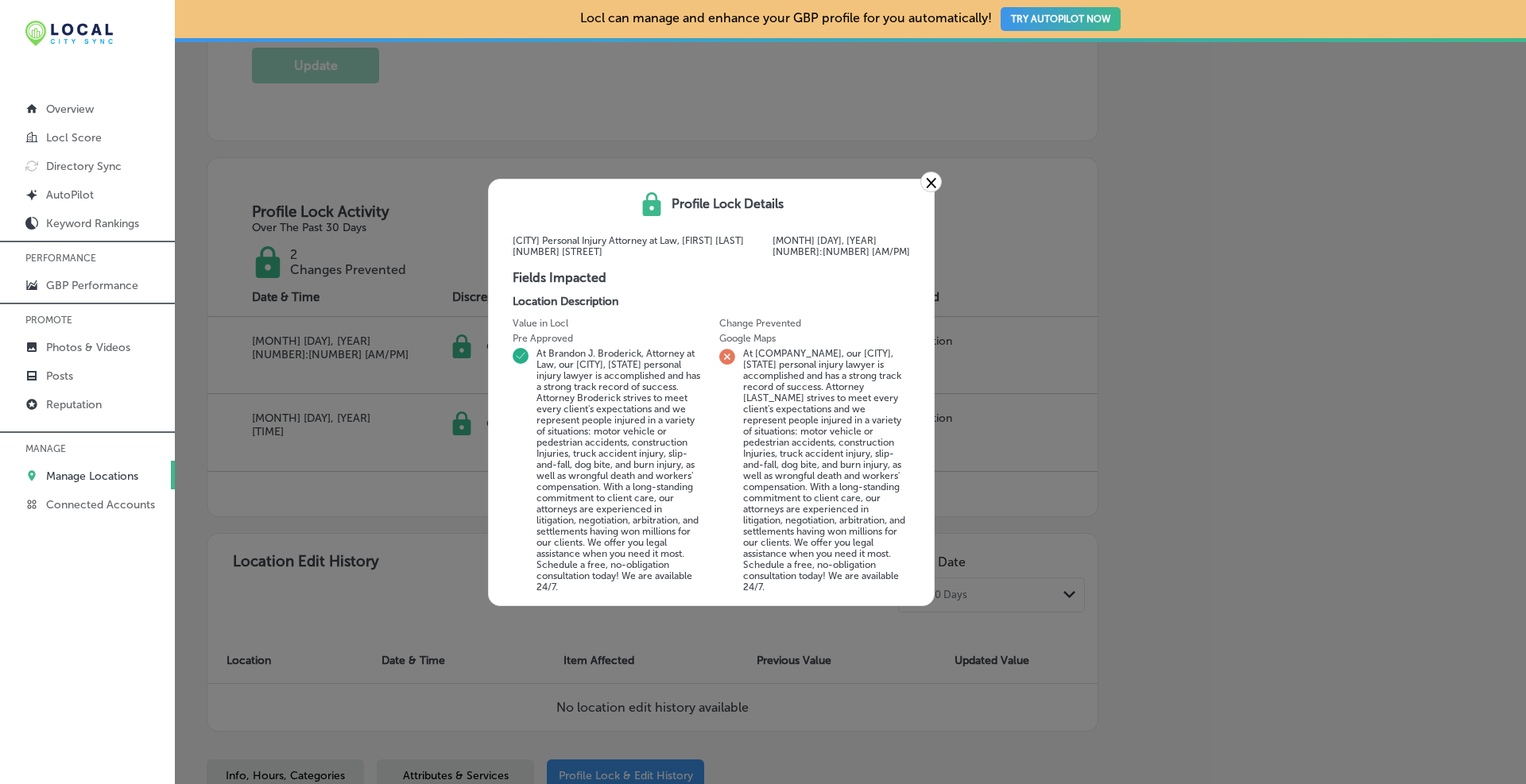 drag, startPoint x: 745, startPoint y: 350, endPoint x: 783, endPoint y: 588, distance: 241.01452 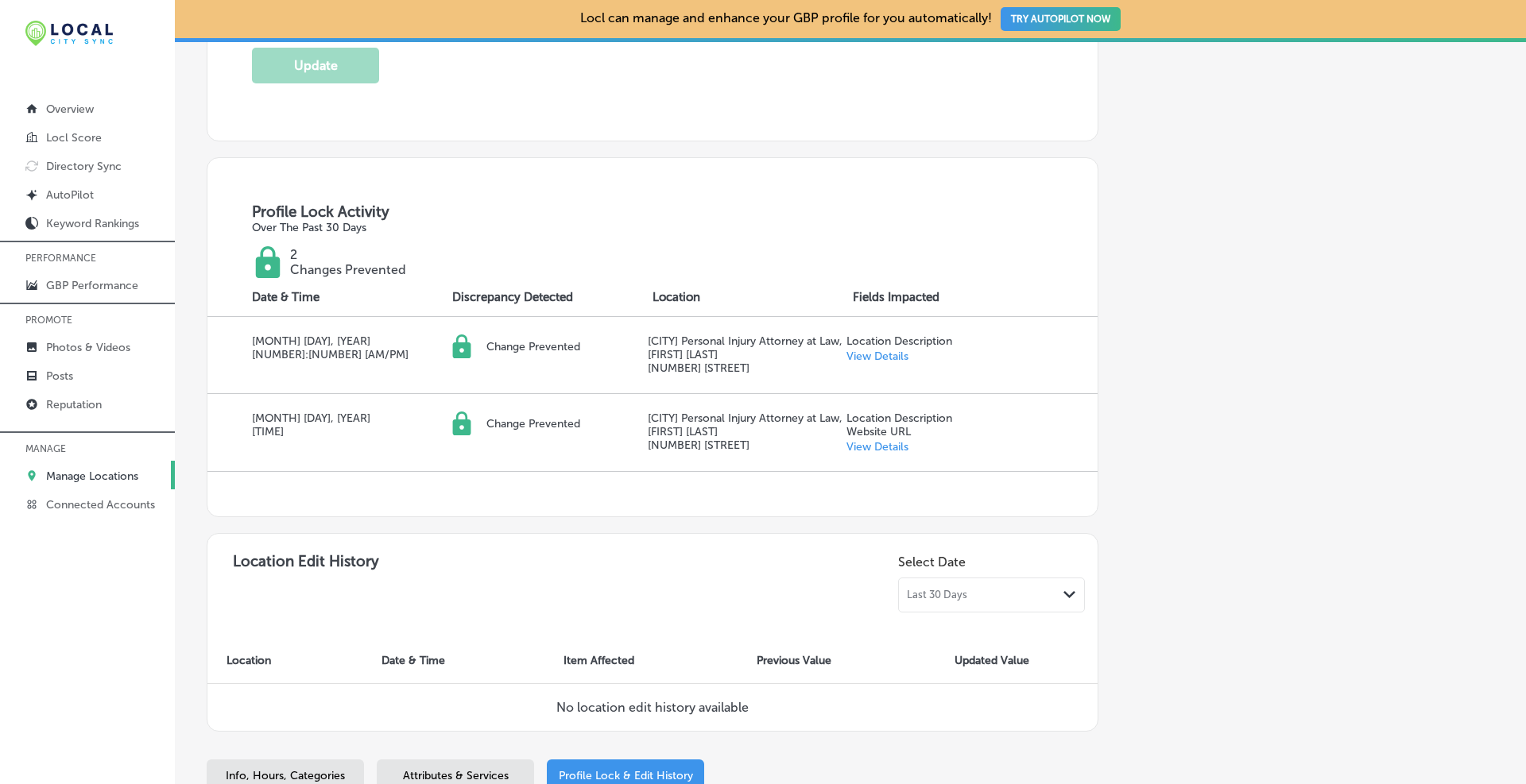 scroll, scrollTop: 463, scrollLeft: 0, axis: vertical 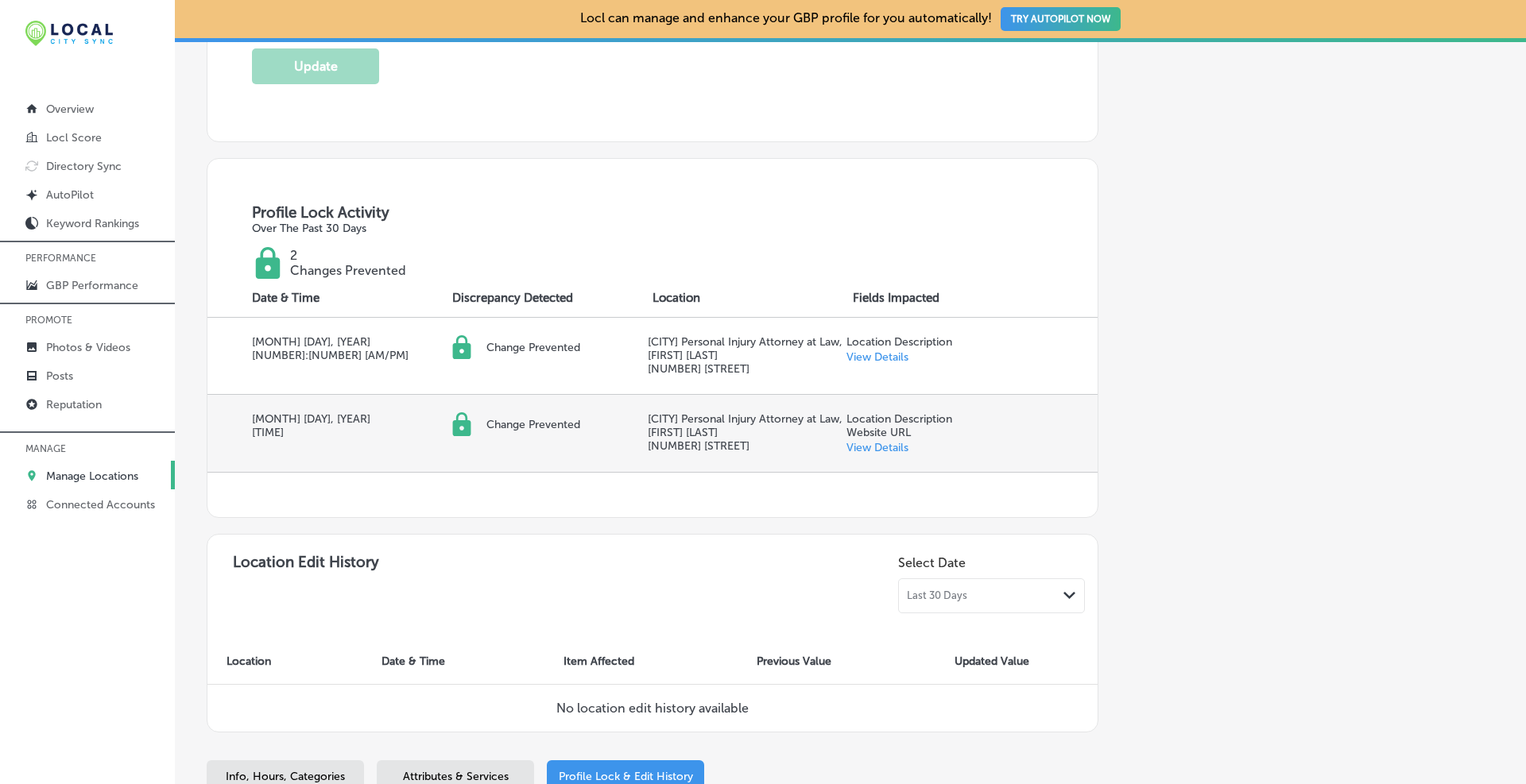 click on "Website URL" at bounding box center [899, 432] 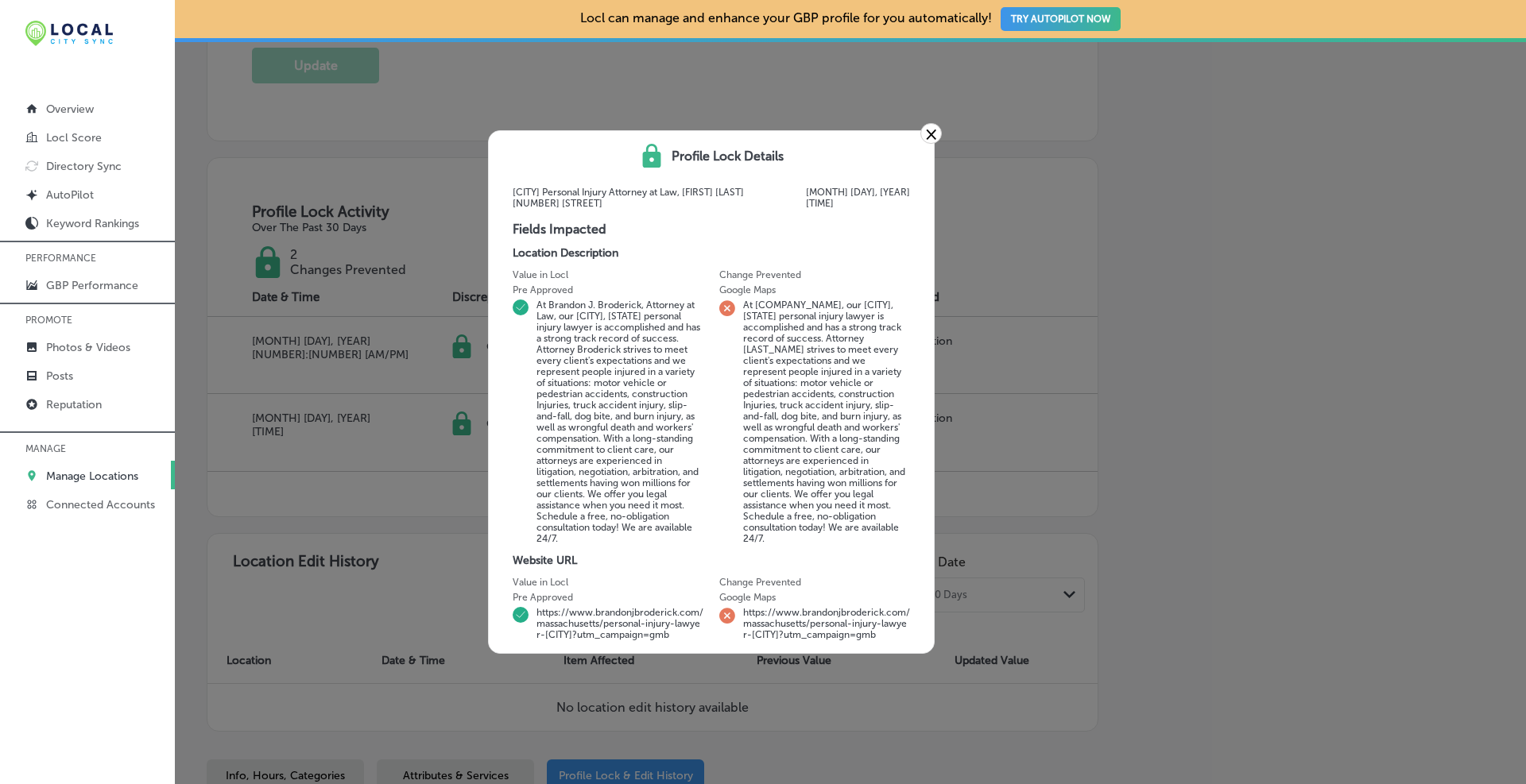 drag, startPoint x: 745, startPoint y: 608, endPoint x: 912, endPoint y: 637, distance: 169.49926 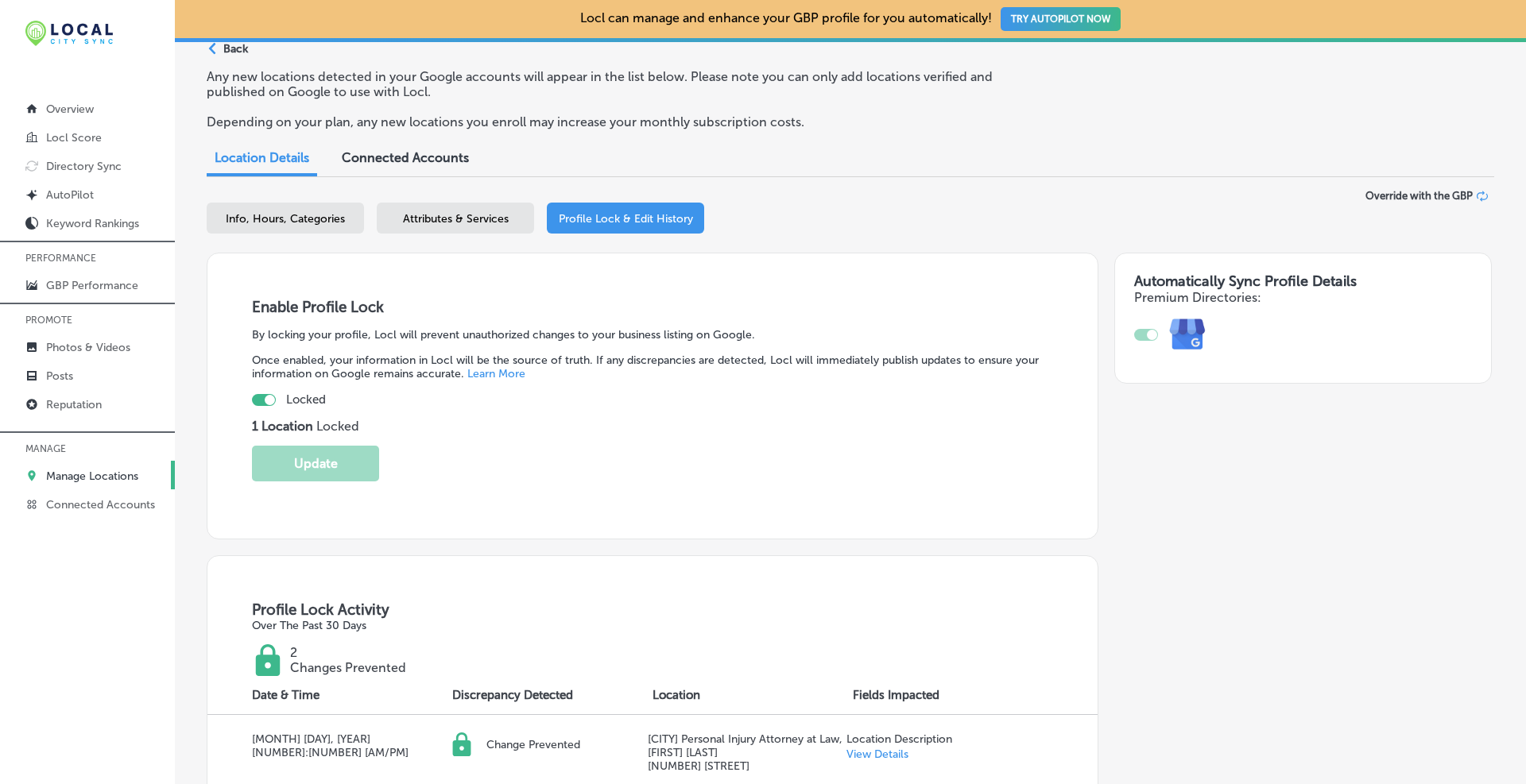 scroll, scrollTop: 0, scrollLeft: 0, axis: both 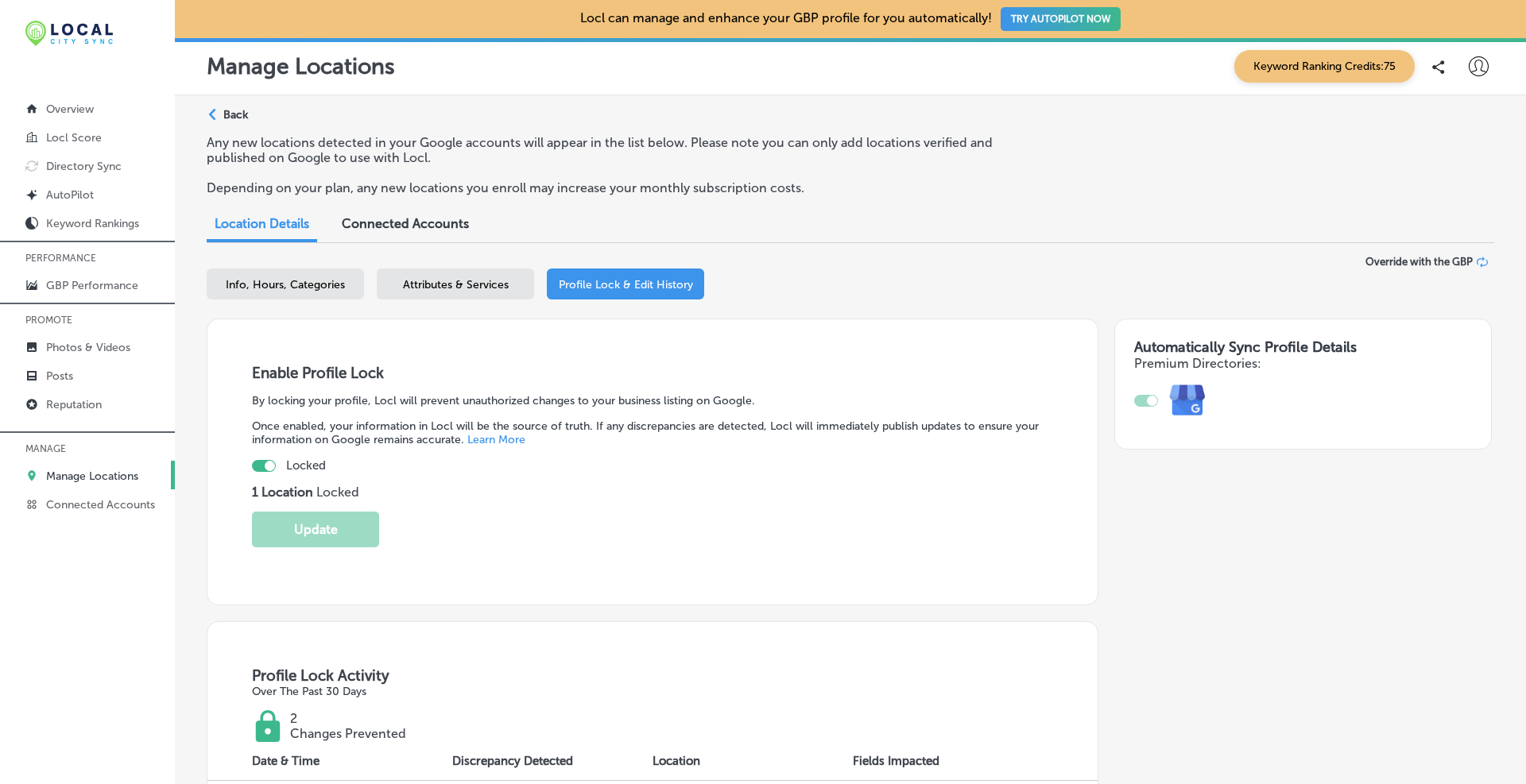 click on "Info, Hours, Categories" at bounding box center [285, 284] 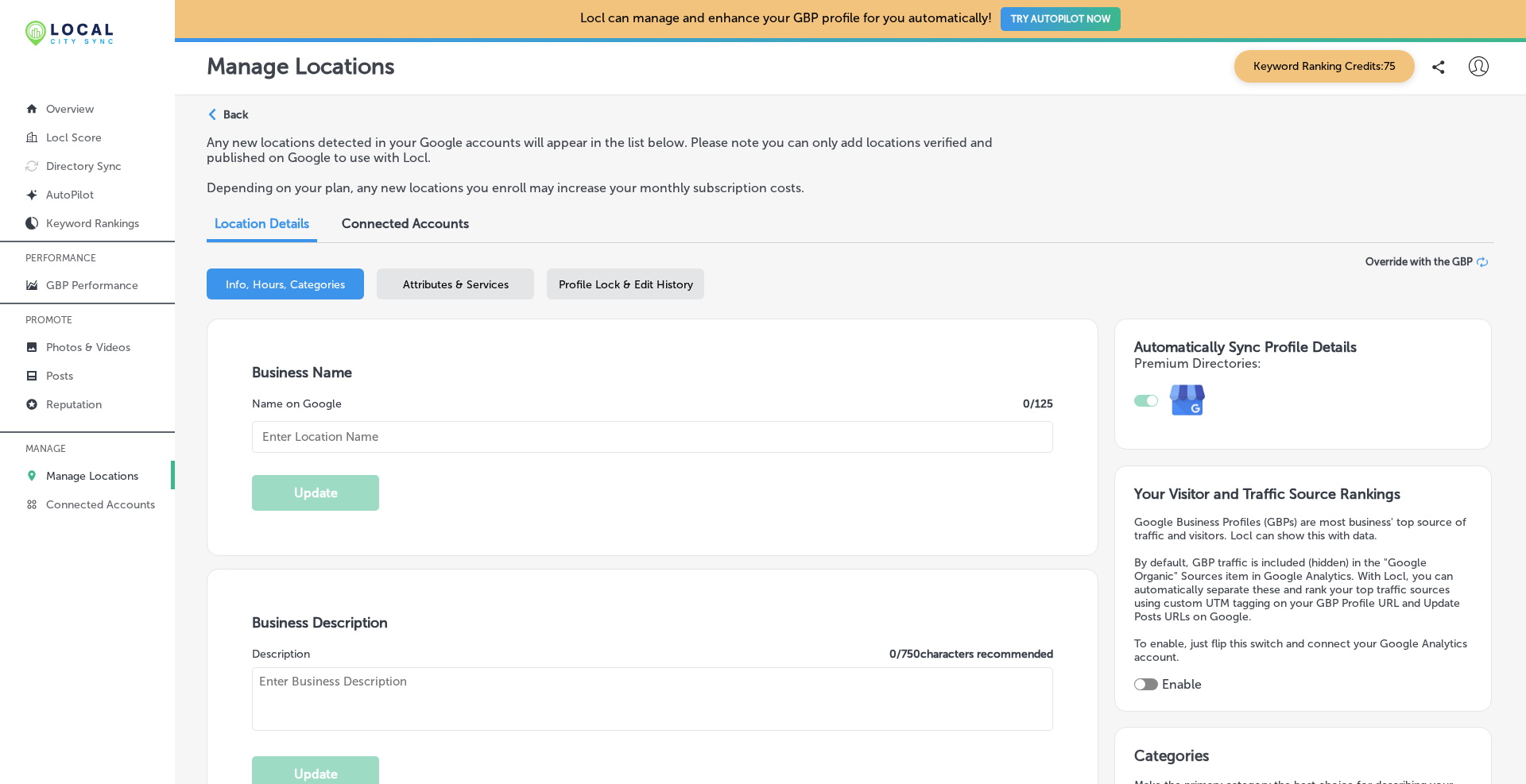 type on "[FIRST] [MIDDLE] [LAST], [PROFESSION] at Law" 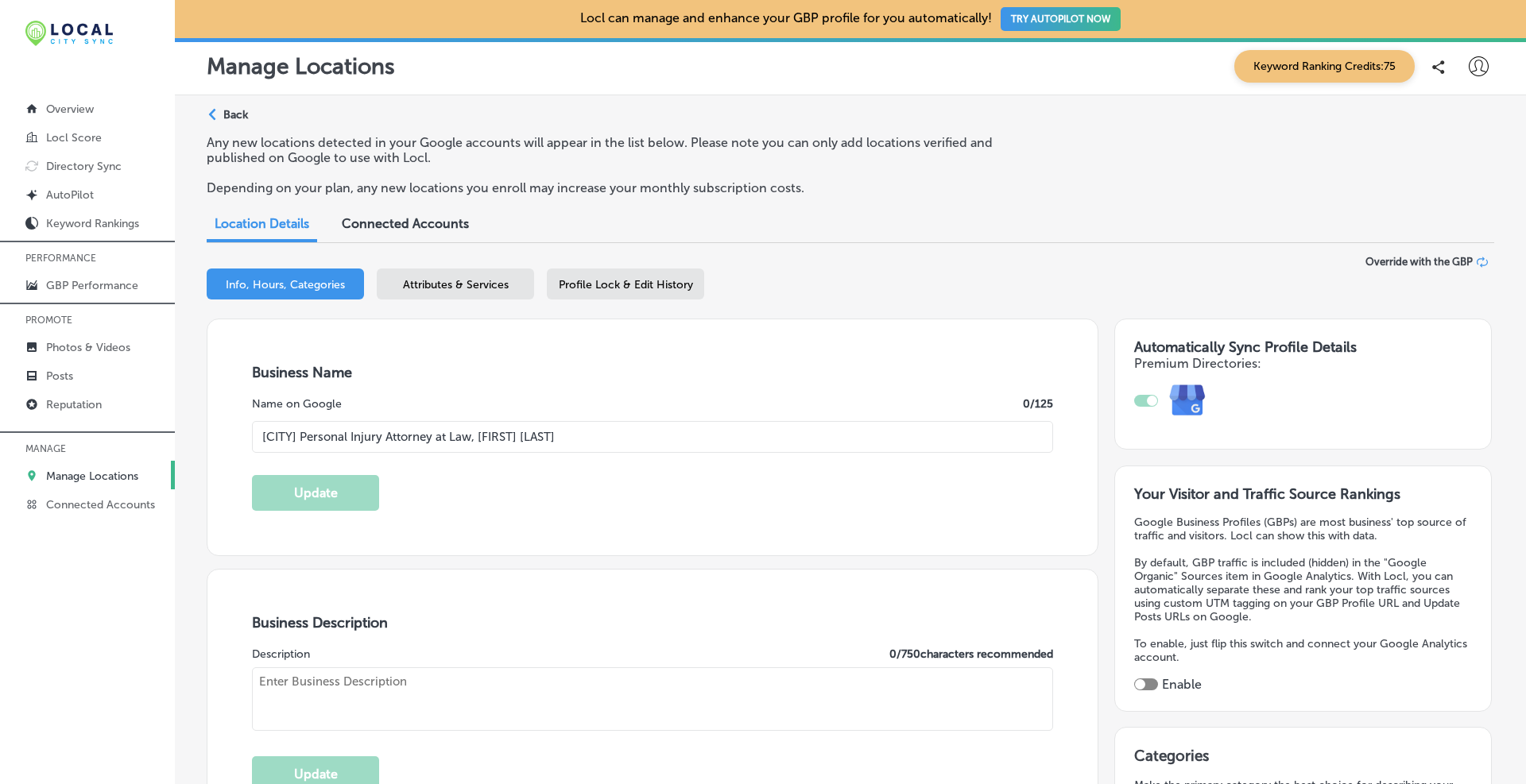 type on "[NUMBER] [STREET]" 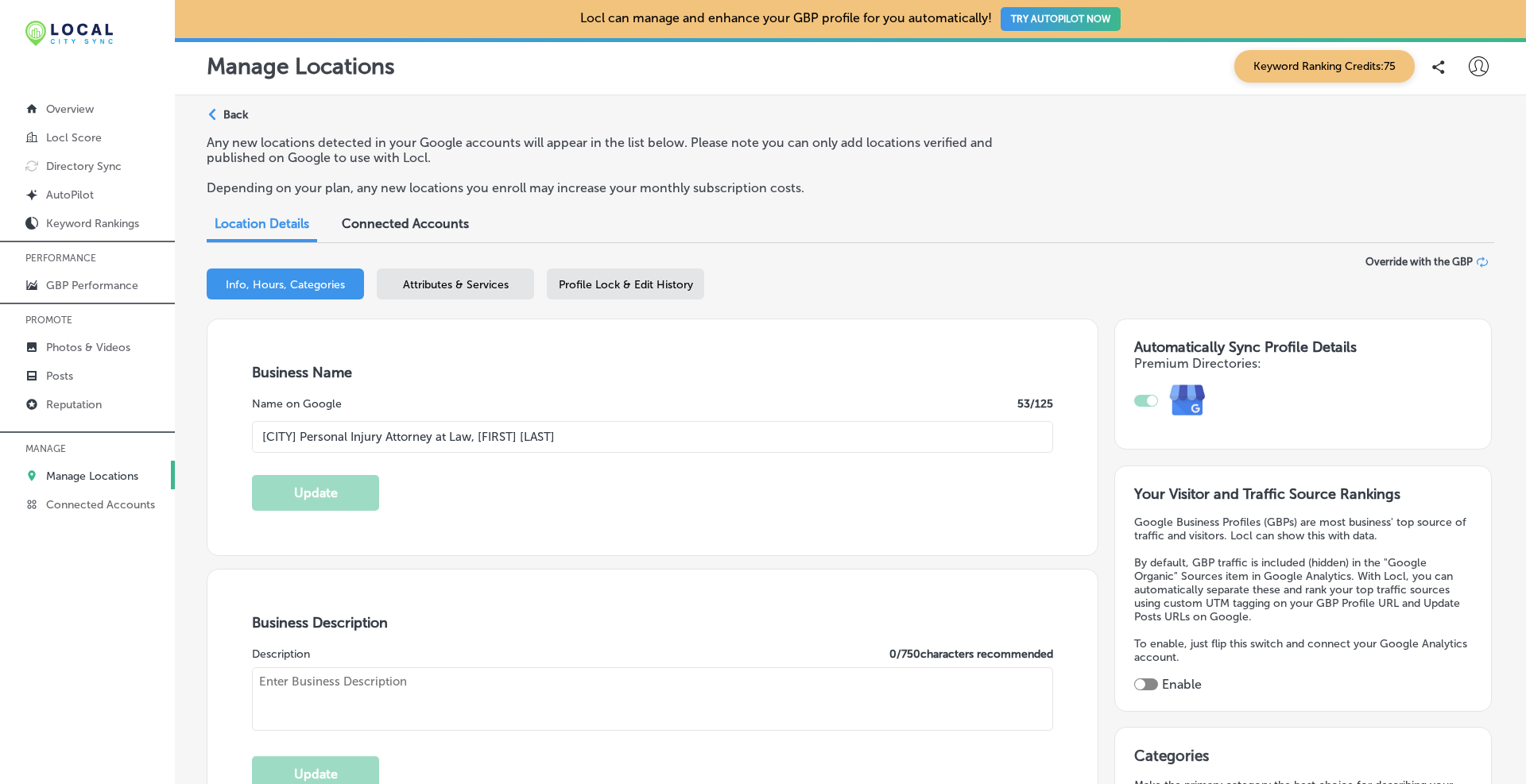 type on "https://www.brandonjbroderick.com/massachusetts/personal-injury-lawyer-haverhill?utm_campaign=gmb" 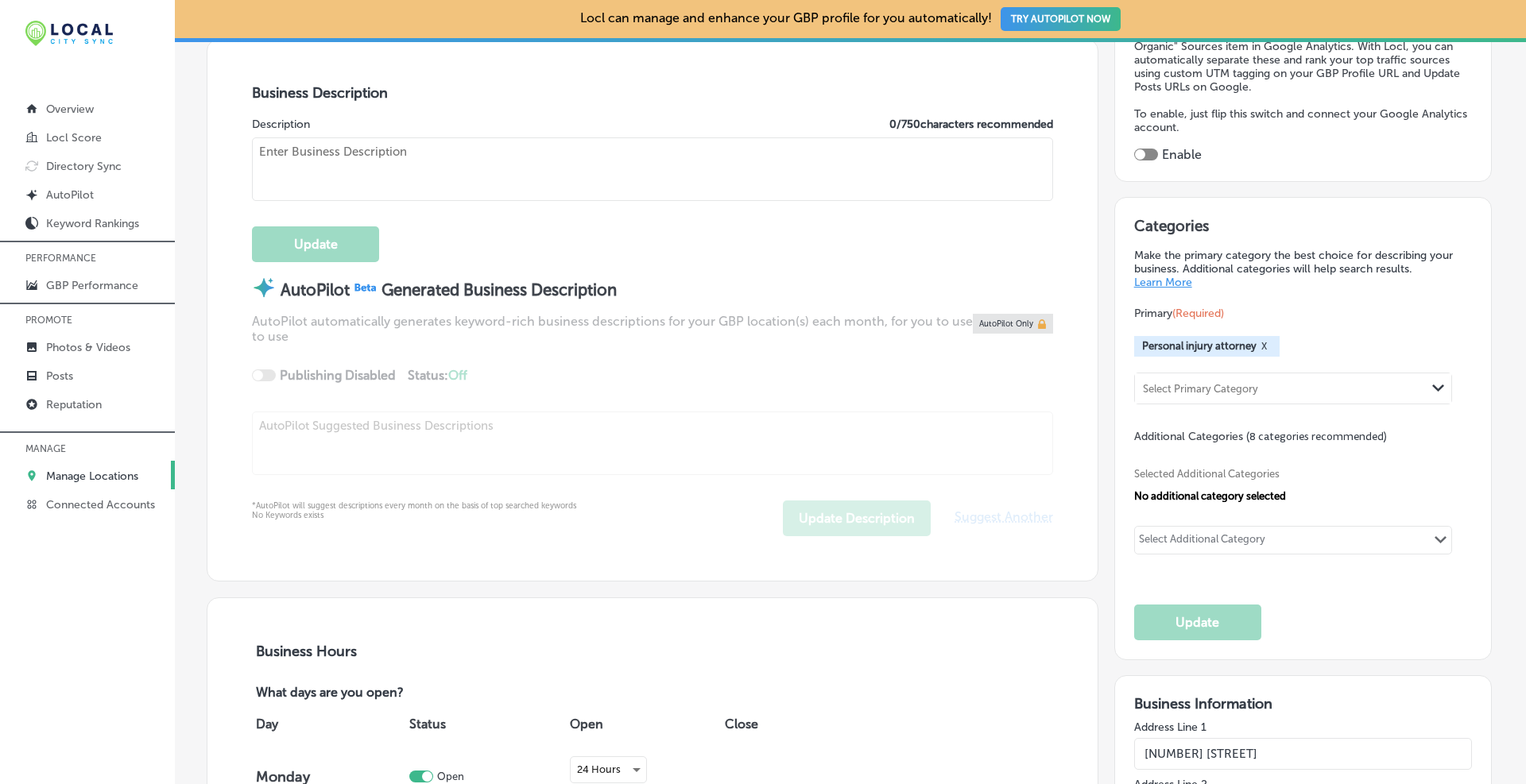 type on "At Brandon J. Broderick, Attorney at Law, our Haverhill, MA personal injury lawyer is accomplished and has a strong track record of success. Attorney Broderick strives to meet every client's expectations and we represent people injured in a variety of situations: motor vehicle or pedestrian accidents, construction Injuries, truck accident injury, slip-and-fall, dog bite, and burn injury, as well as wrongful death and workers' compensation. With a long-standing commitment to client care, our attorneys are experienced in litigation, negotiation, arbitration, and settlements having won millions for our clients. We offer you legal assistance when you need it most. Schedule a free, no-obligation consultation today! We are available 24/7." 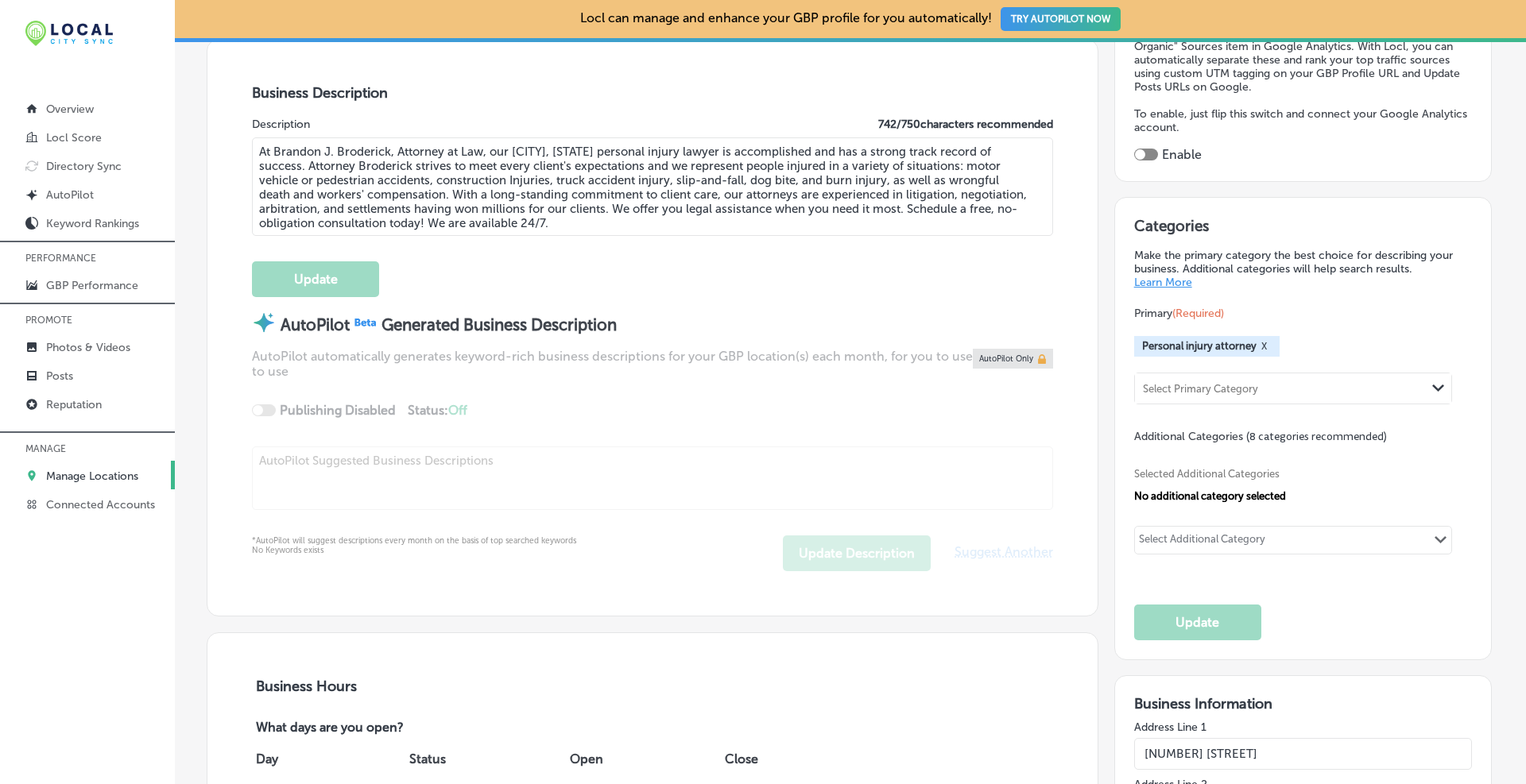 scroll, scrollTop: 265, scrollLeft: 0, axis: vertical 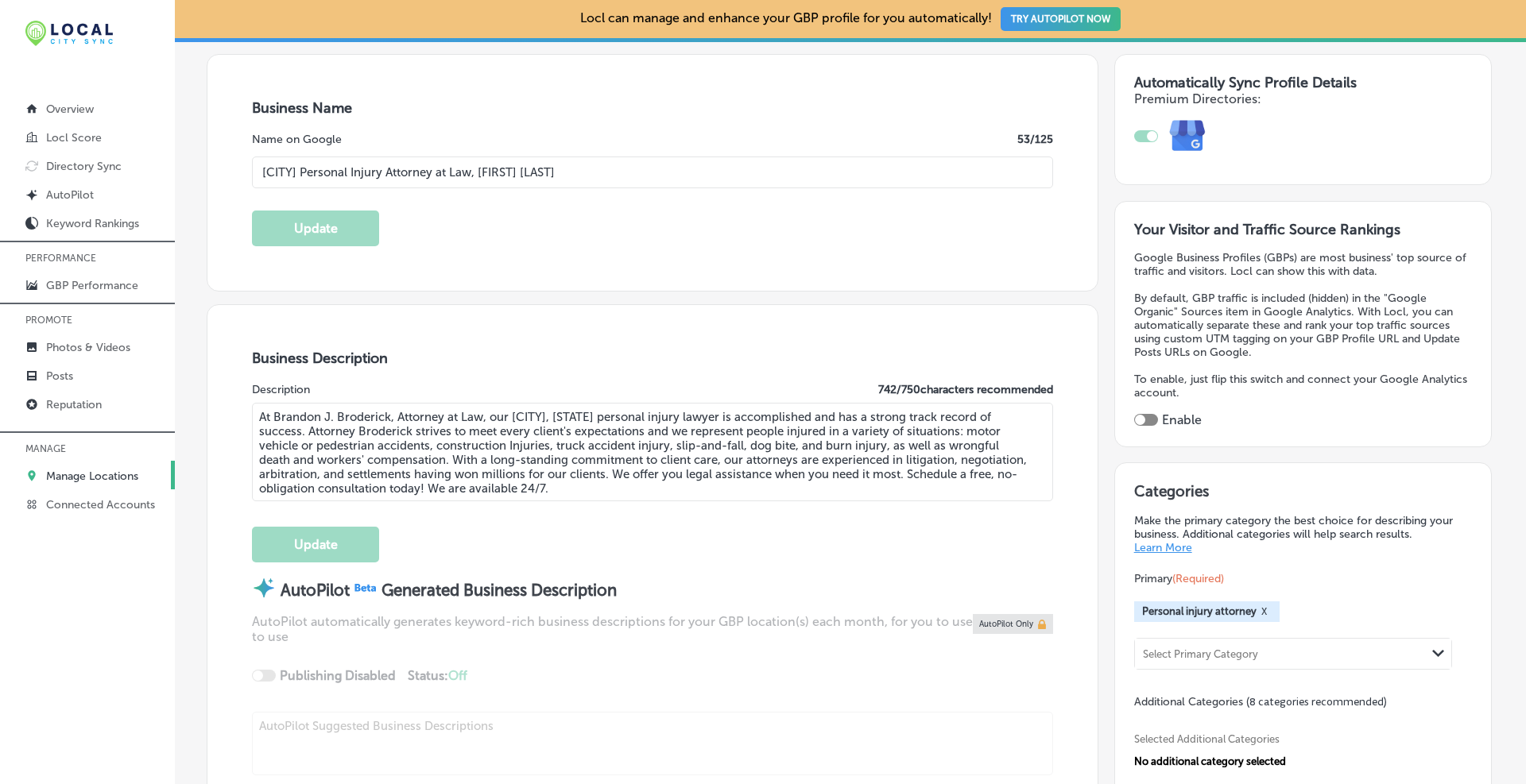 click on "At Brandon J. Broderick, Attorney at Law, our Haverhill, MA personal injury lawyer is accomplished and has a strong track record of success. Attorney Broderick strives to meet every client's expectations and we represent people injured in a variety of situations: motor vehicle or pedestrian accidents, construction Injuries, truck accident injury, slip-and-fall, dog bite, and burn injury, as well as wrongful death and workers' compensation. With a long-standing commitment to client care, our attorneys are experienced in litigation, negotiation, arbitration, and settlements having won millions for our clients. We offer you legal assistance when you need it most. Schedule a free, no-obligation consultation today! We are available 24/7." at bounding box center (653, 452) 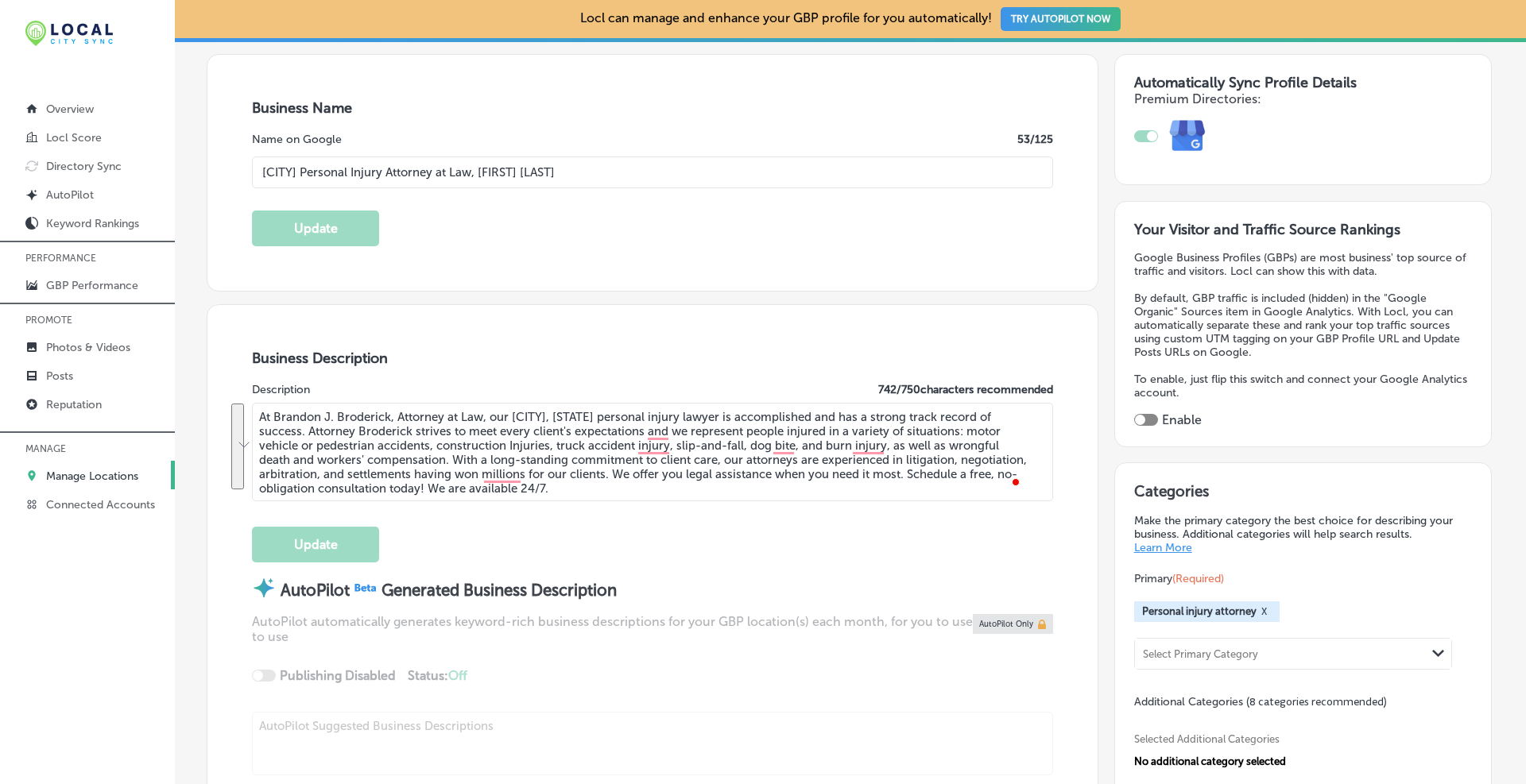 paste on "Lawrence" 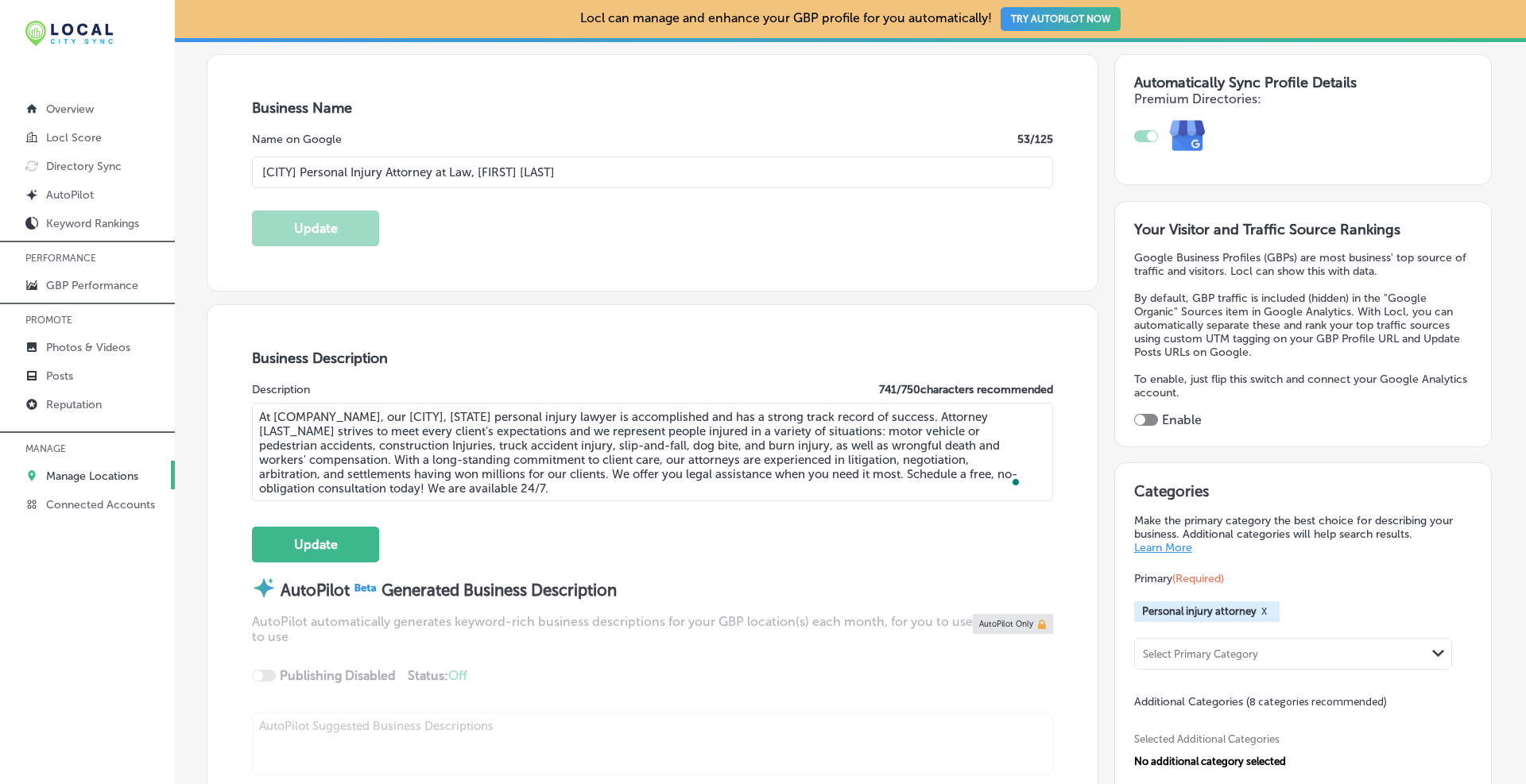 scroll, scrollTop: 397, scrollLeft: 0, axis: vertical 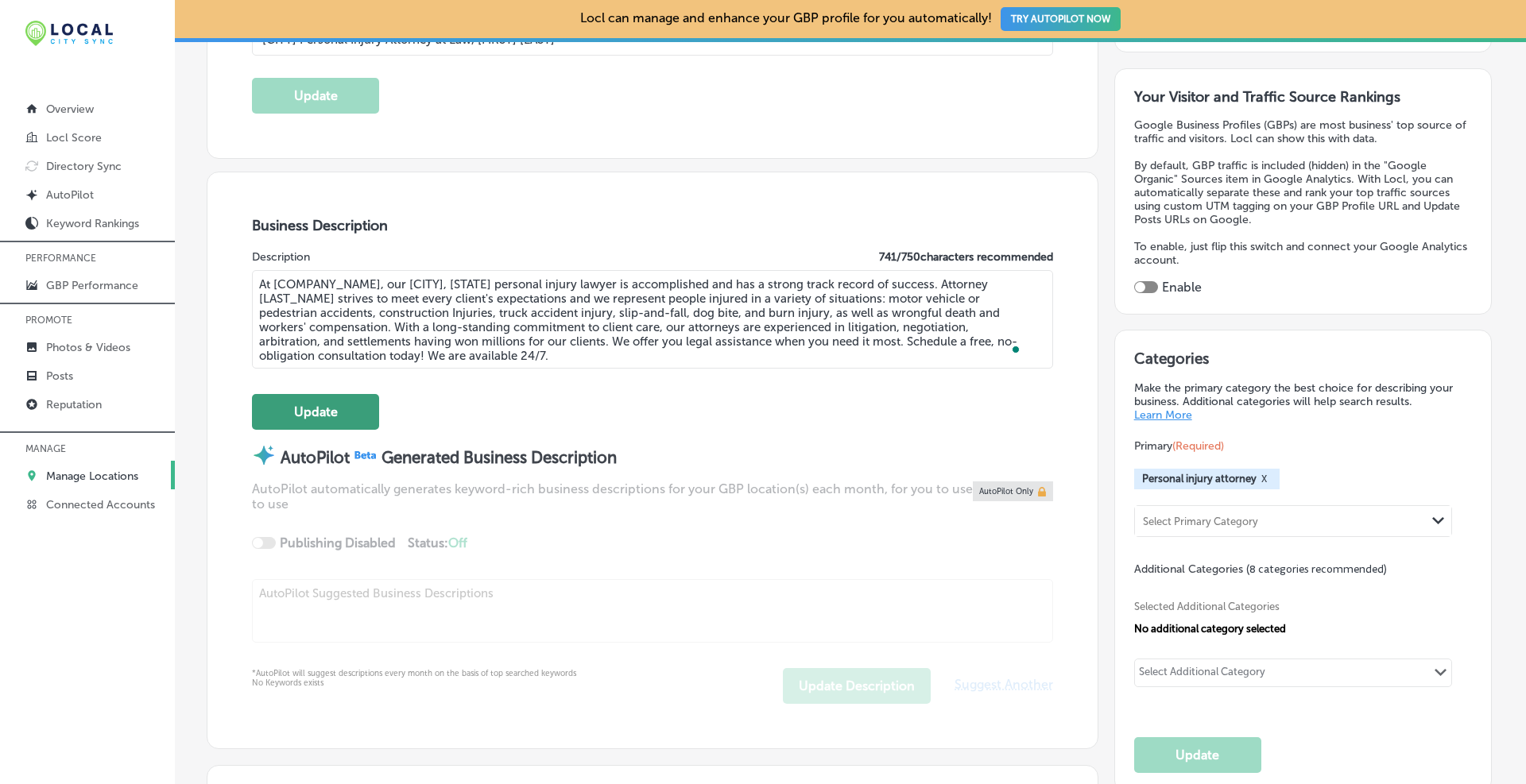 type on "At Brandon J. Broderick, Attorney at Law, our Lawrence, MA personal injury lawyer is accomplished and has a strong track record of success. Attorney Broderick strives to meet every client's expectations and we represent people injured in a variety of situations: motor vehicle or pedestrian accidents, construction Injuries, truck accident injury, slip-and-fall, dog bite, and burn injury, as well as wrongful death and workers' compensation. With a long-standing commitment to client care, our attorneys are experienced in litigation, negotiation, arbitration, and settlements having won millions for our clients. We offer you legal assistance when you need it most. Schedule a free, no-obligation consultation today! We are available 24/7." 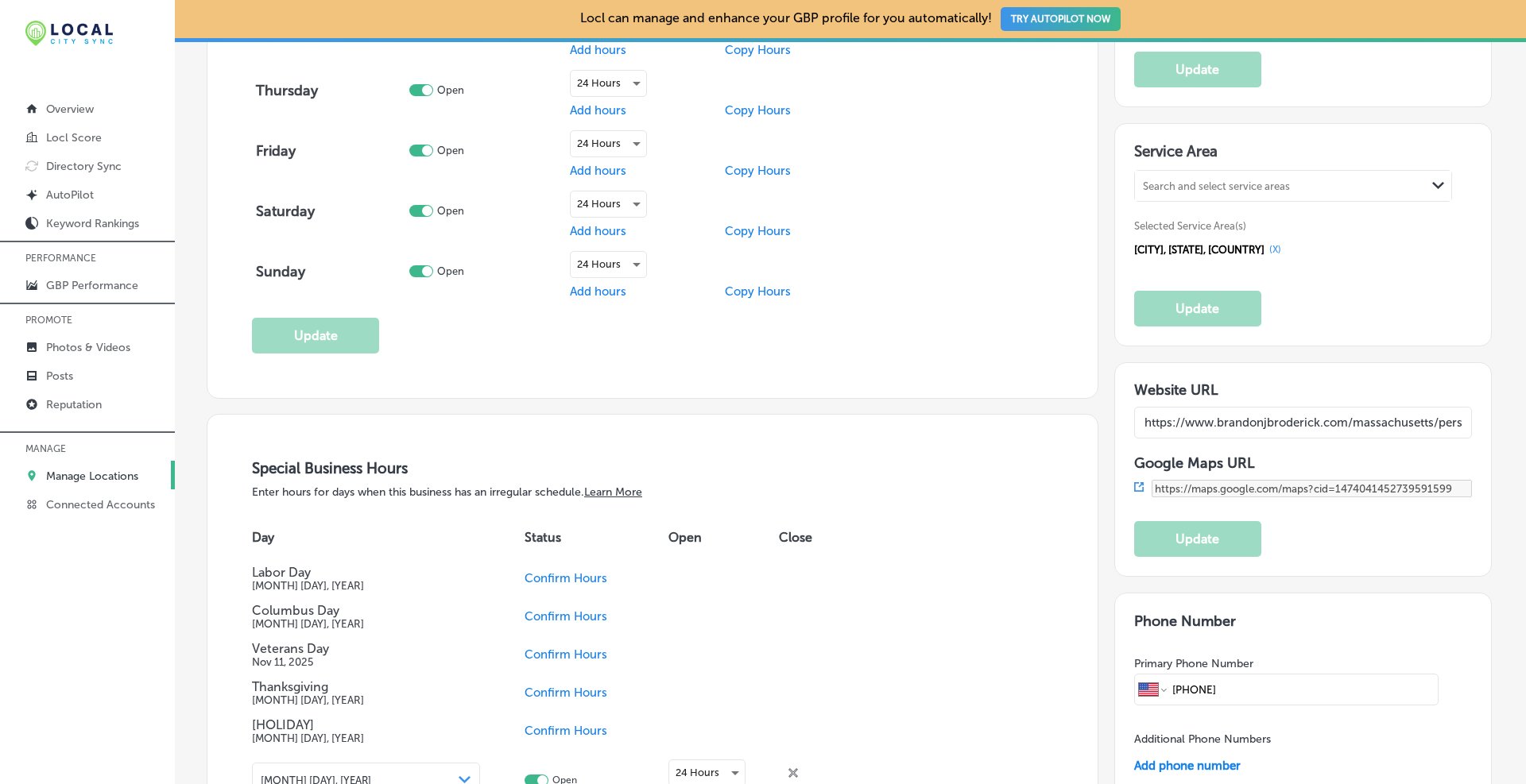 scroll, scrollTop: 1432, scrollLeft: 0, axis: vertical 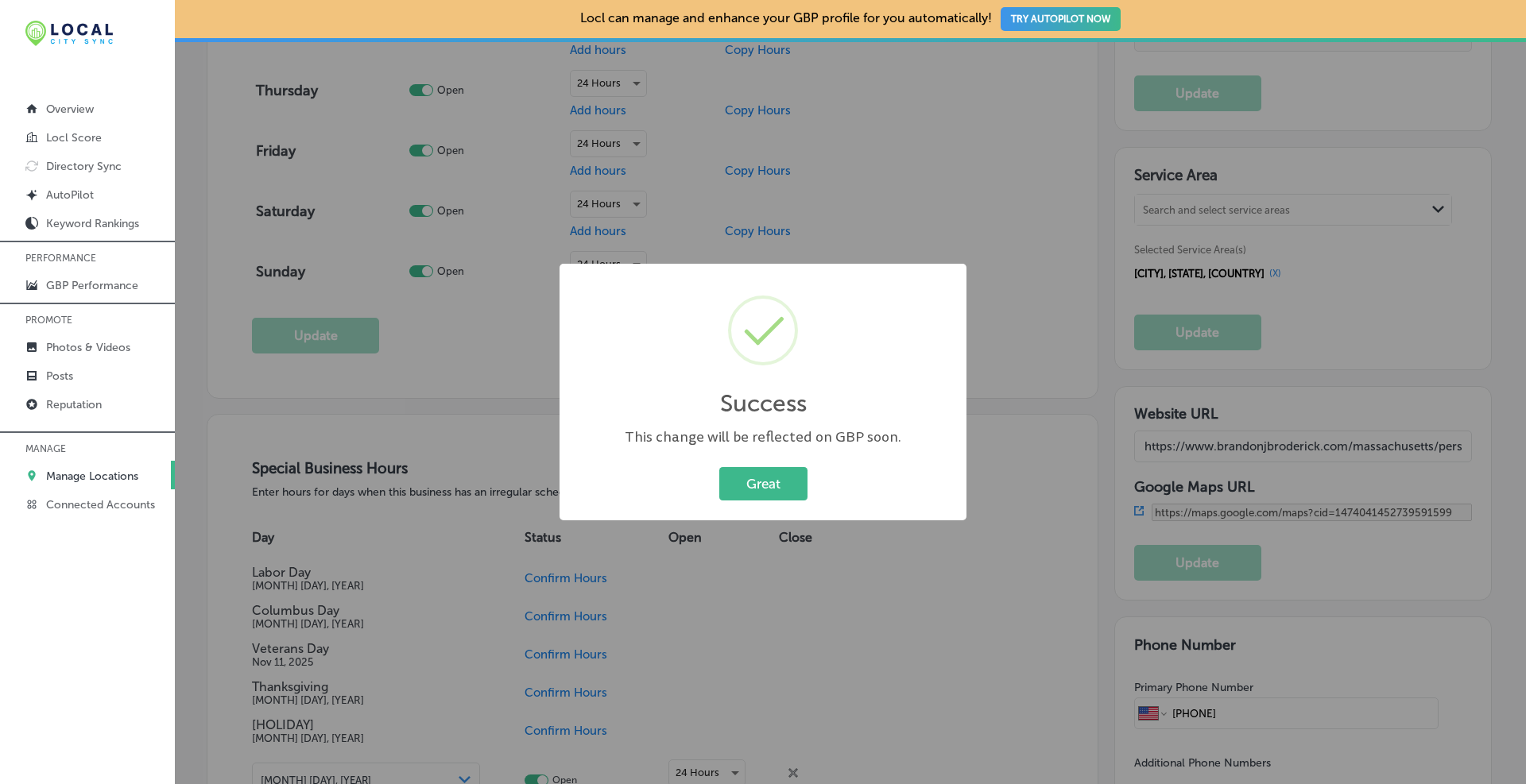 click on "Success × This change will be reflected on GBP soon. Great Cancel" at bounding box center (763, 392) 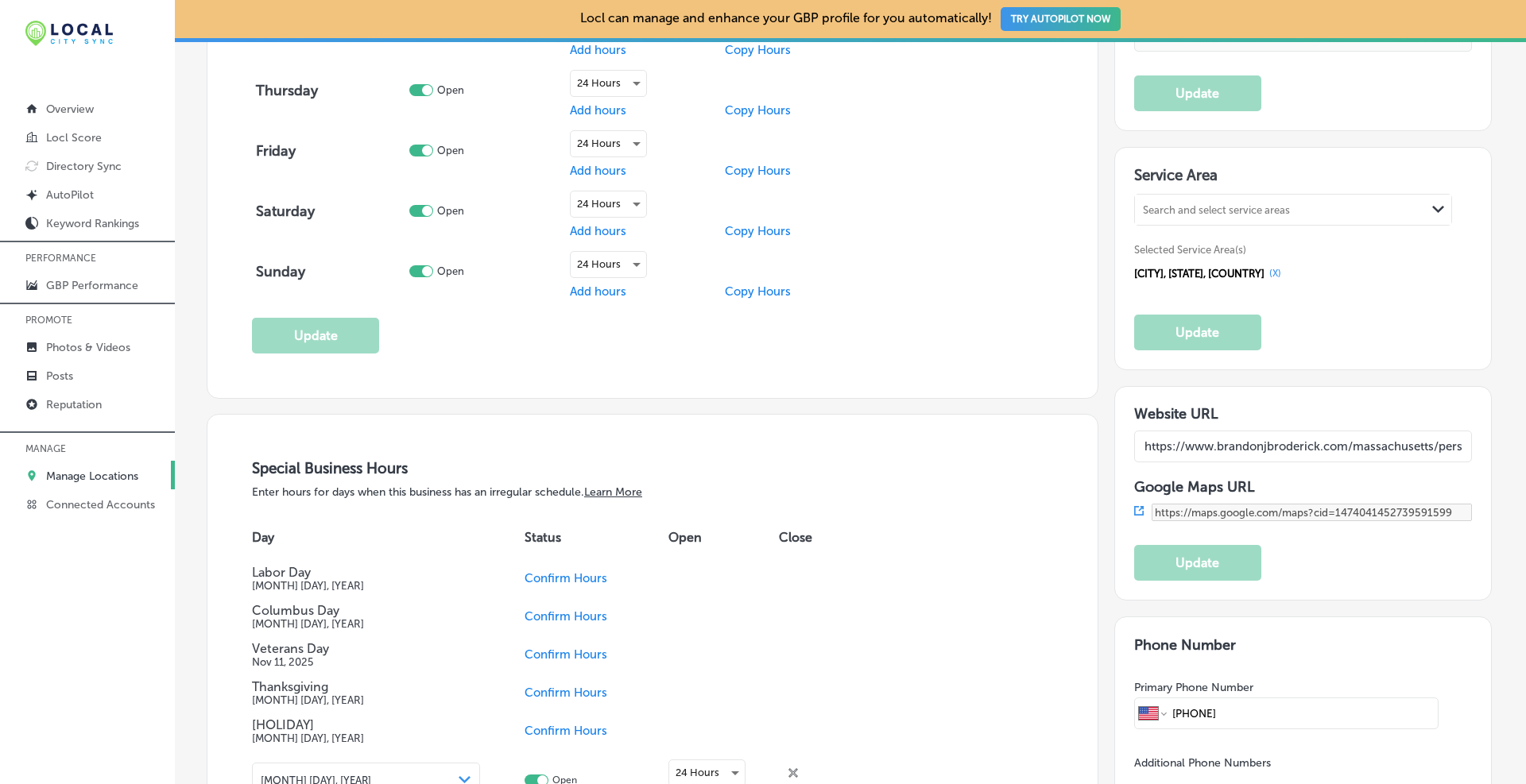 click on "https://www.brandonjbroderick.com/massachusetts/personal-injury-lawyer-haverhill?utm_campaign=gmb" at bounding box center [1303, 446] 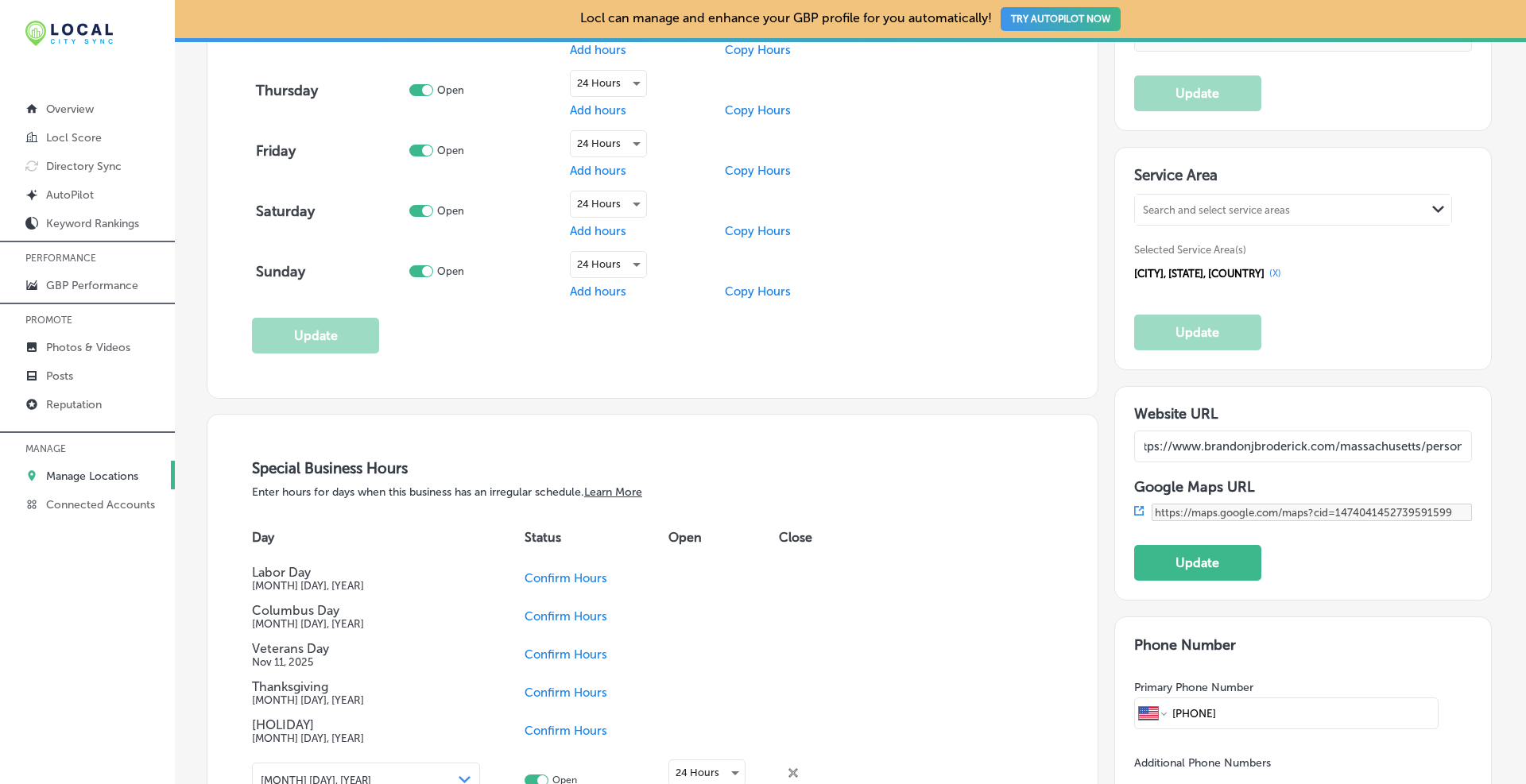scroll, scrollTop: 0, scrollLeft: 0, axis: both 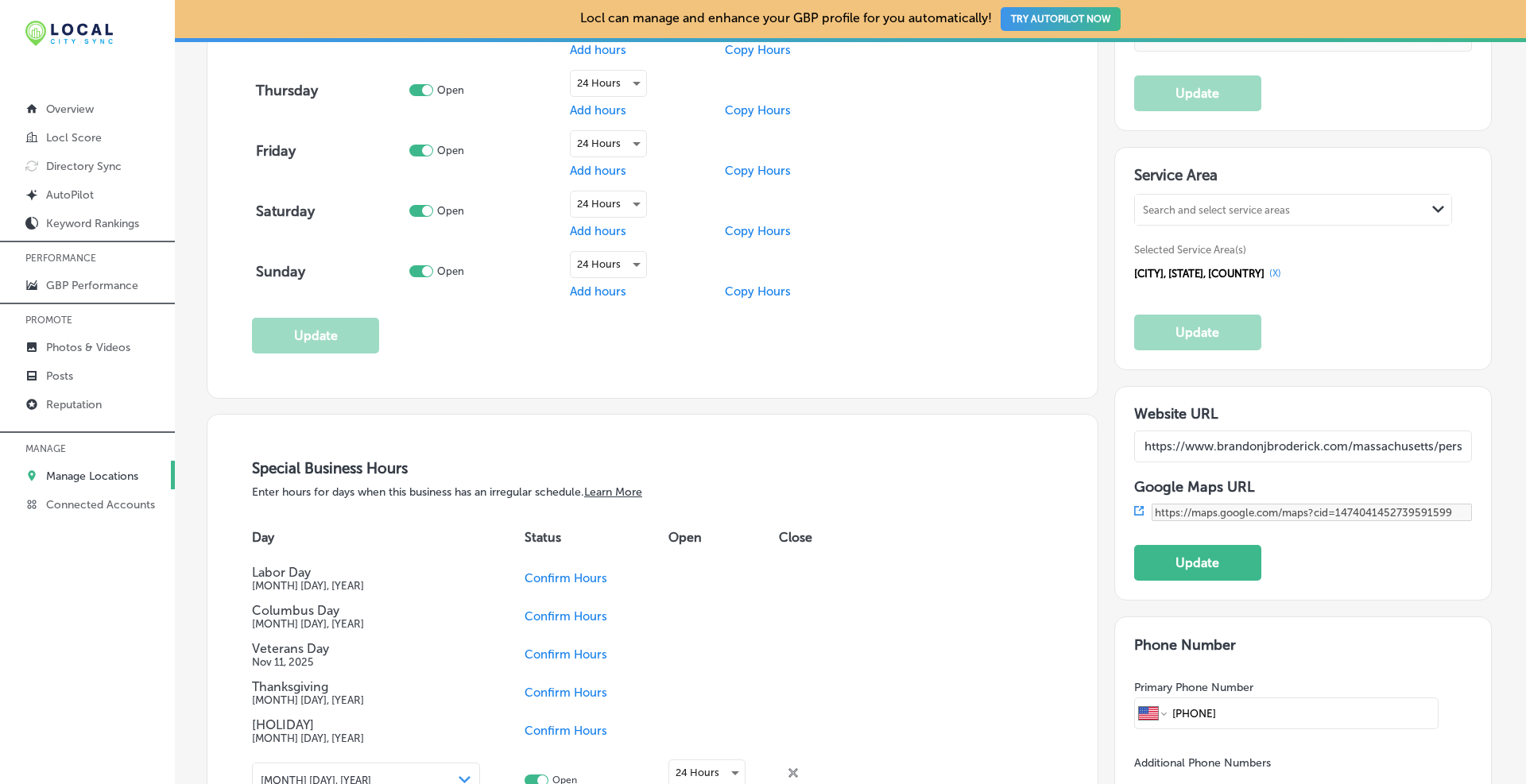 drag, startPoint x: 1244, startPoint y: 445, endPoint x: 1135, endPoint y: 454, distance: 109.3709 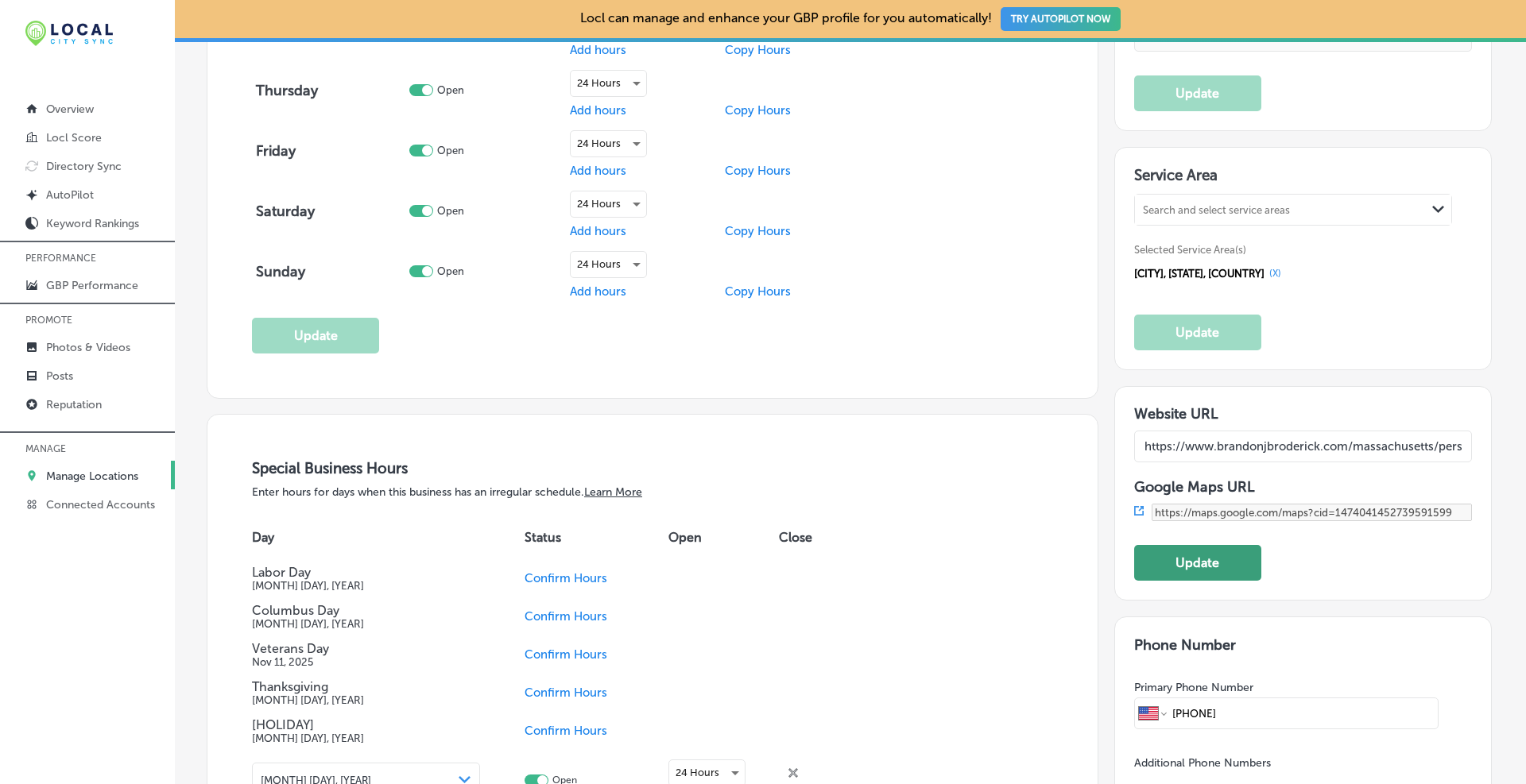 type on "https://www.brandonjbroderick.com/massachusetts/personal-injury-lawyer-lawrence?utm_campaign=gmb" 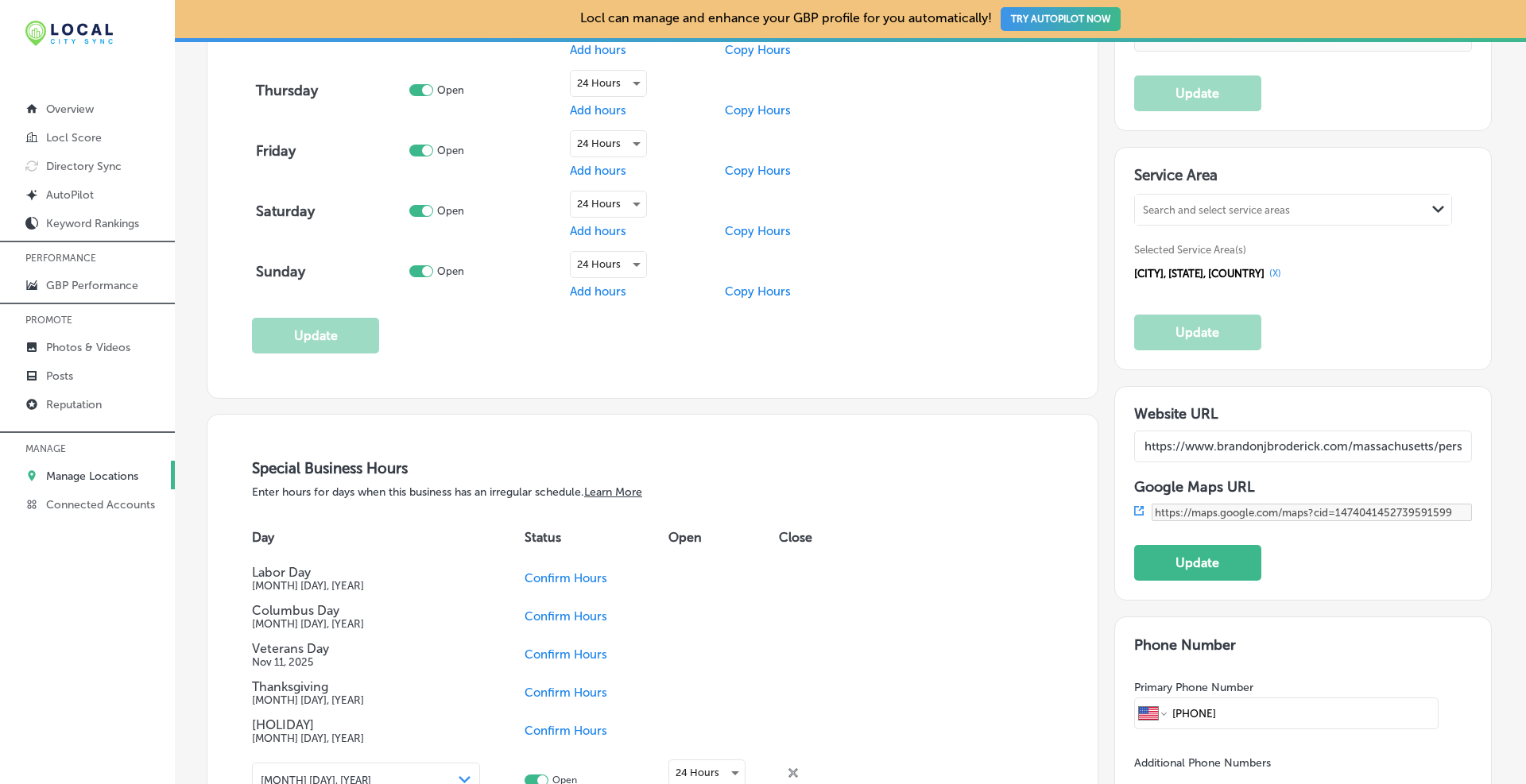 click on "Update" 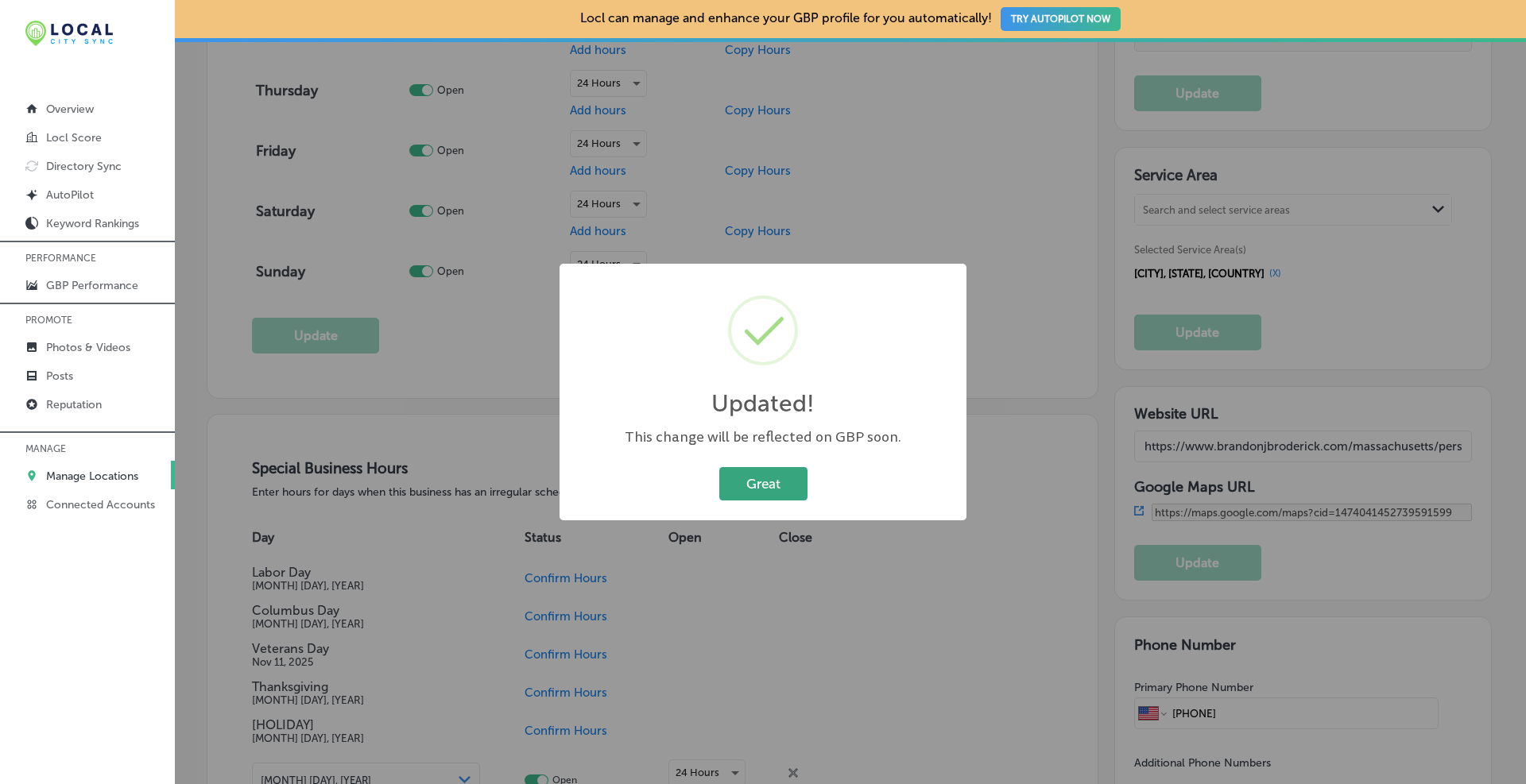 click on "Great" at bounding box center (763, 483) 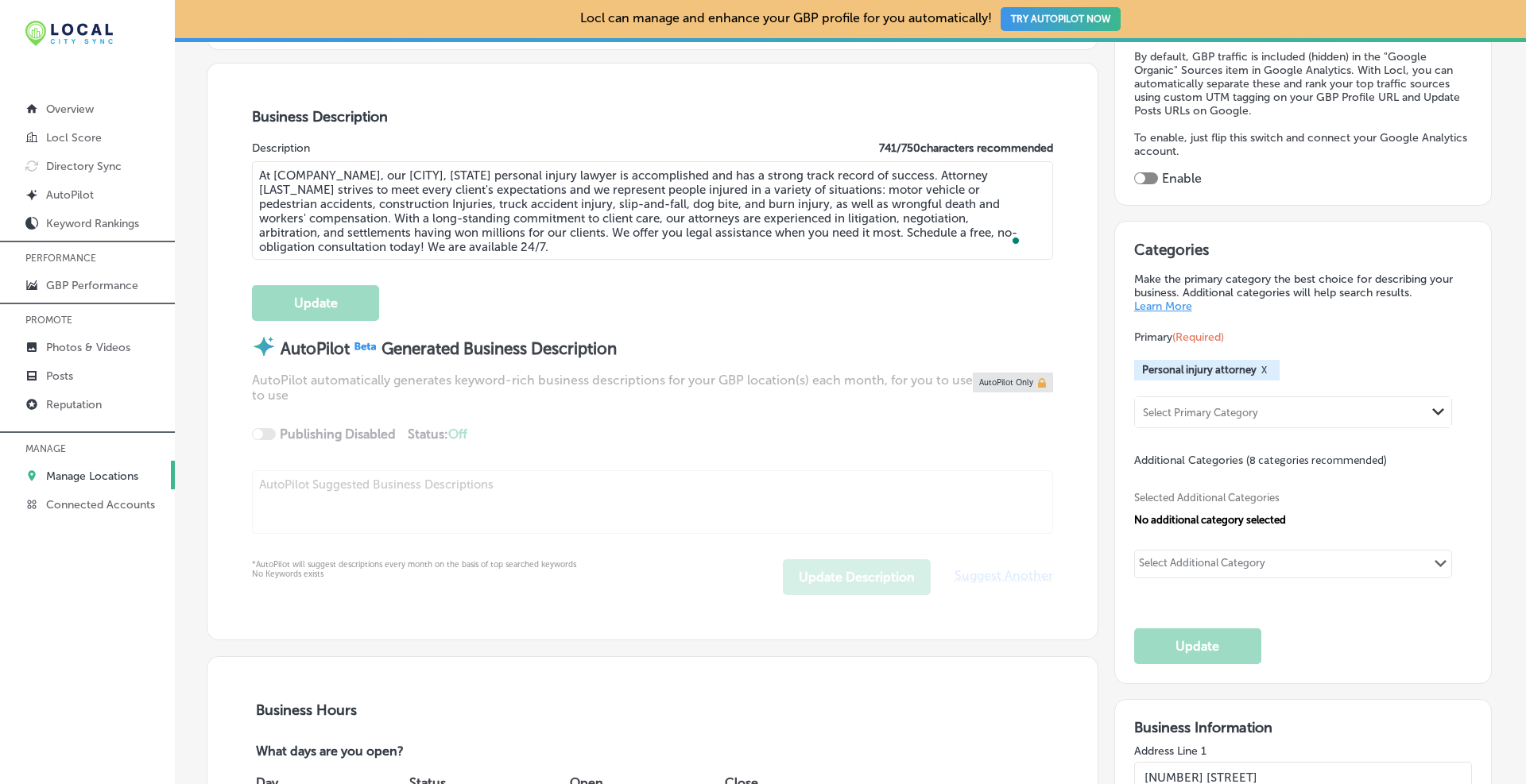 scroll, scrollTop: 0, scrollLeft: 0, axis: both 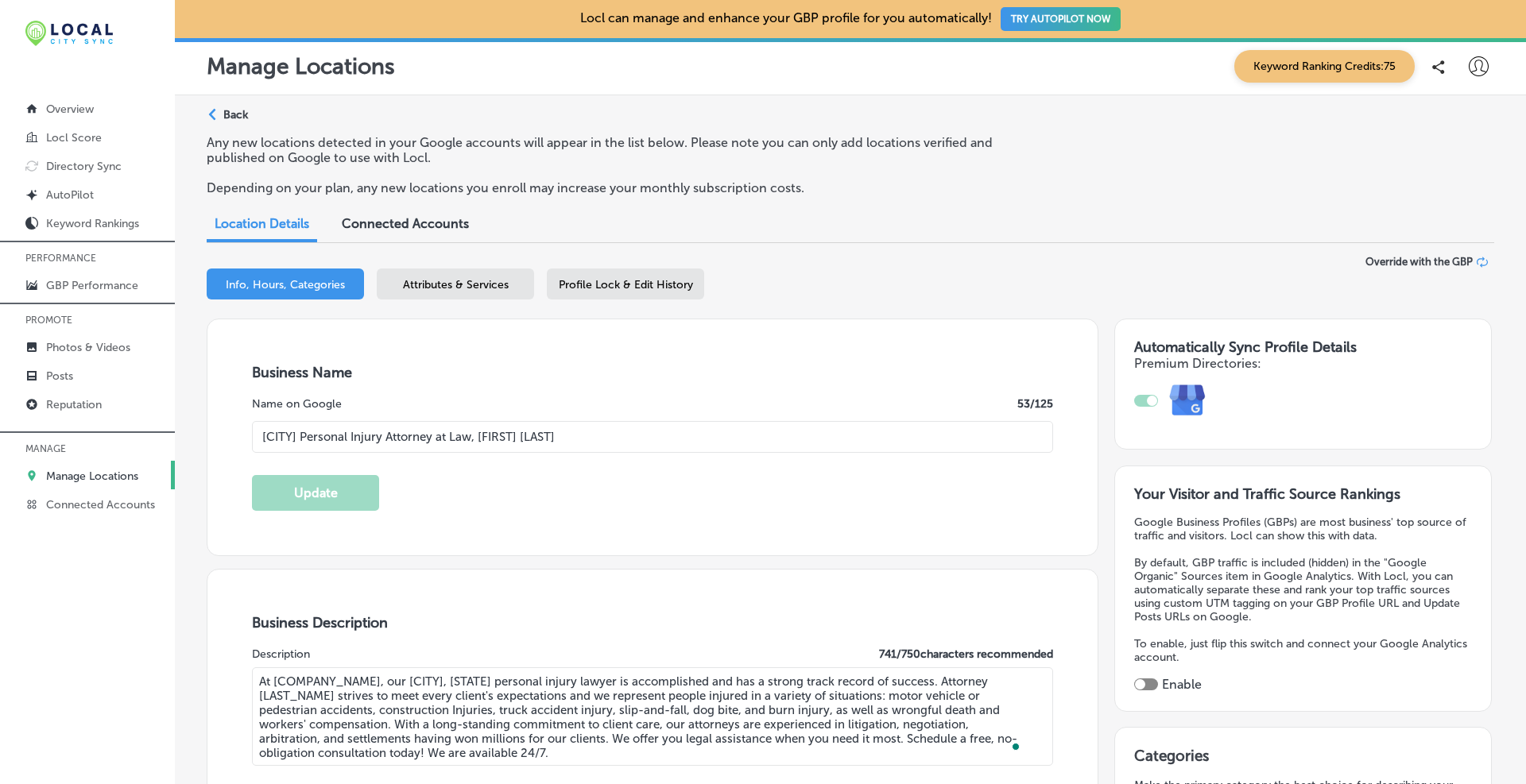 click on "Profile Lock & Edit History" at bounding box center [626, 284] 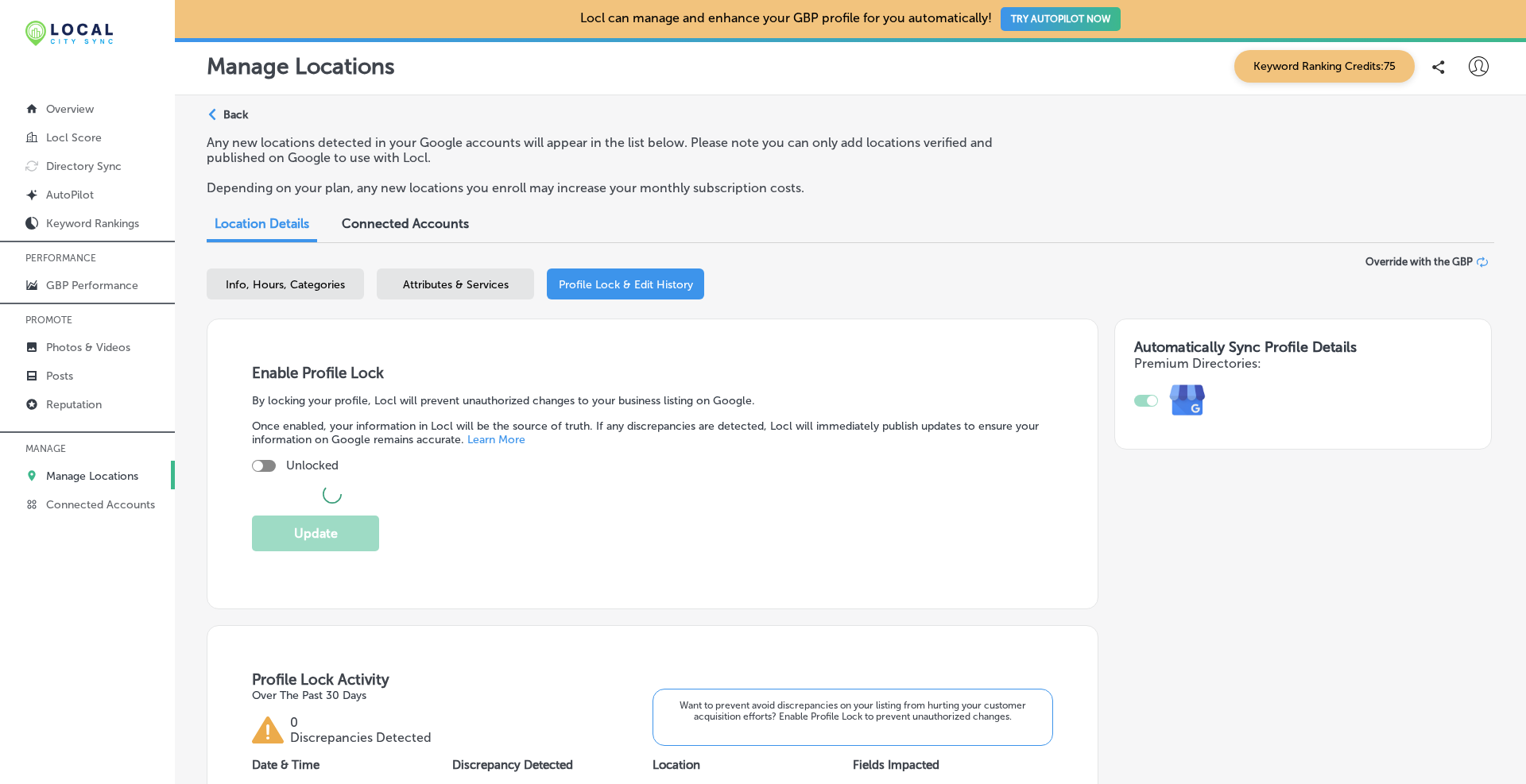 checkbox on "true" 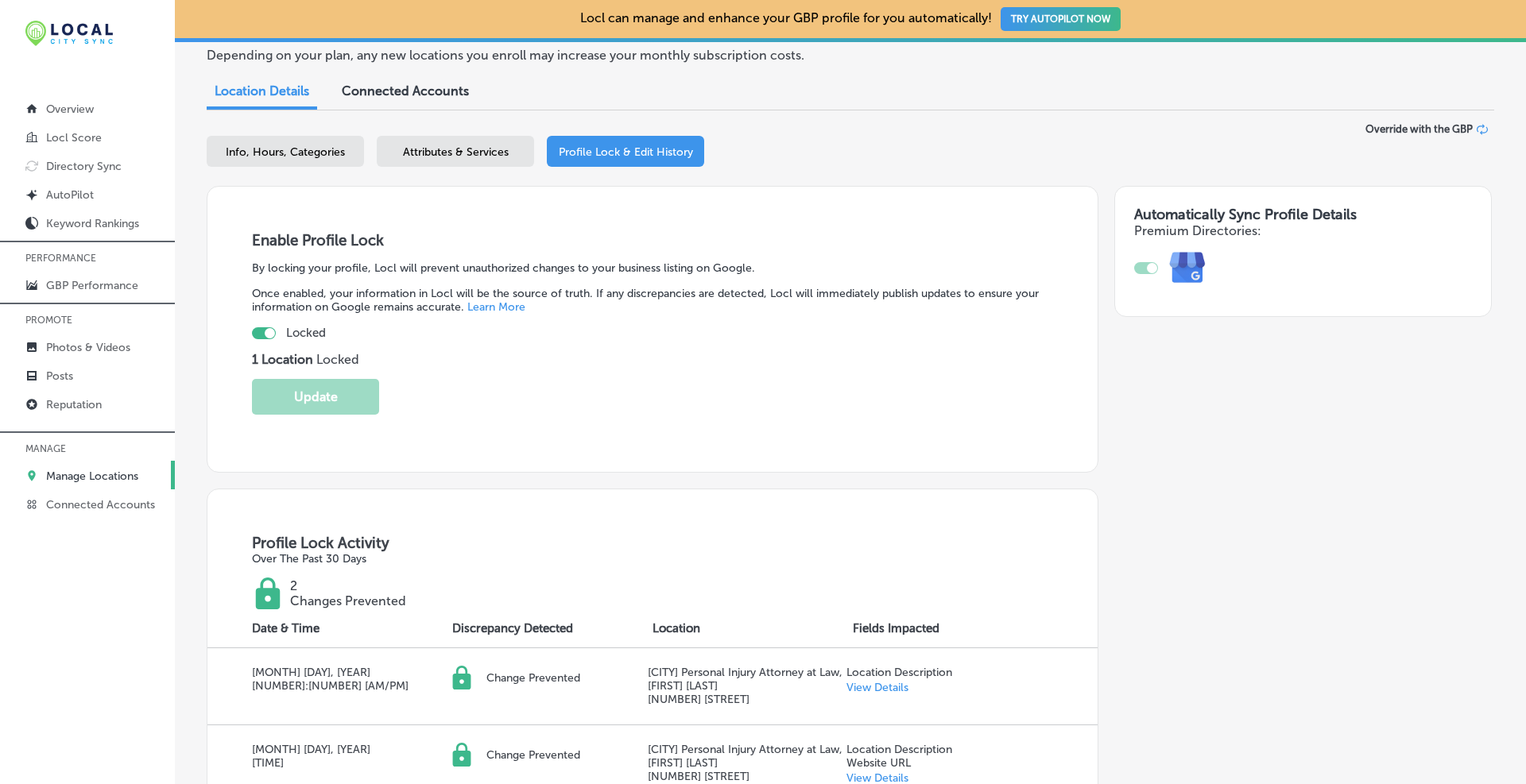 scroll, scrollTop: 662, scrollLeft: 0, axis: vertical 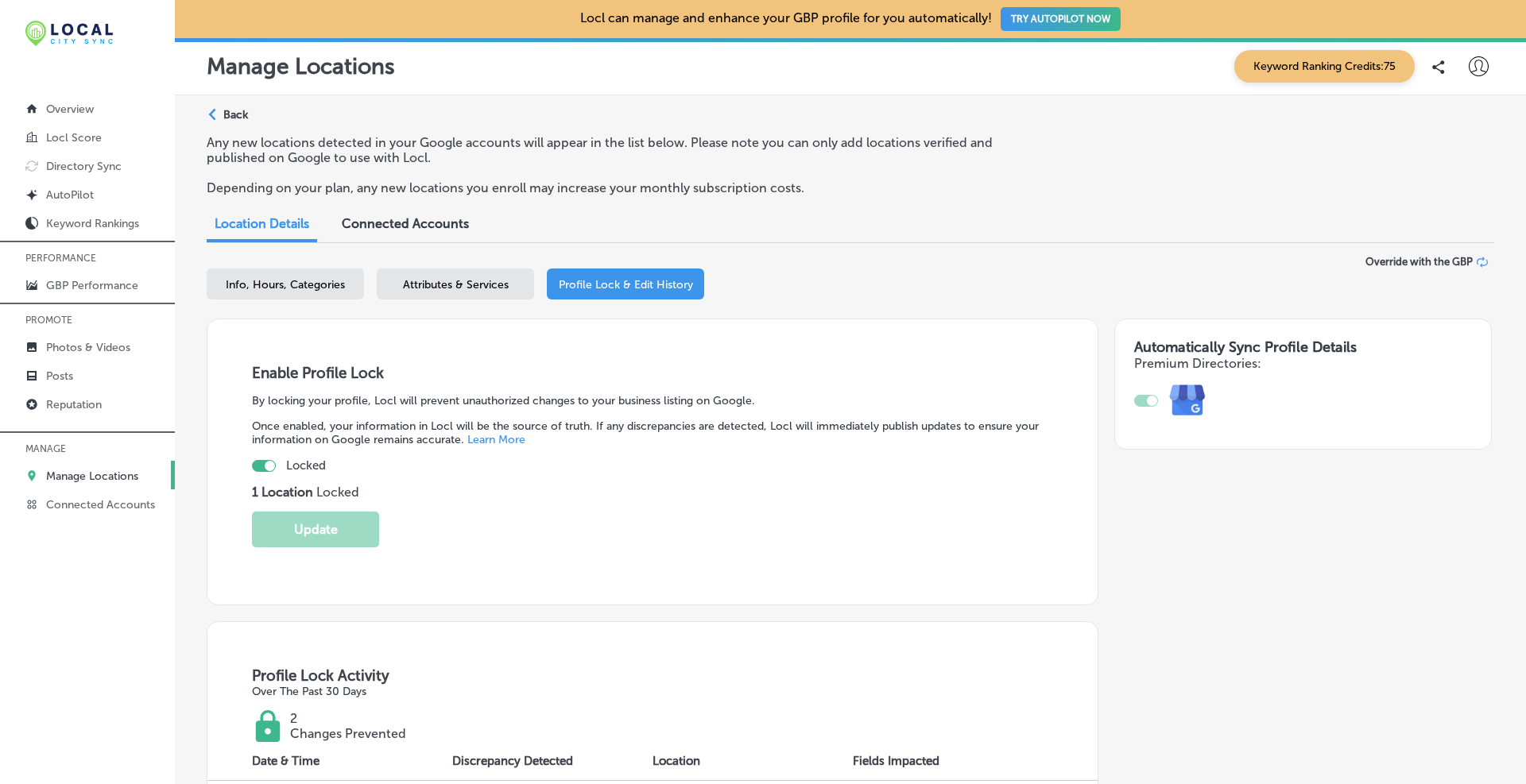 click on "Path
Created with Sketch.
Back" at bounding box center (227, 121) 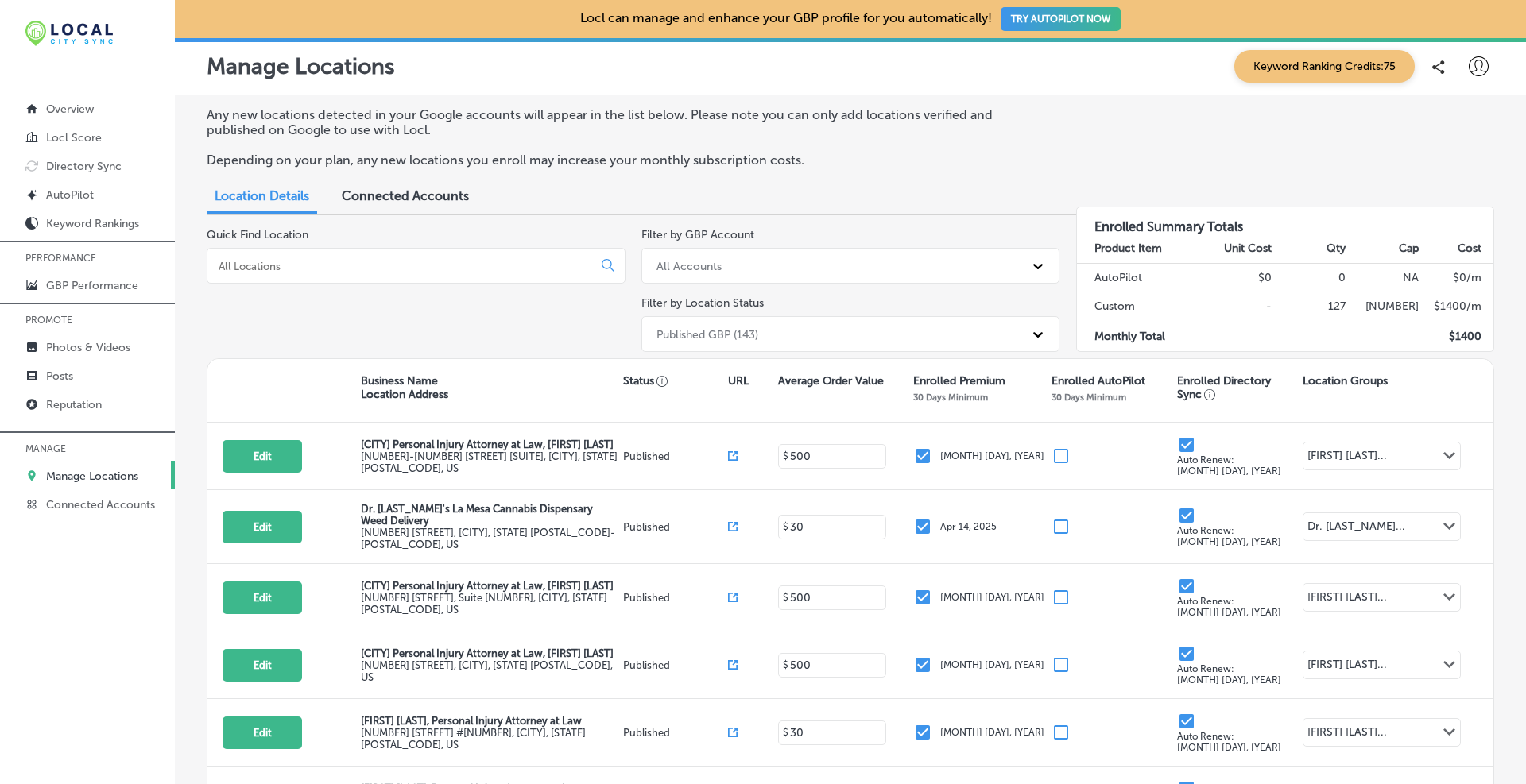 click at bounding box center (403, 266) 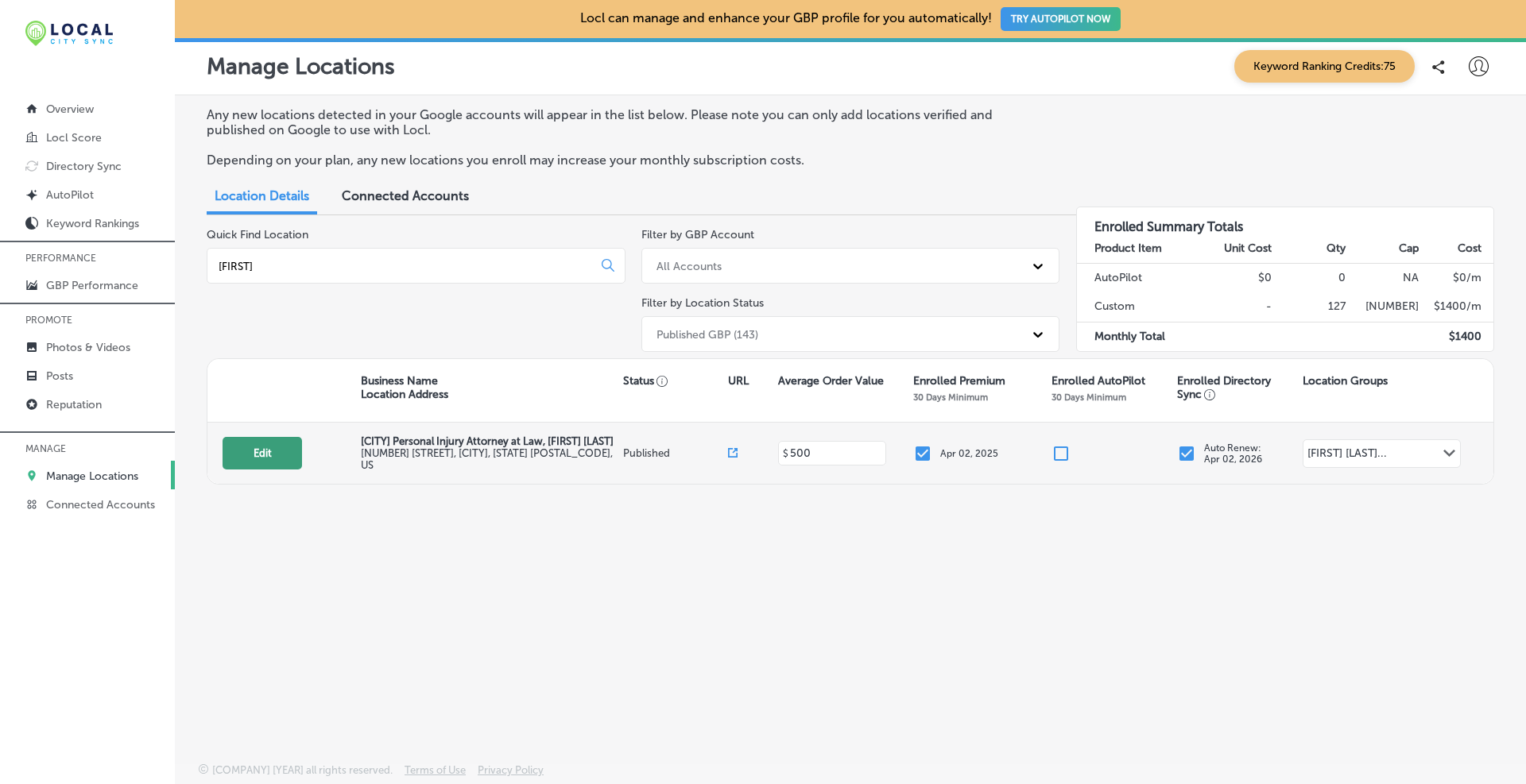 type on "lawrence" 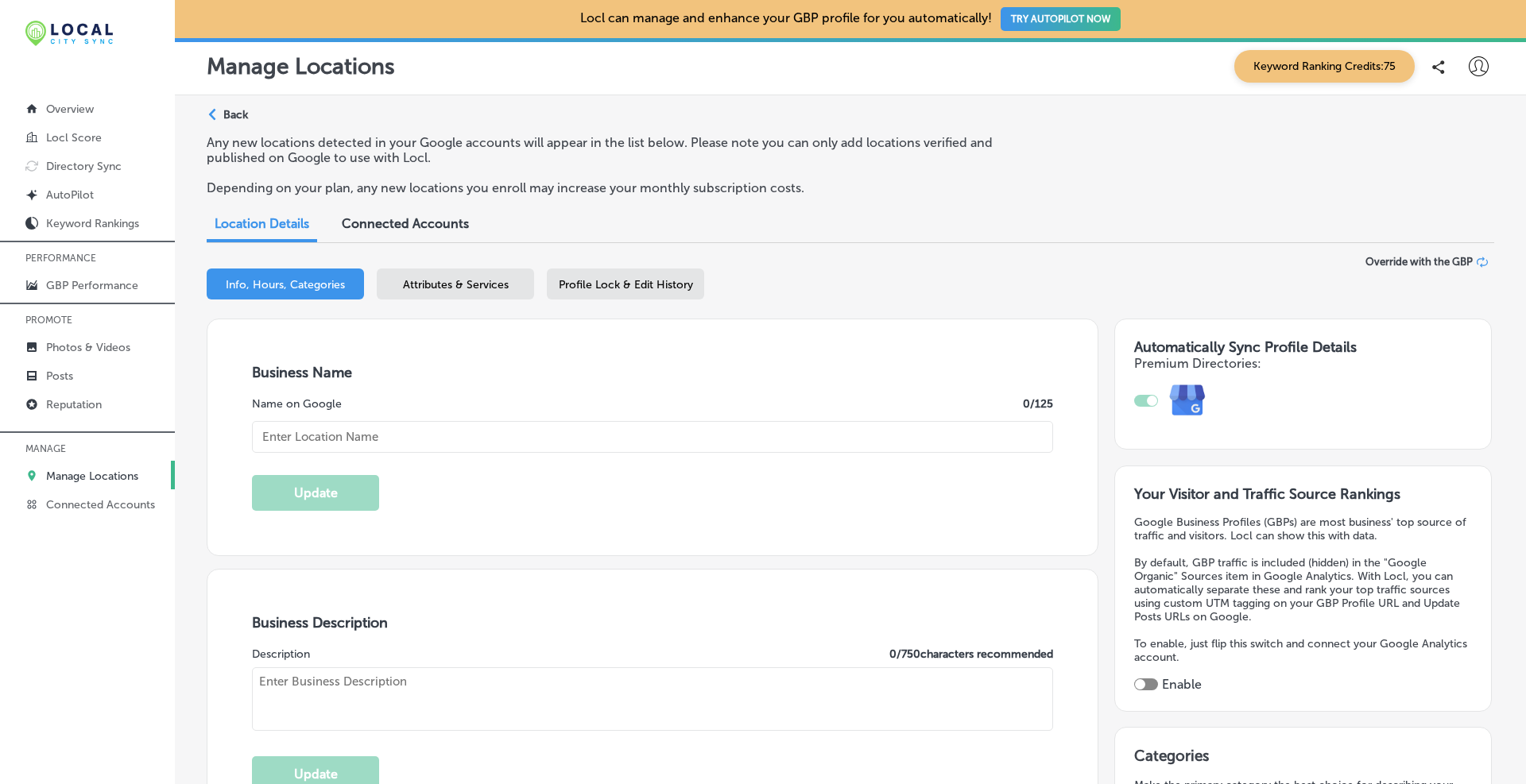 type on "[FIRST] [MIDDLE] [LAST], [PROFESSION] at Law" 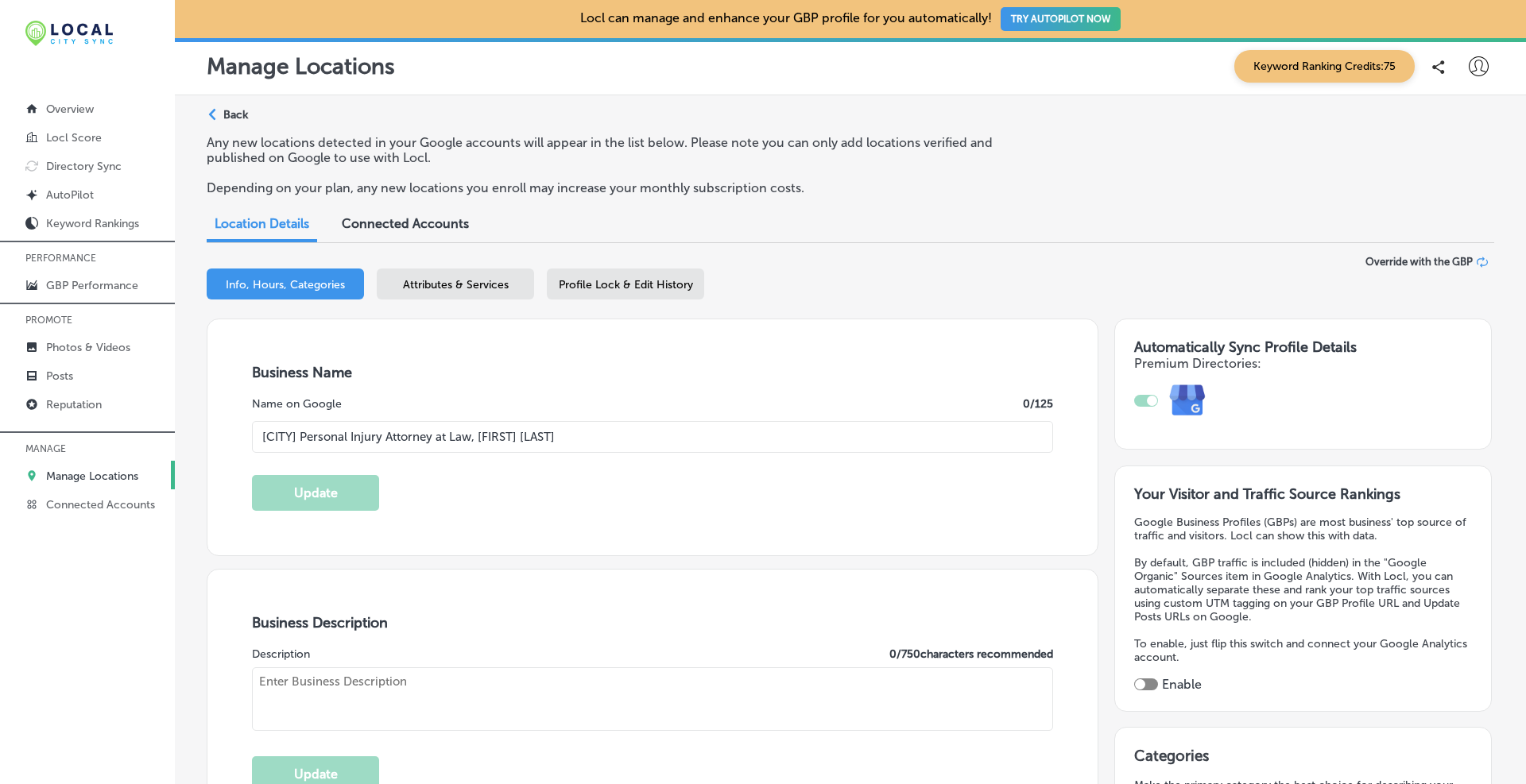 type on "[NUMBER] [STREET]" 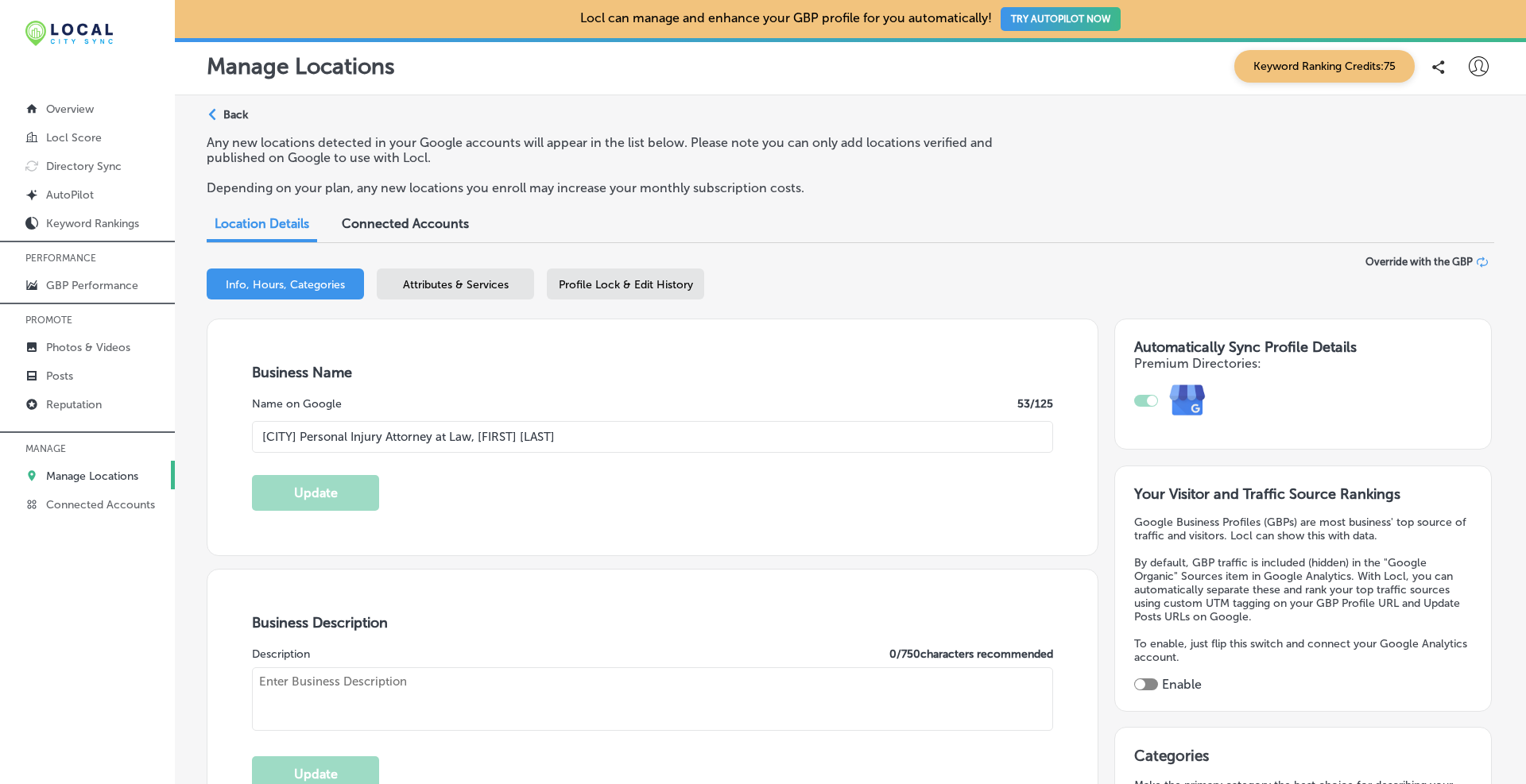 type on "At Brandon J. Broderick, Attorney at Law, our Lawrence, MA personal injury lawyer is accomplished and has a strong track record of success. Attorney Broderick strives to meet every client's expectations and we represent people injured in a variety of situations: motor vehicle or pedestrian accidents, construction Injuries, truck accident injury, slip-and-fall, dog bite, and burn injury, as well as wrongful death and workers' compensation. With a long-standing commitment to client care, our attorneys are experienced in litigation, negotiation, arbitration, and settlements having won millions for our clients. We offer you legal assistance when you need it most. Schedule a free, no-obligation consultation today! We are available 24/7." 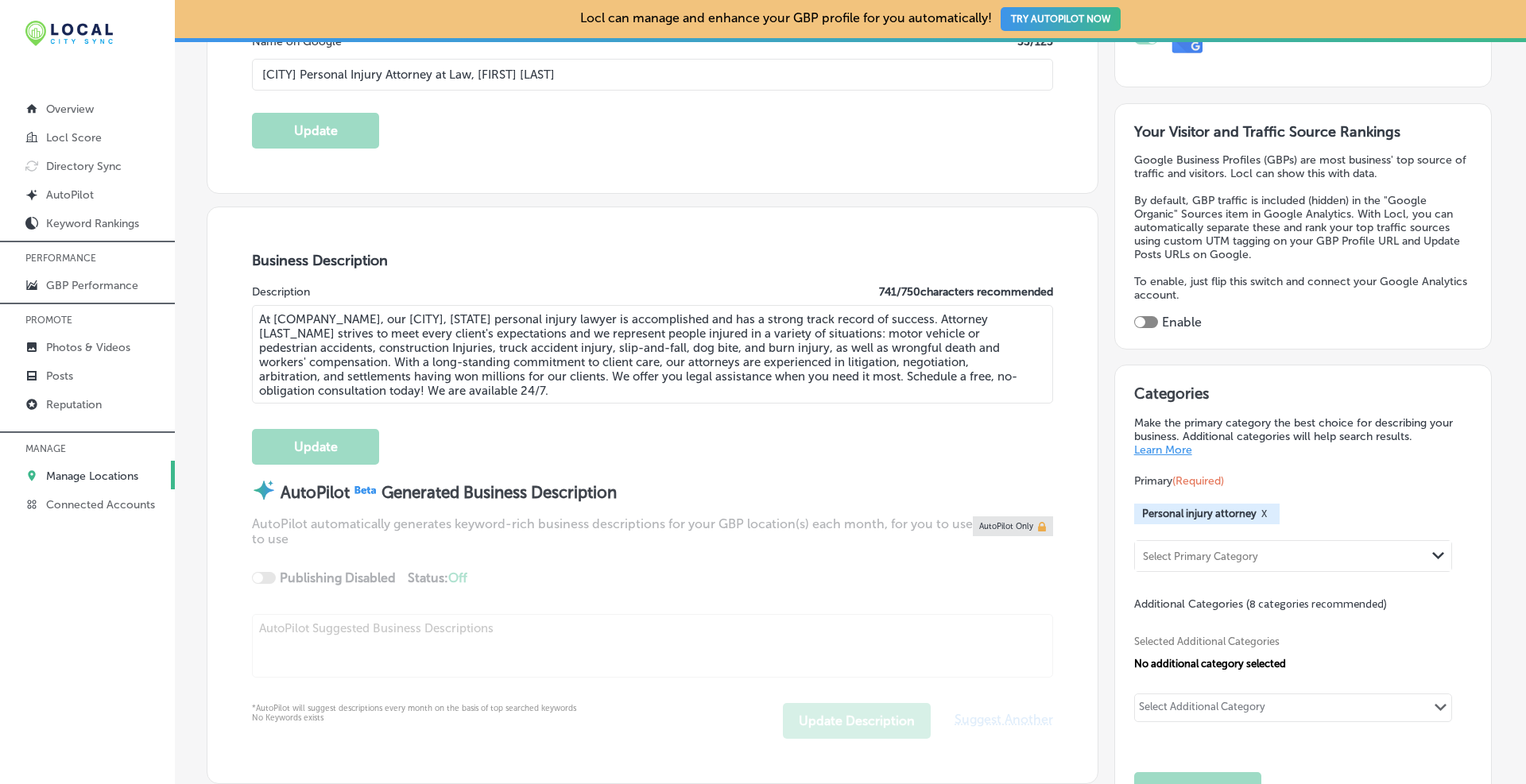scroll, scrollTop: 0, scrollLeft: 0, axis: both 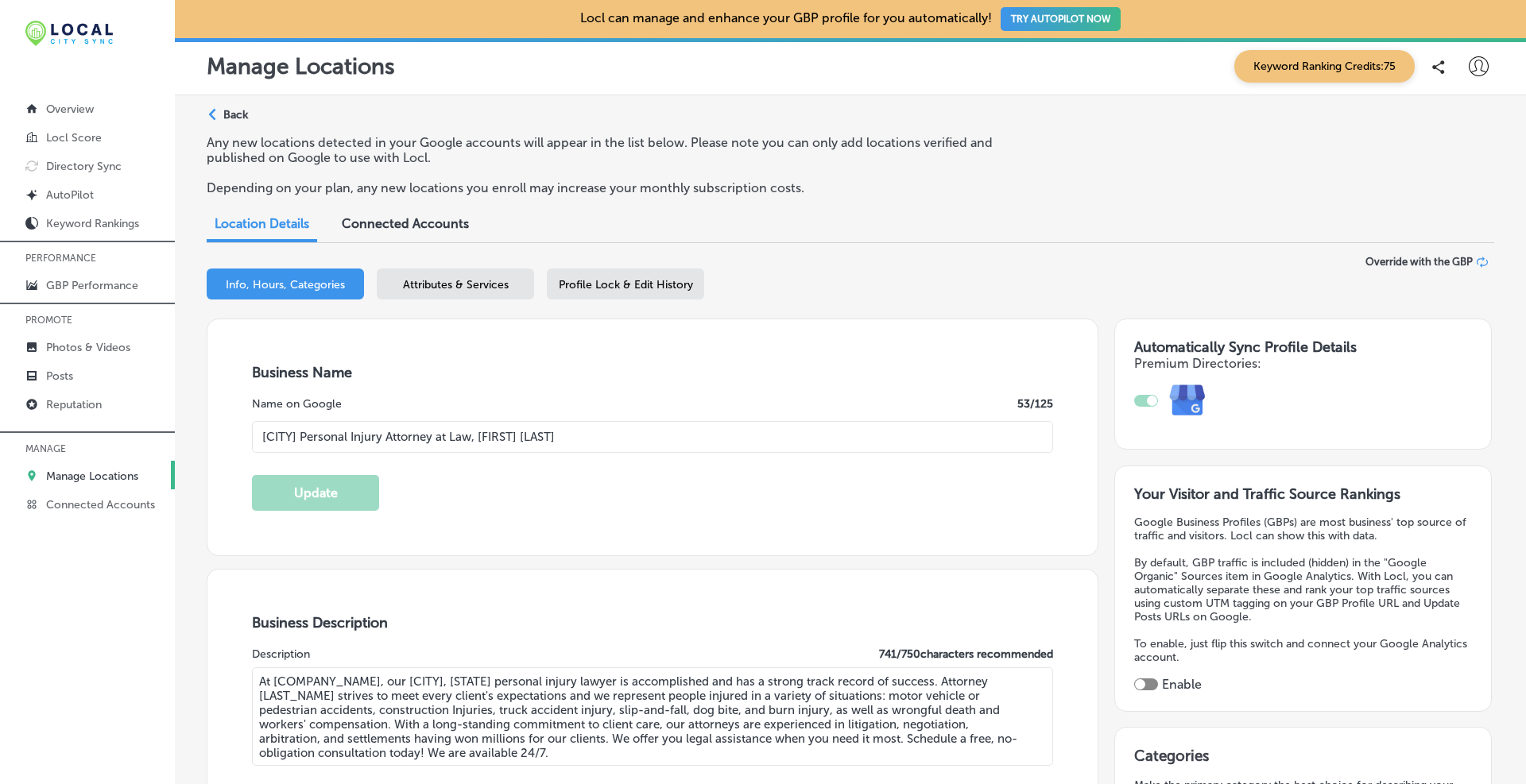 click on "Attributes & Services" at bounding box center (455, 284) 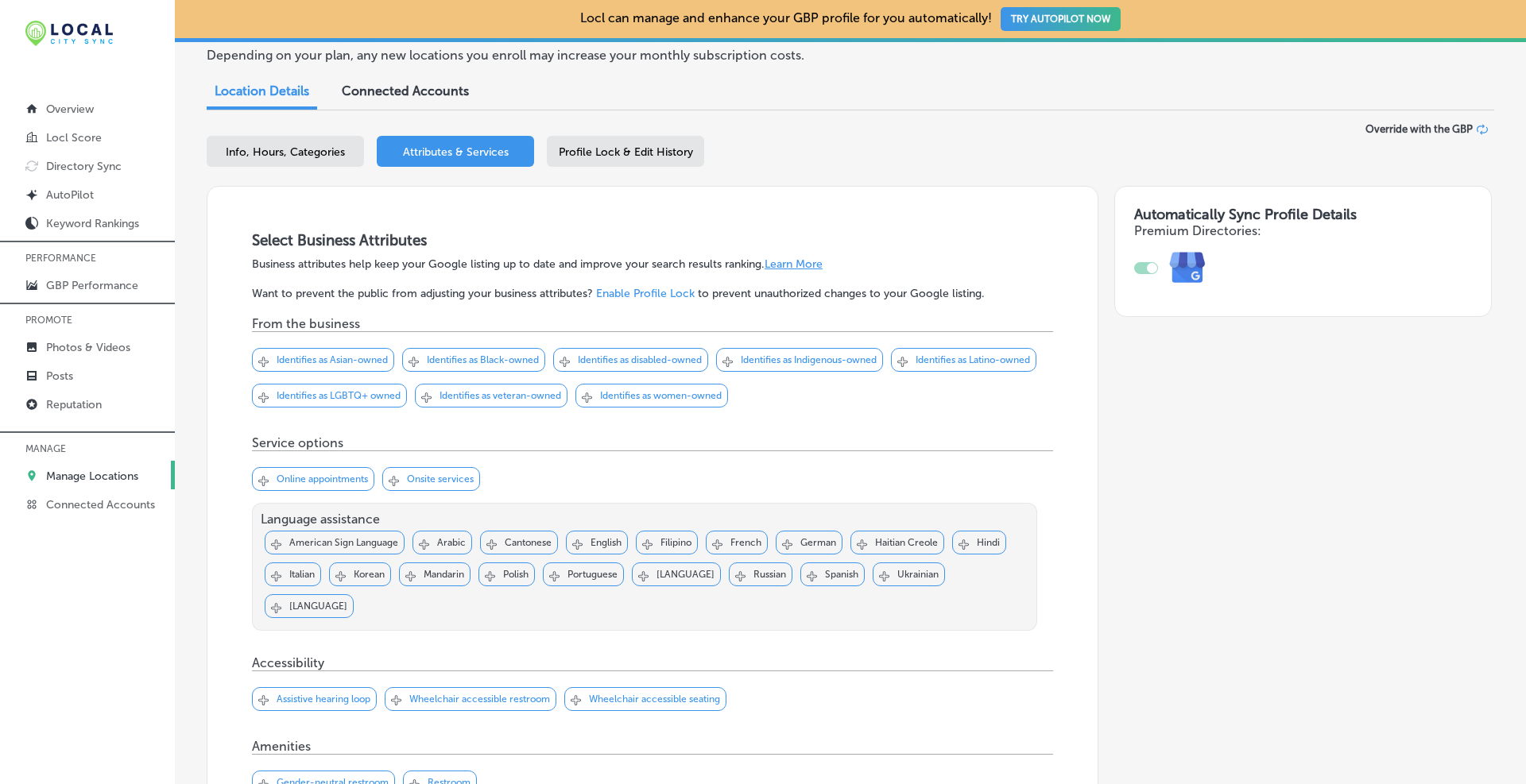 scroll, scrollTop: 0, scrollLeft: 0, axis: both 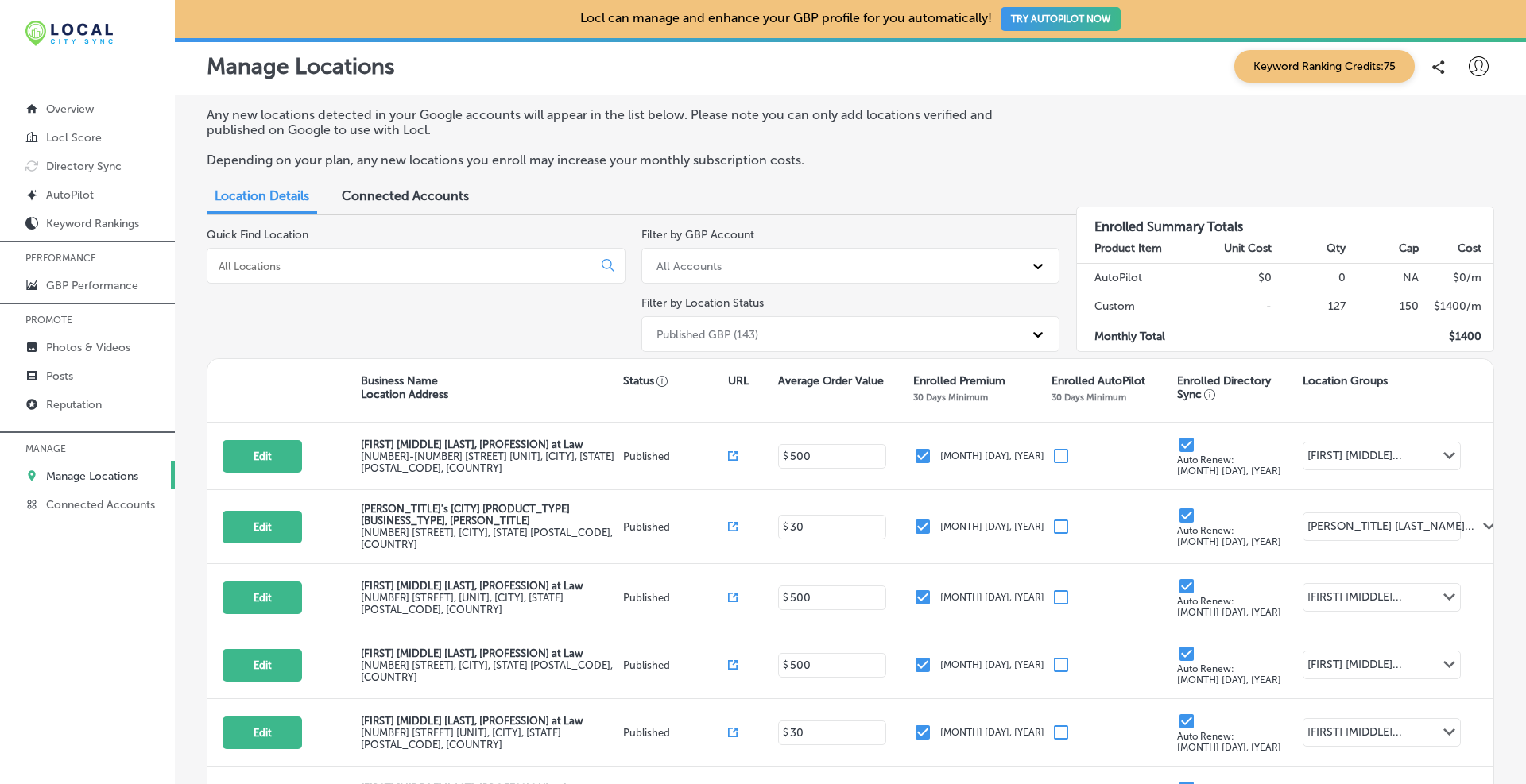 click on "Any new locations detected in your Google accounts will appear in the list below. Please note you can only add locations verified and published on Google to use with Locl. Depending on your plan, any new locations you enroll may increase your monthly subscription costs." at bounding box center (850, 144) 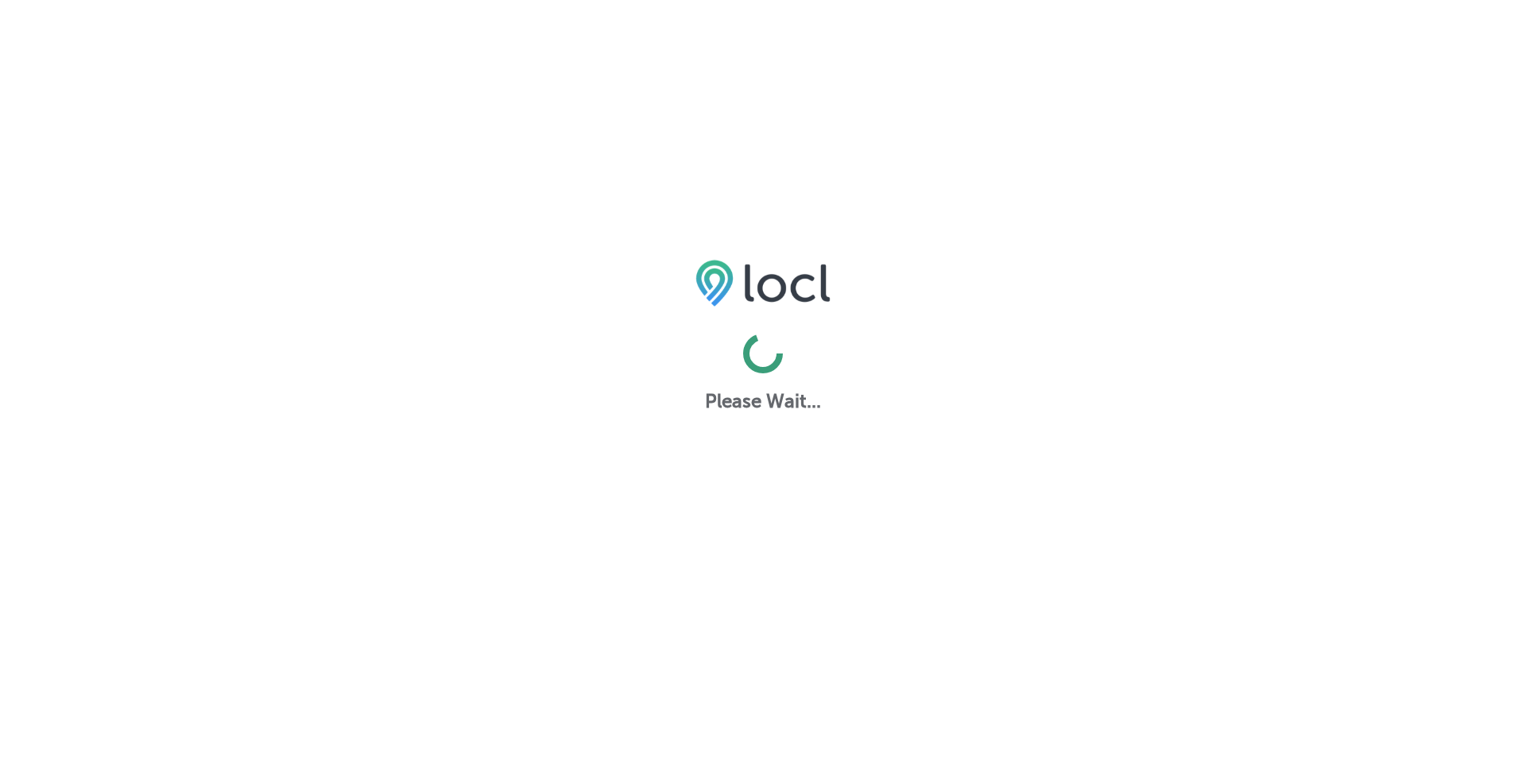 scroll, scrollTop: 0, scrollLeft: 0, axis: both 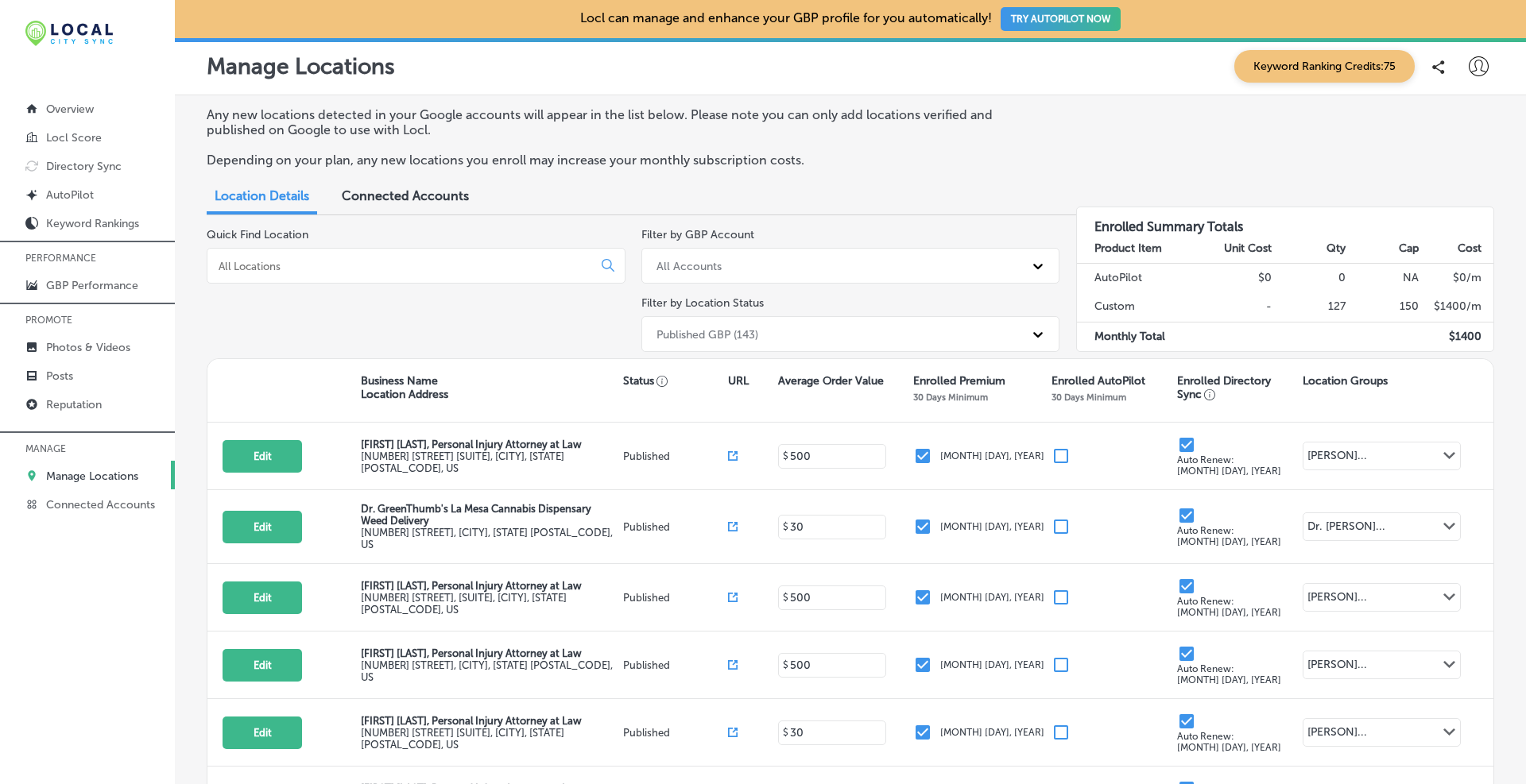 click at bounding box center (416, 265) 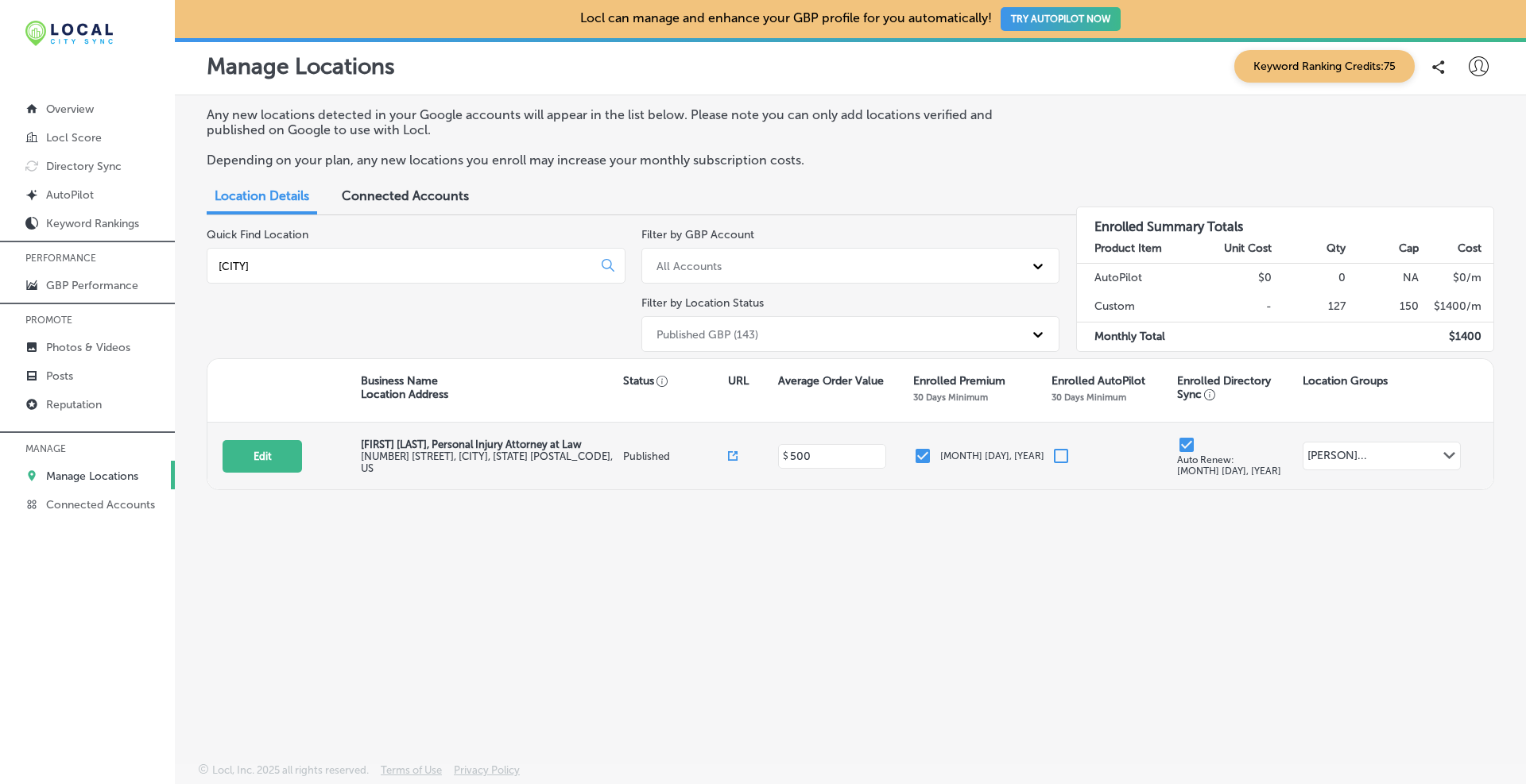 type on "[CITY]" 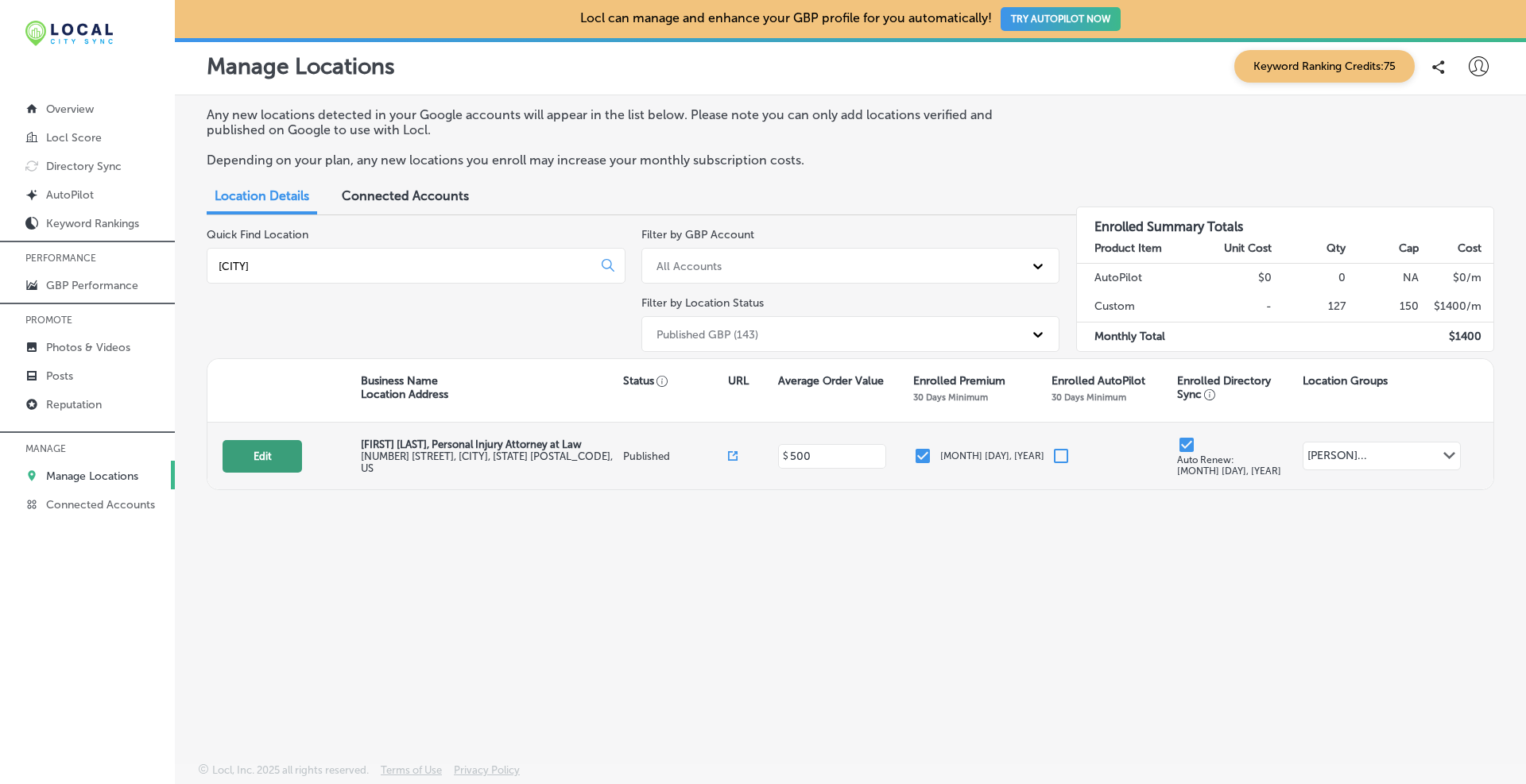 click on "Edit" at bounding box center [262, 456] 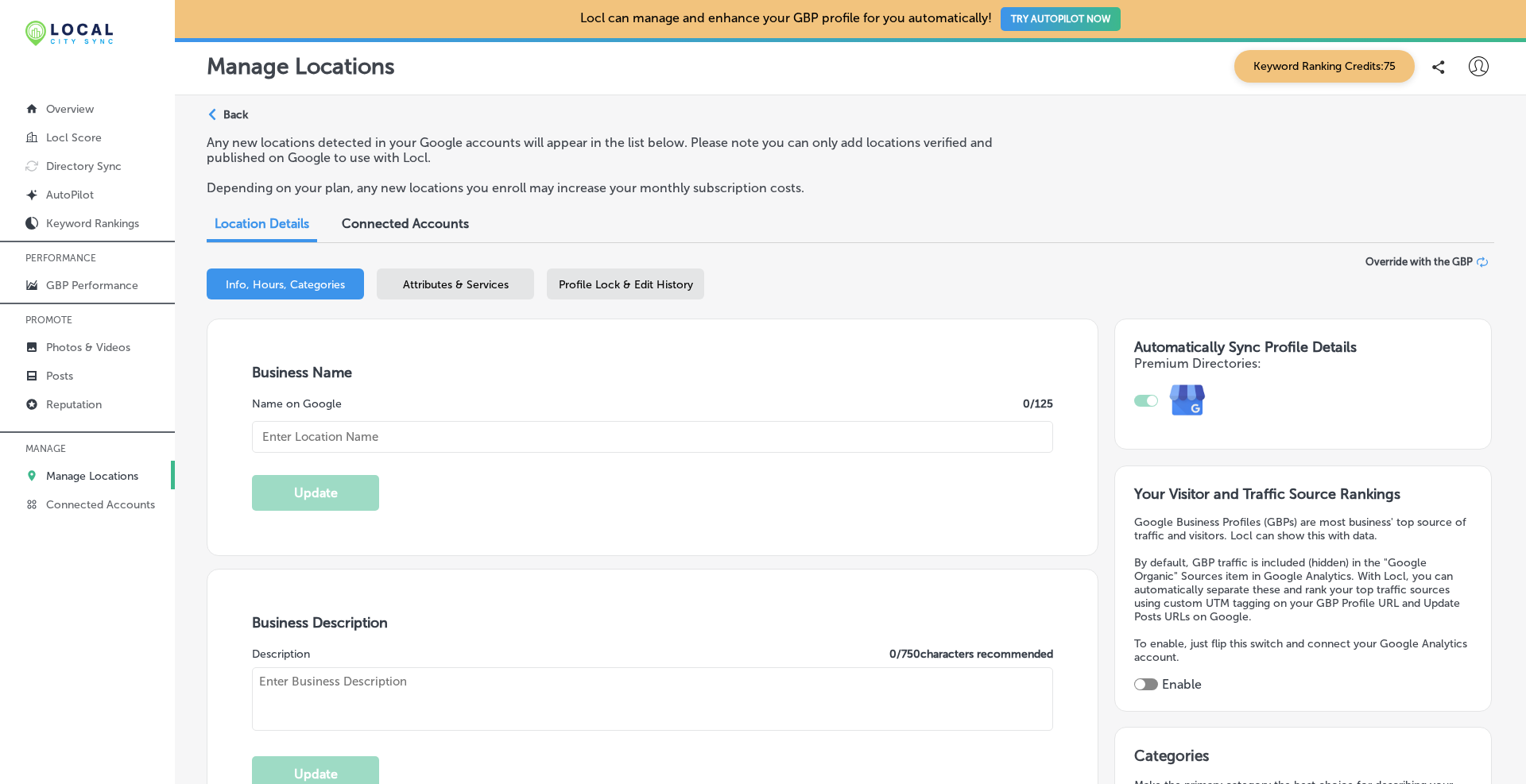 type on "[CITY] Personal Injury Attorney at Law, [FIRST] [LAST]" 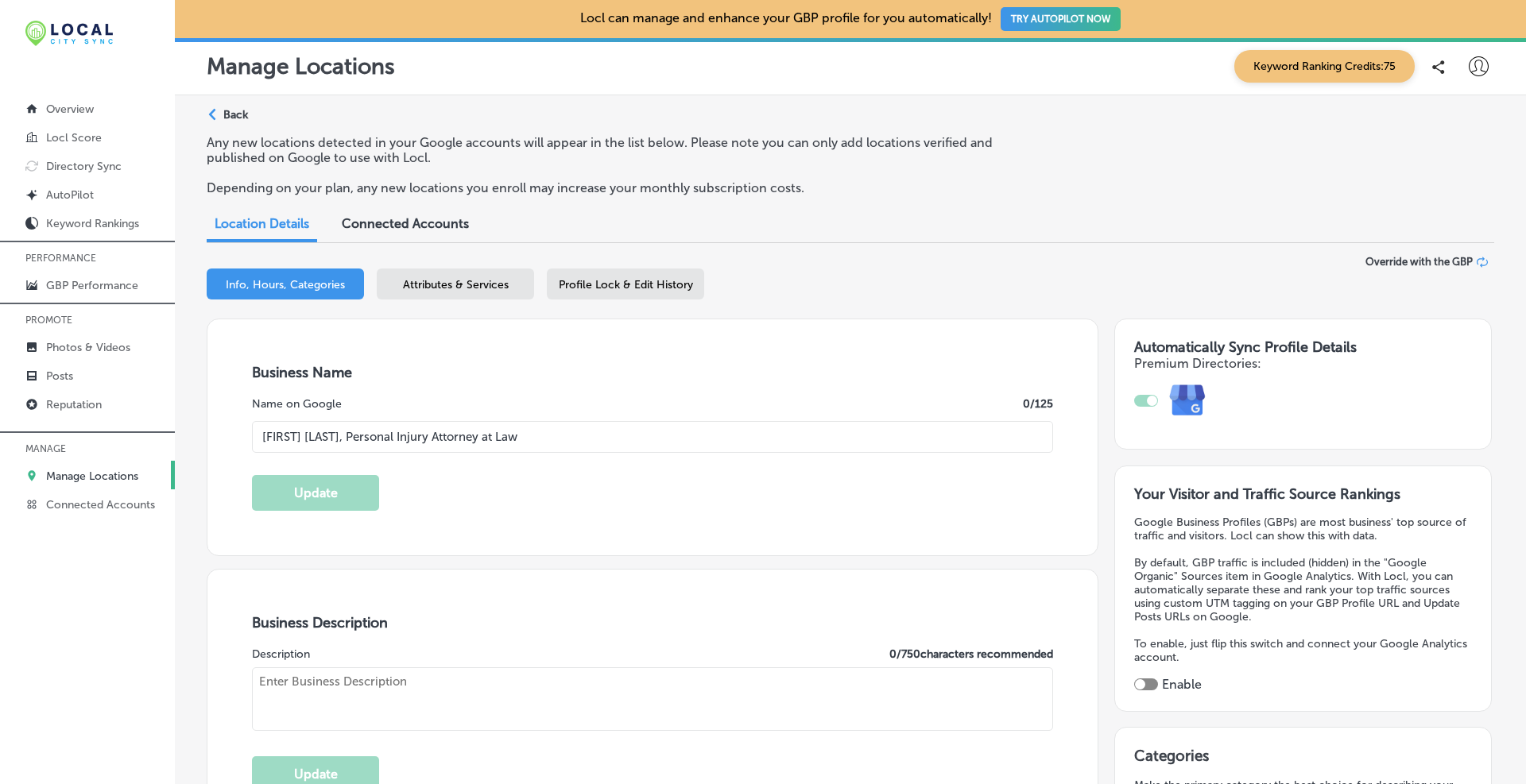 type on "At Brandon J. Broderick, Personal Injury Attorney at Law, our Miami personal injury lawyer is accomplished and has a strong track record of success. Attorney Broderick strives to meet every client's expectations and we represent people injured in a variety of situations: motor vehicle or pedestrian accidents, brain injury, slip-and-fall, dog bite, and burn injury, as well as wrongful death and workers' compensation. With a long-standing commitment to client care, our attorneys are experienced in litigation, negotiation, arbitration, and settlements having won millions for our clients. We offer you legal assistance when you need it most. Schedule a free, no-obligation consultation today!" 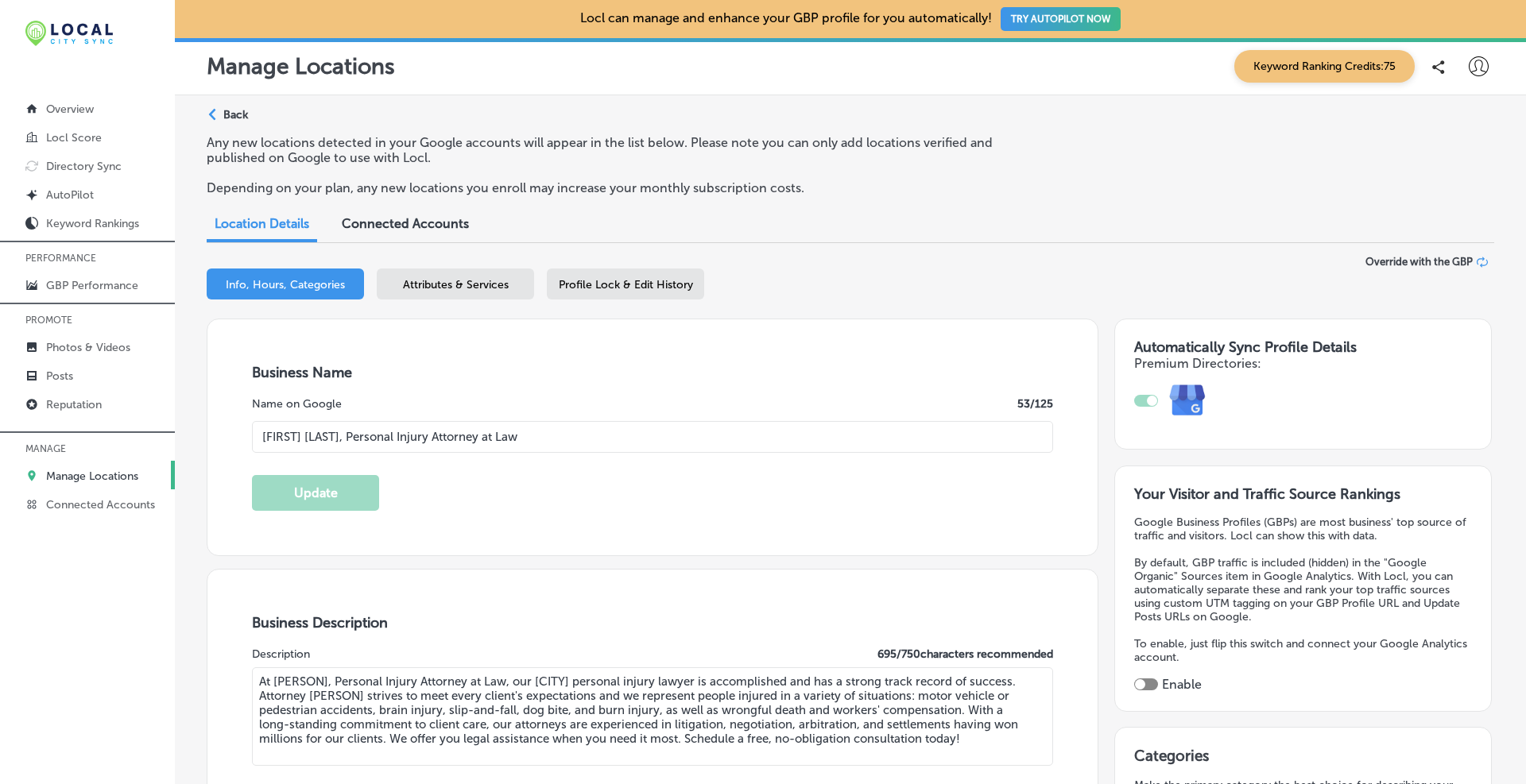 click on "Profile Lock & Edit History" at bounding box center [626, 284] 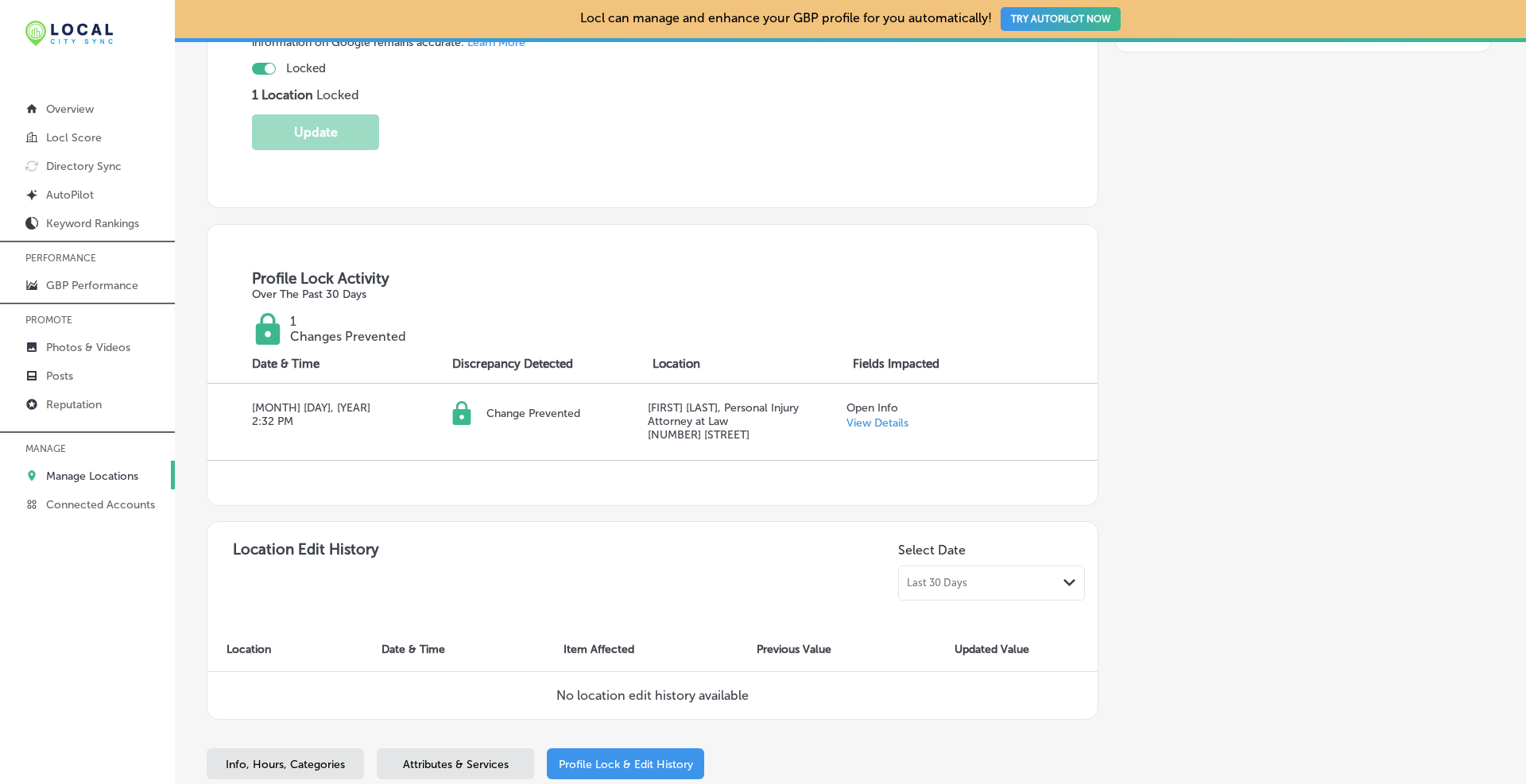 scroll, scrollTop: 518, scrollLeft: 0, axis: vertical 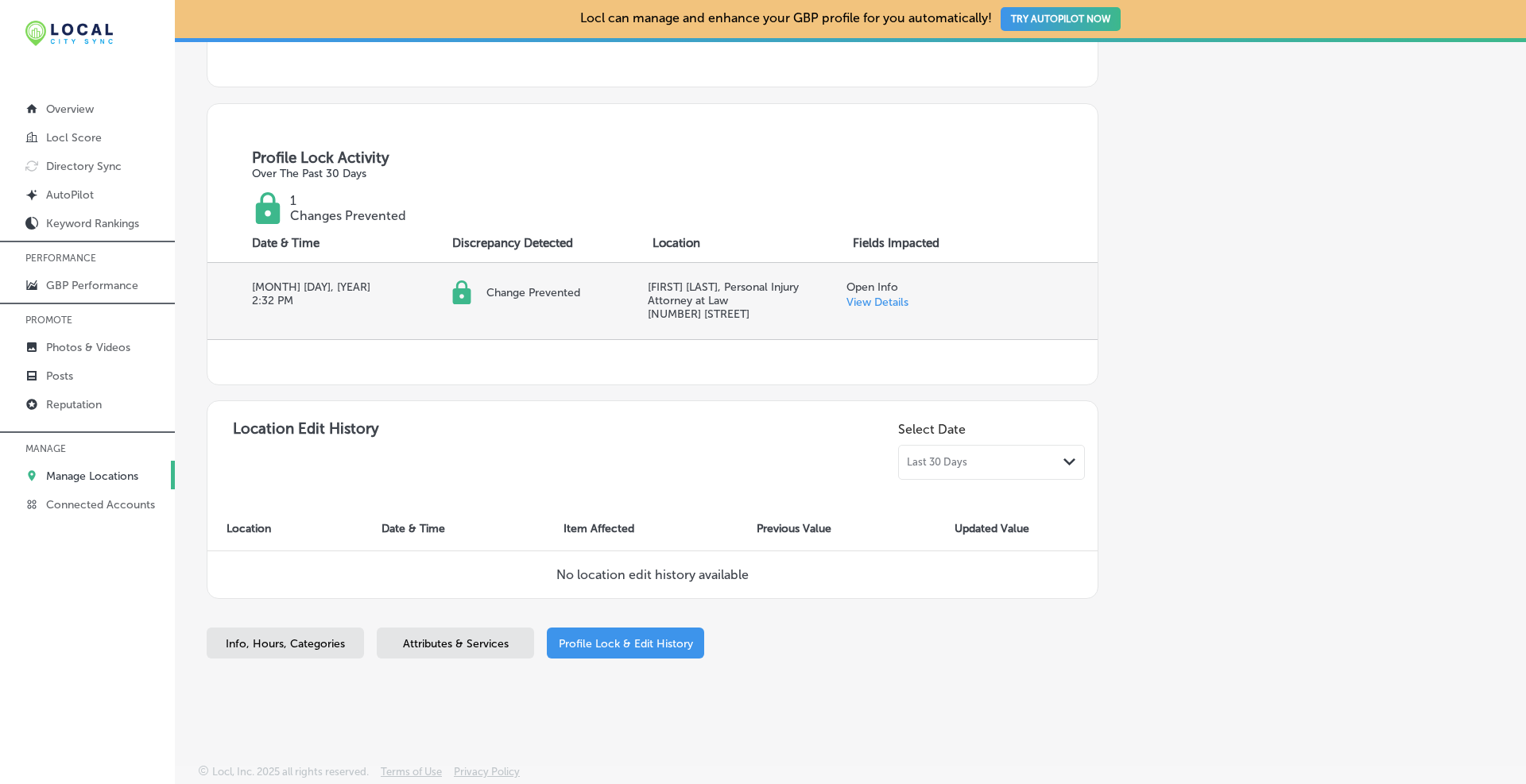 click on "View Details" at bounding box center [877, 302] 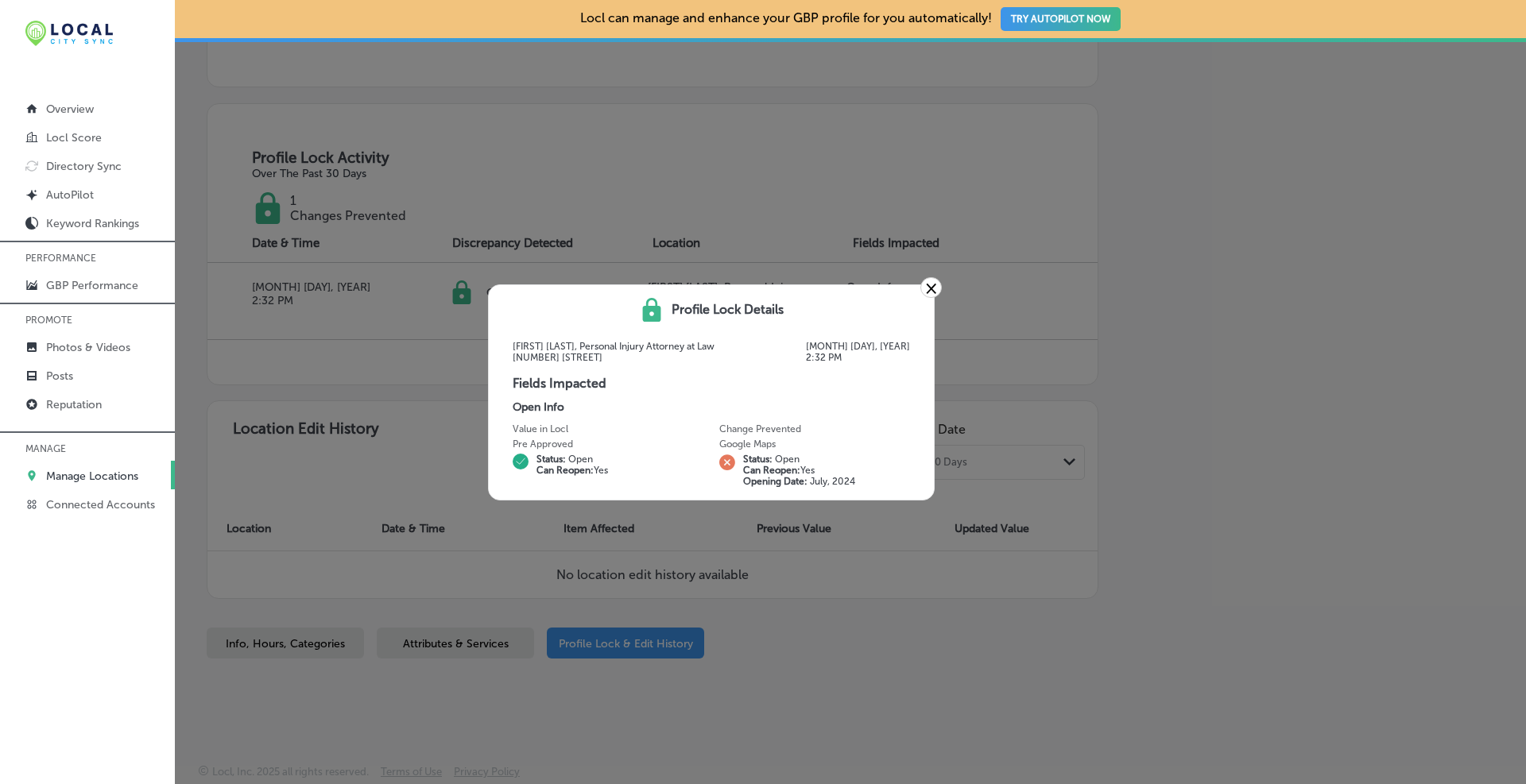 click on "×" at bounding box center (931, 288) 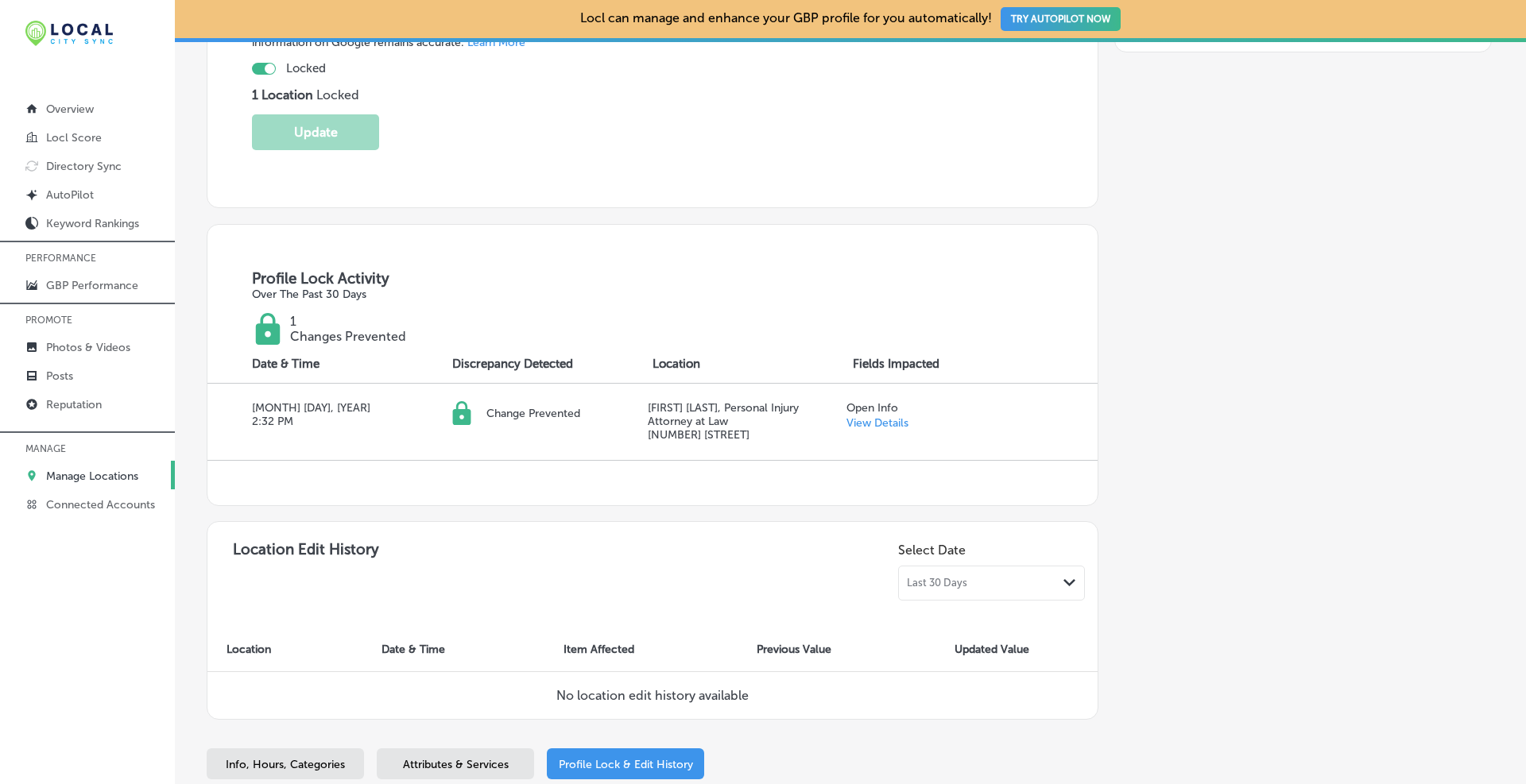 scroll, scrollTop: 0, scrollLeft: 0, axis: both 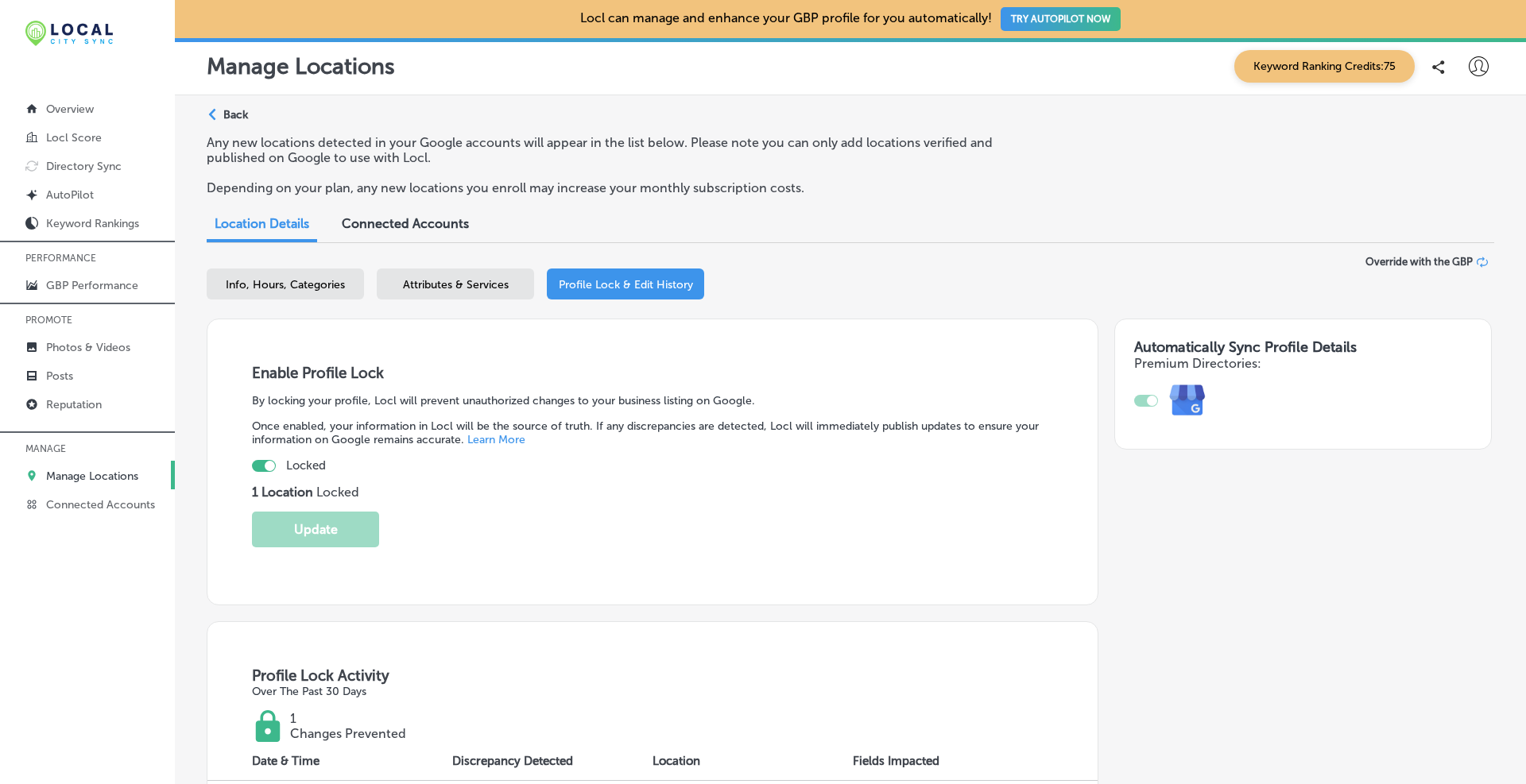 click on "Path
Created with Sketch." at bounding box center (215, 115) 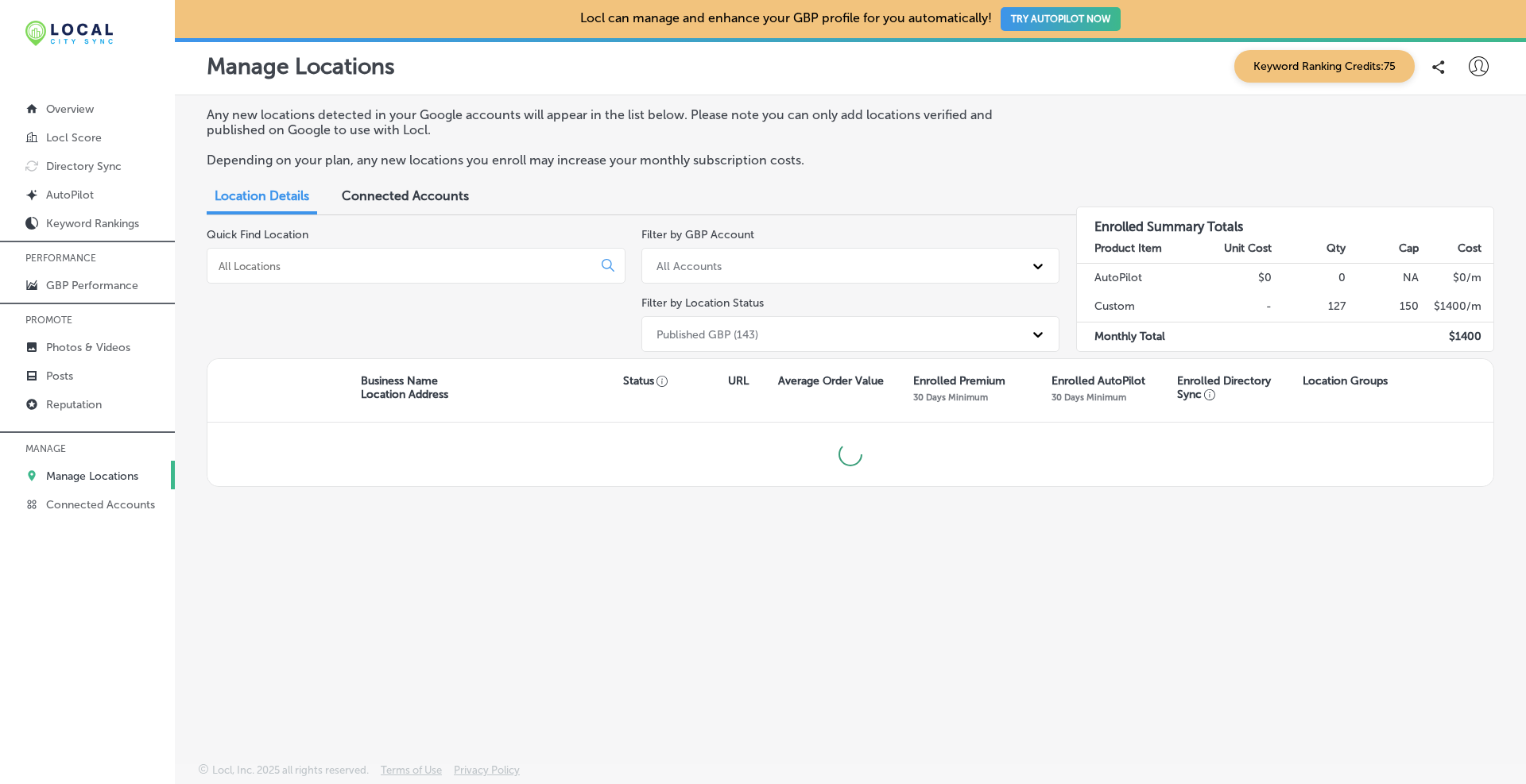 click at bounding box center (403, 266) 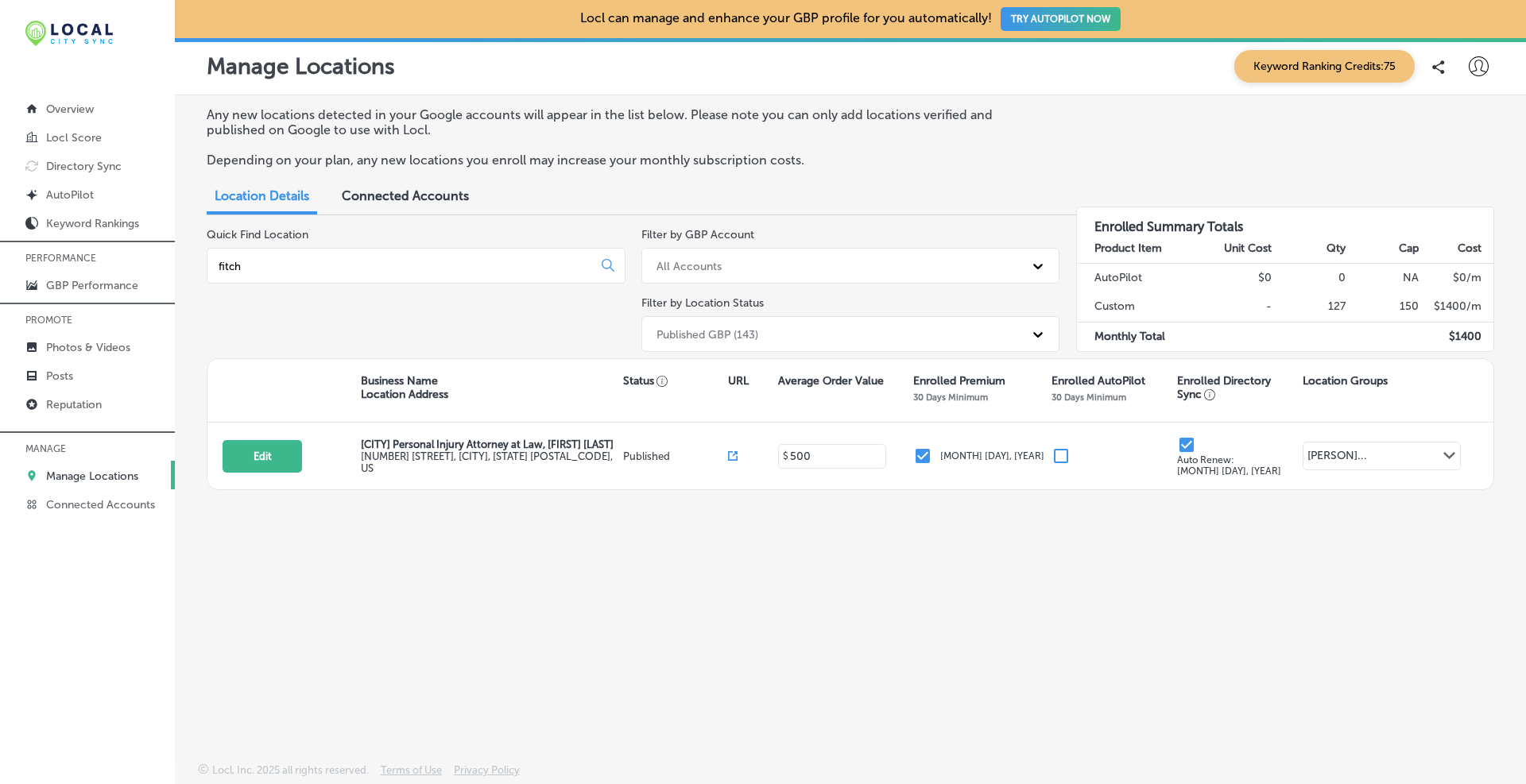 type on "fitch" 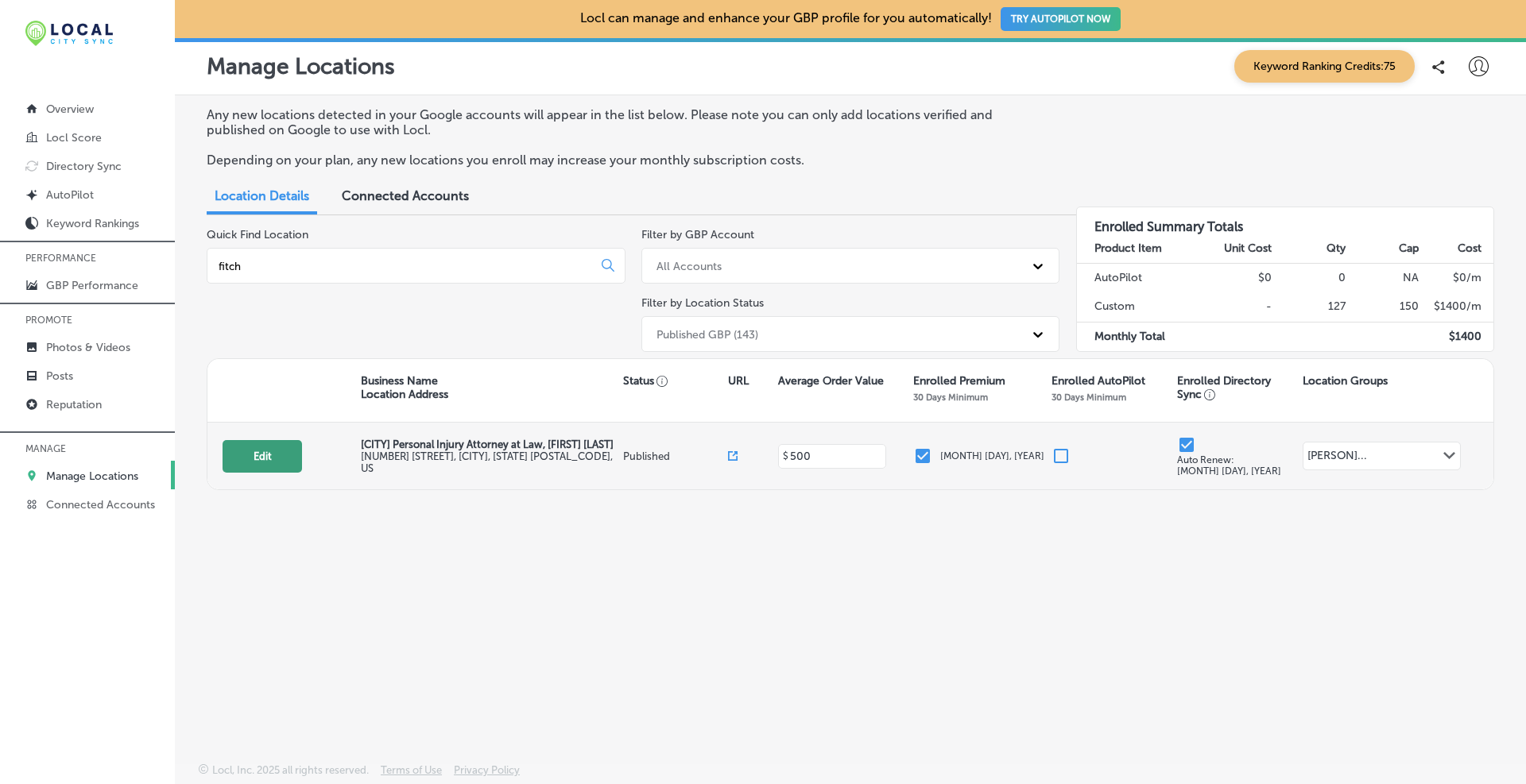 click on "Edit" at bounding box center [262, 456] 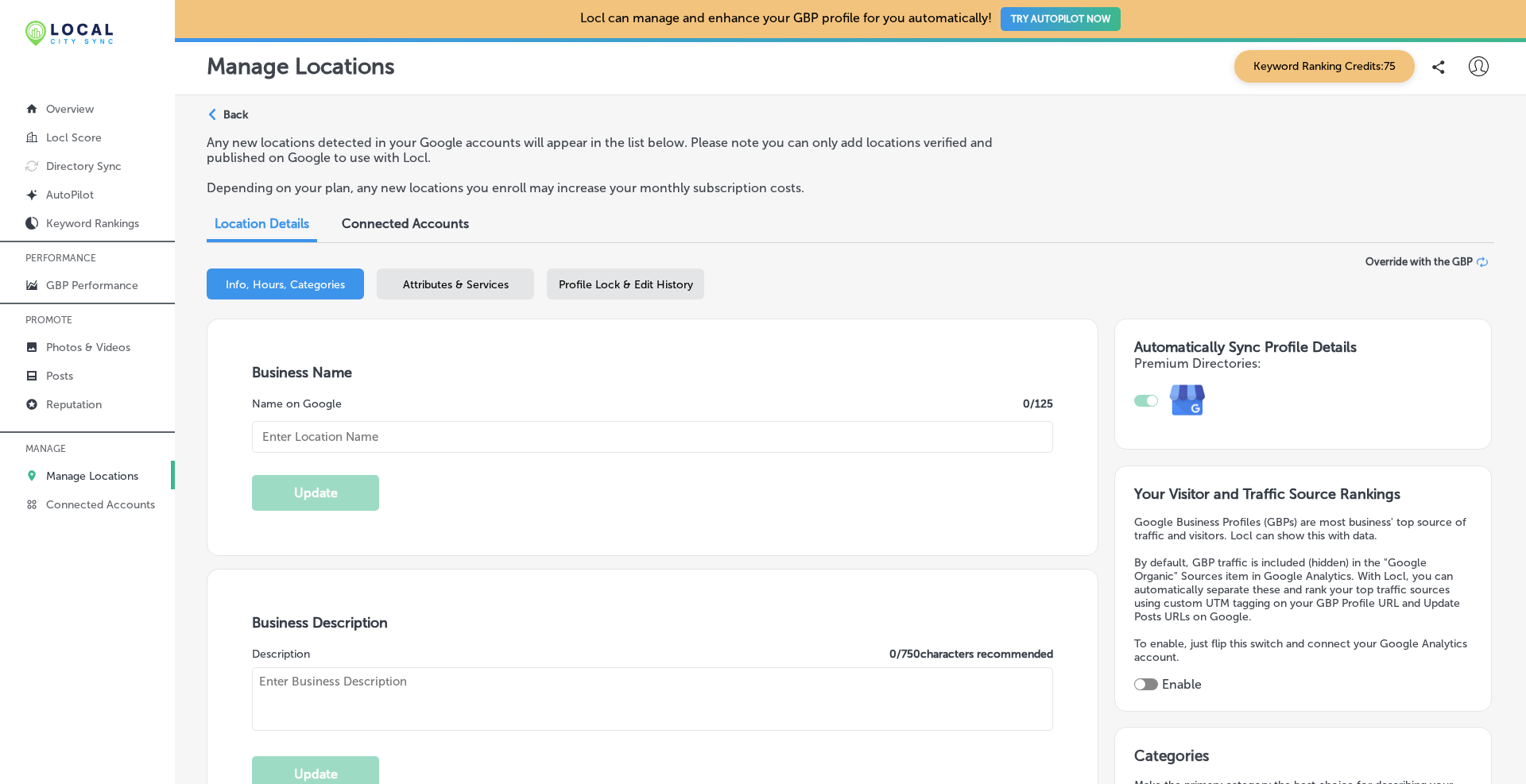 type on "https://www.brandonjbroderick.com/connecticut/personal-injury-lawyer-waterbury?utm_campaign=gmb" 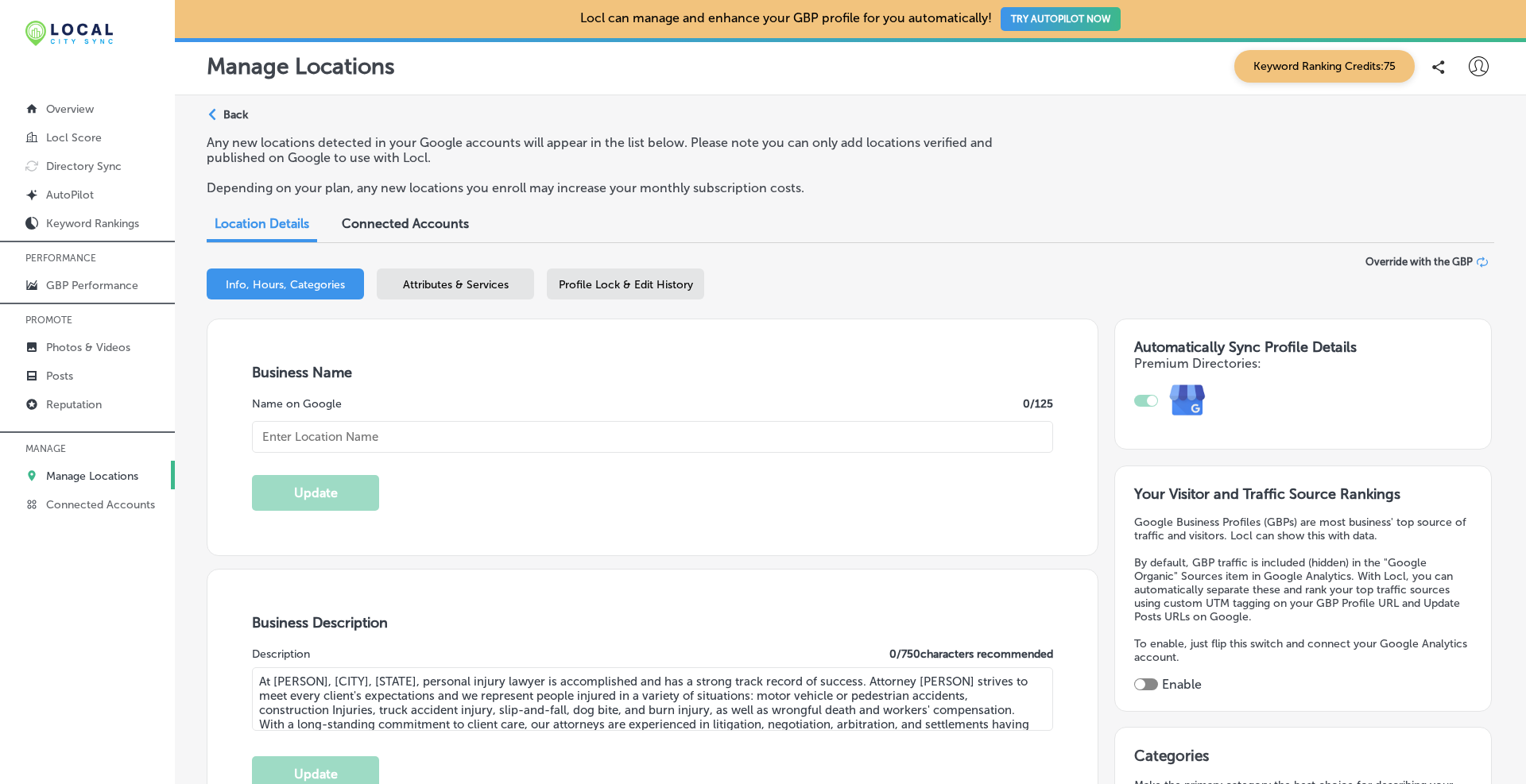 type on "Waterbury Personal Injury Attorney at Law, Brandon J. Broderick" 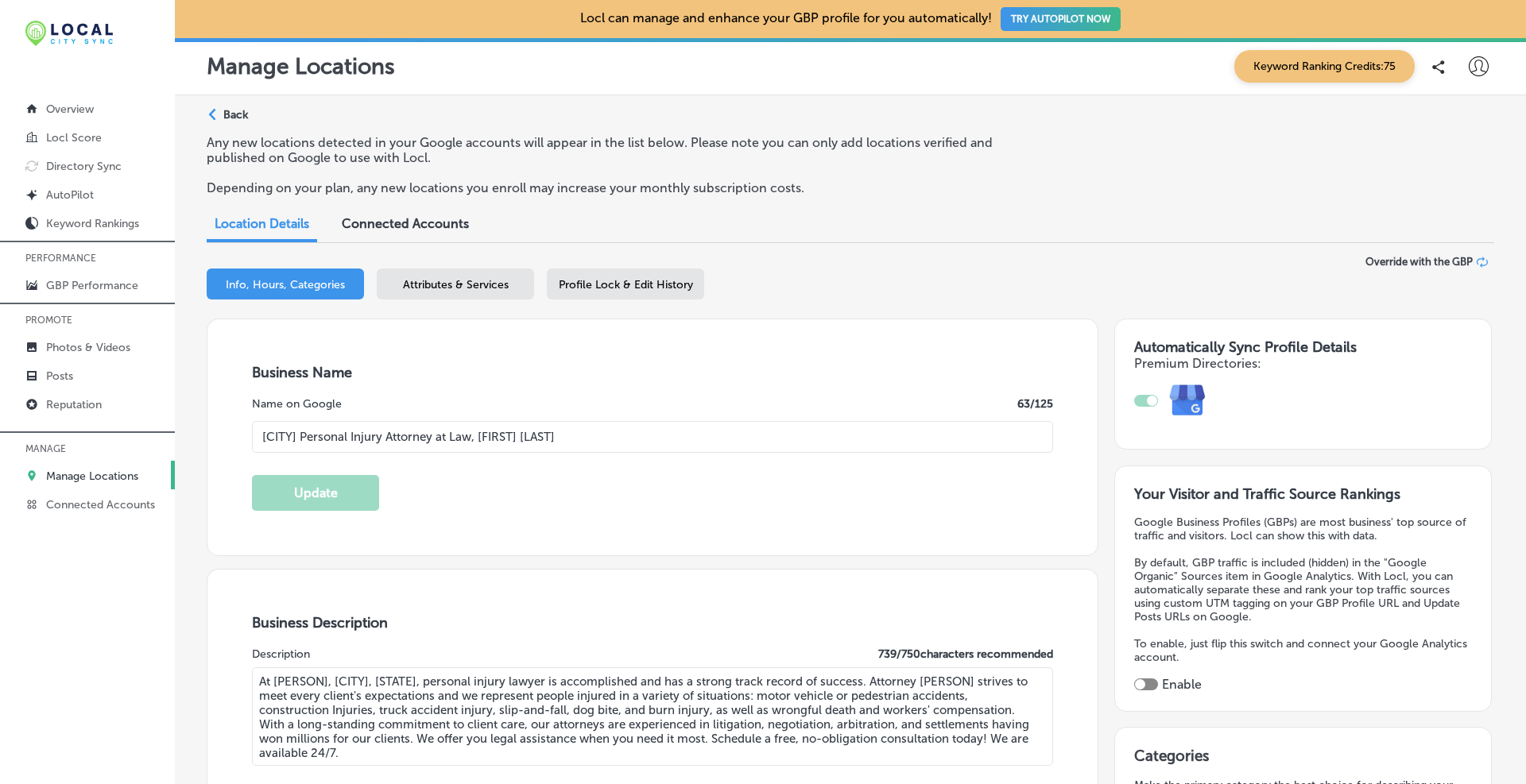 click on "Profile Lock & Edit History" at bounding box center [626, 284] 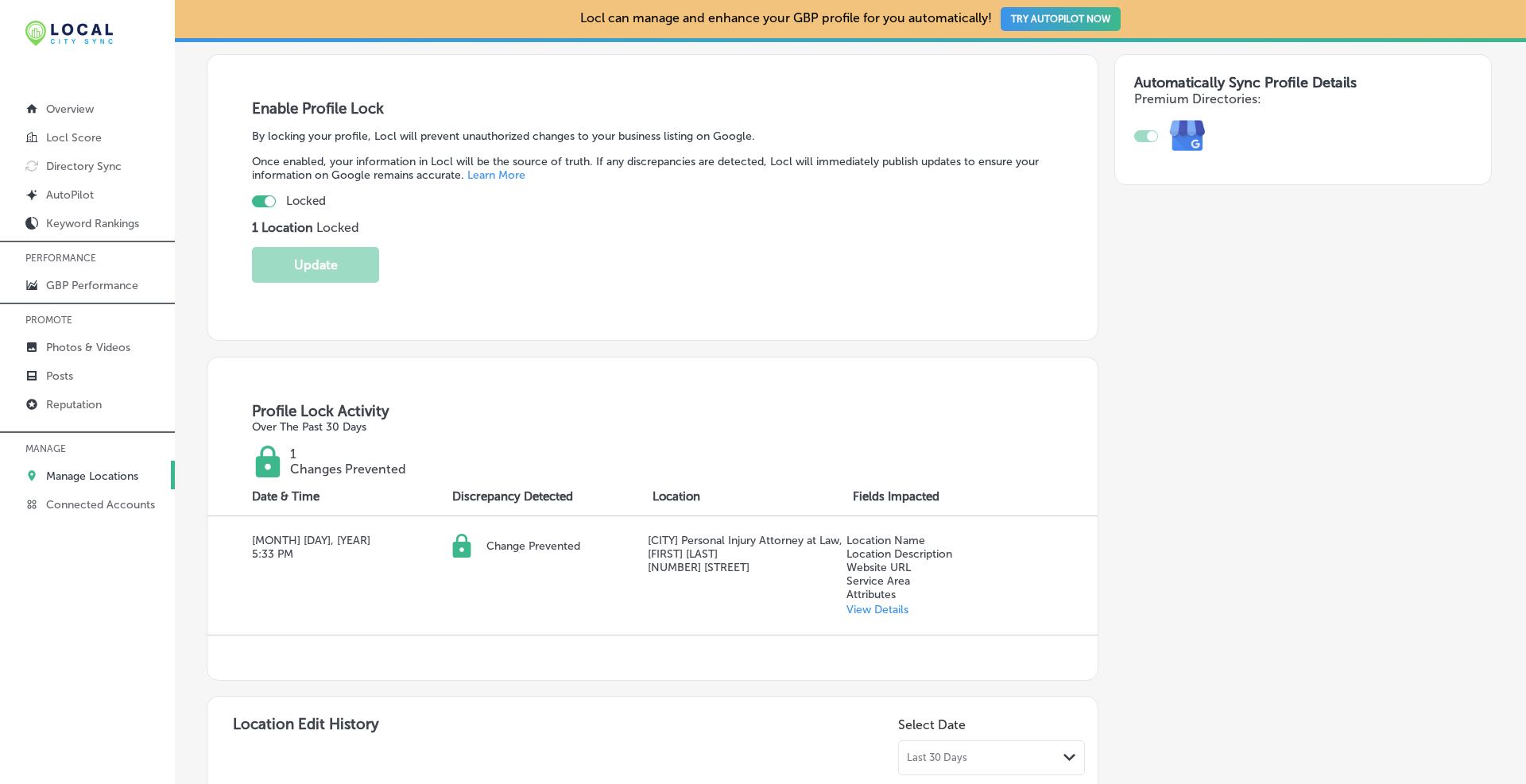 scroll, scrollTop: 397, scrollLeft: 0, axis: vertical 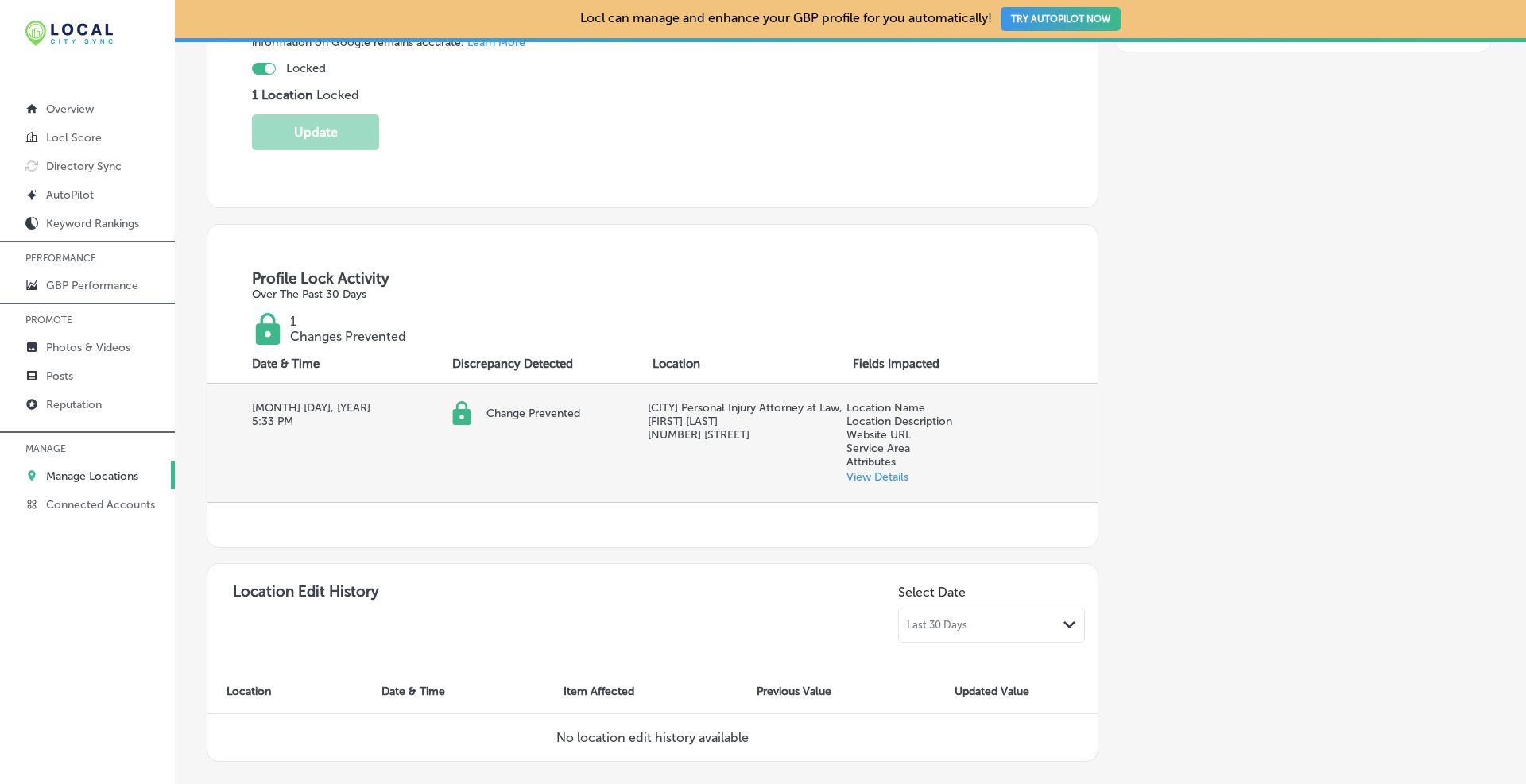 click on "View Details" at bounding box center (877, 477) 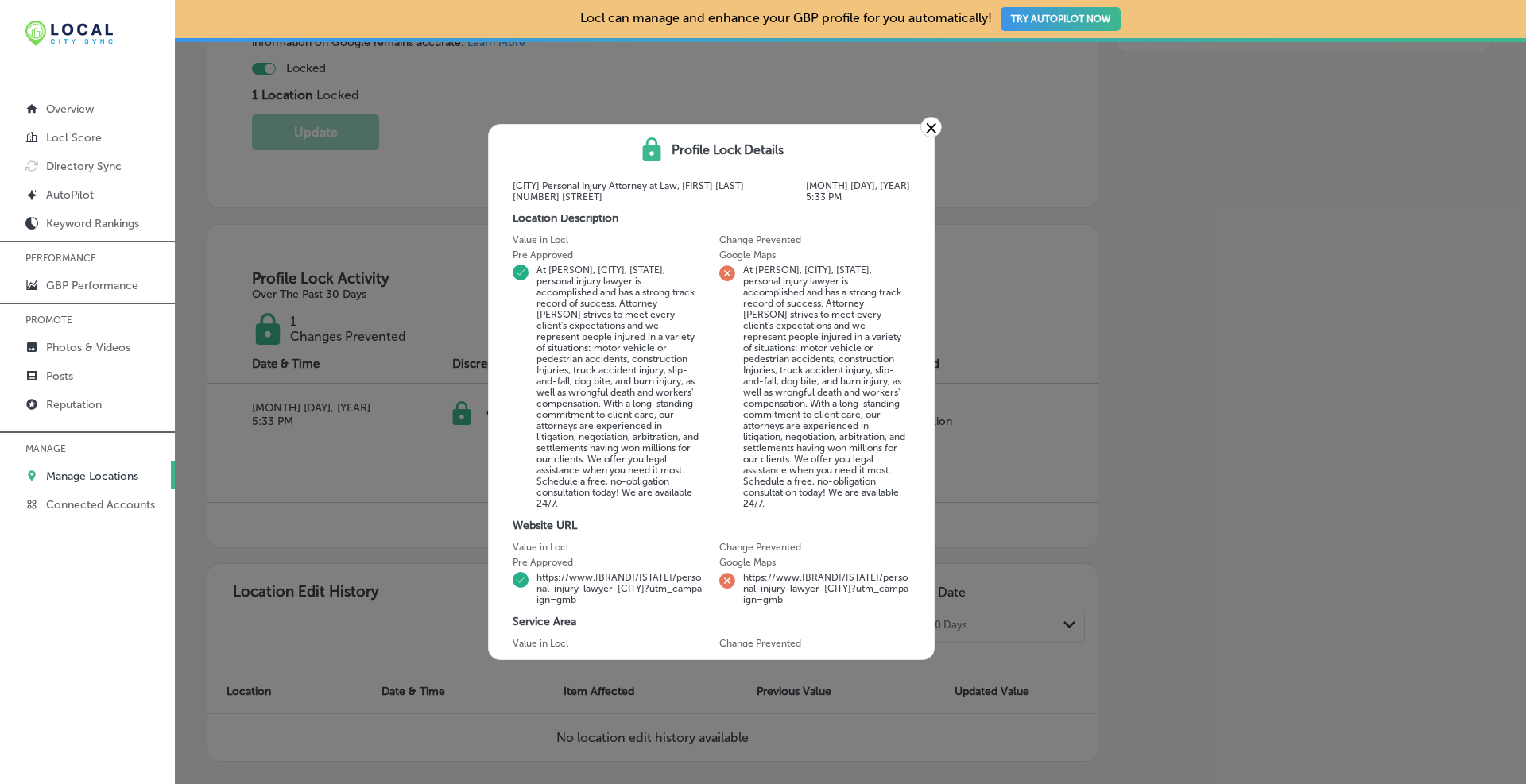 scroll, scrollTop: 0, scrollLeft: 0, axis: both 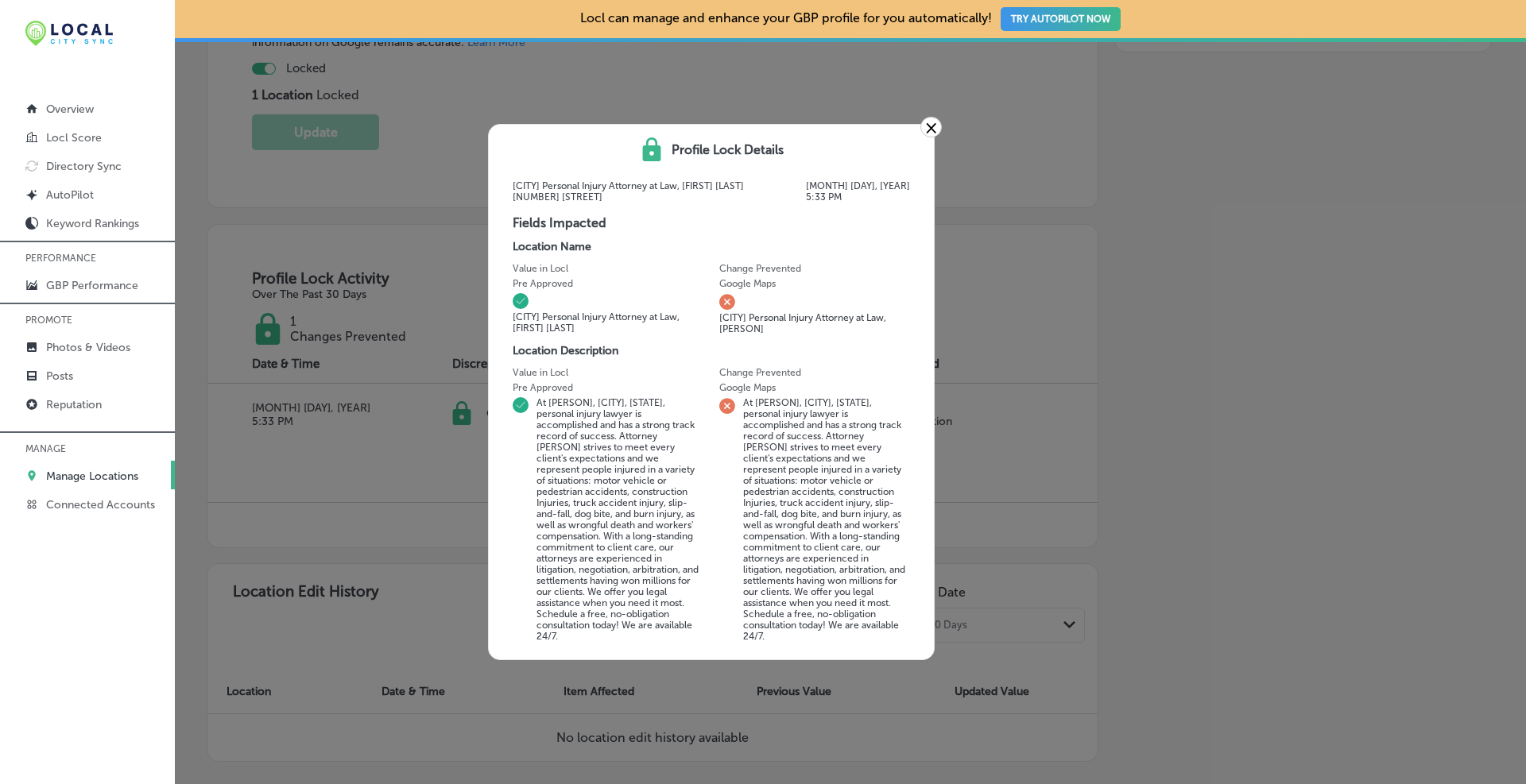 click on "×" at bounding box center (931, 127) 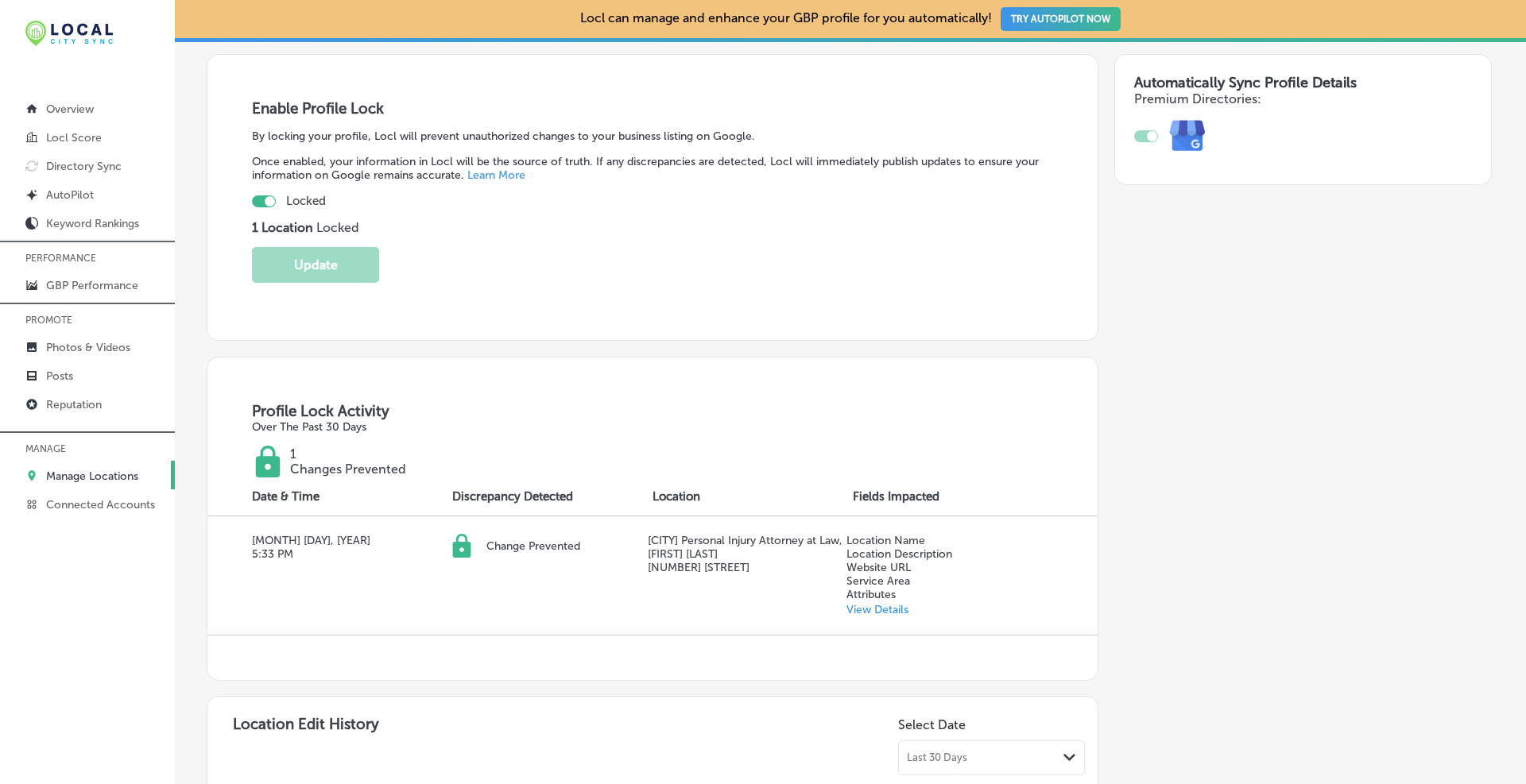 scroll, scrollTop: 530, scrollLeft: 0, axis: vertical 